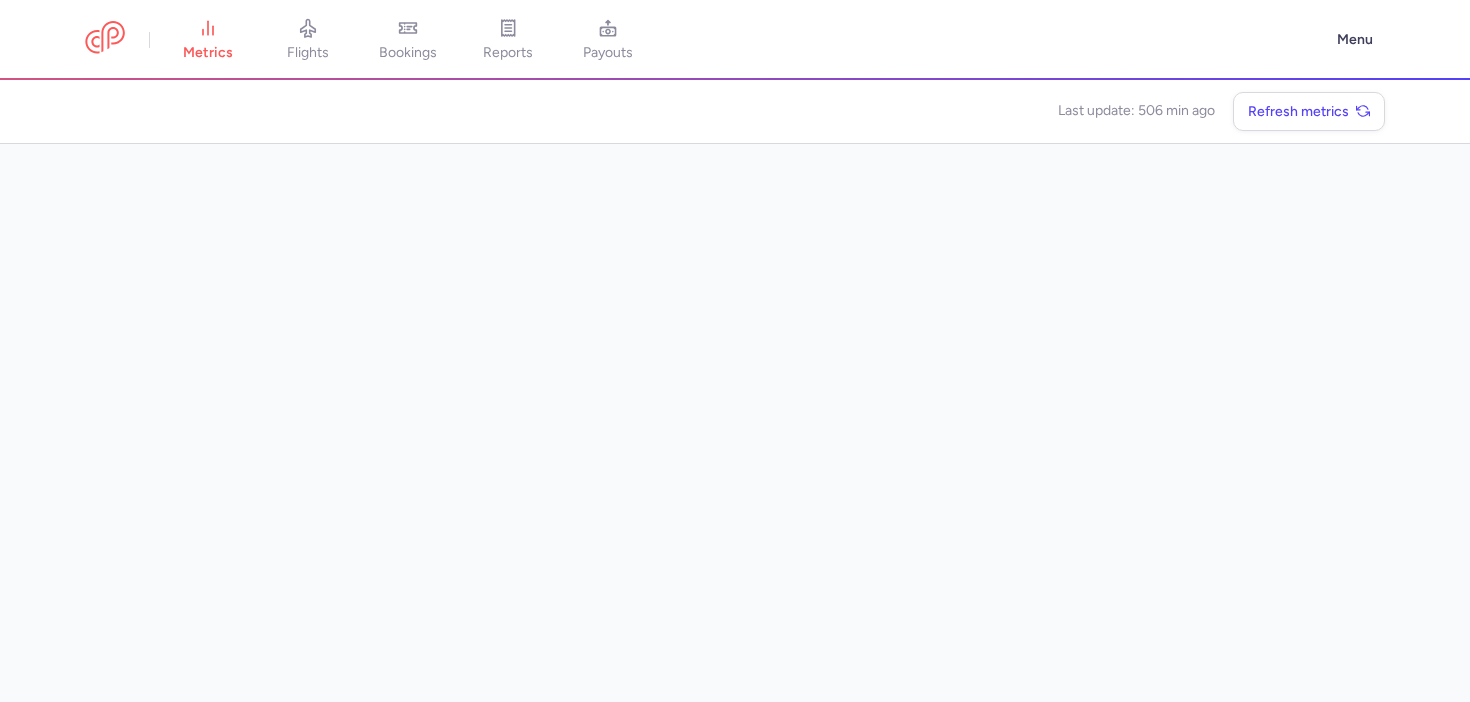 scroll, scrollTop: 0, scrollLeft: 0, axis: both 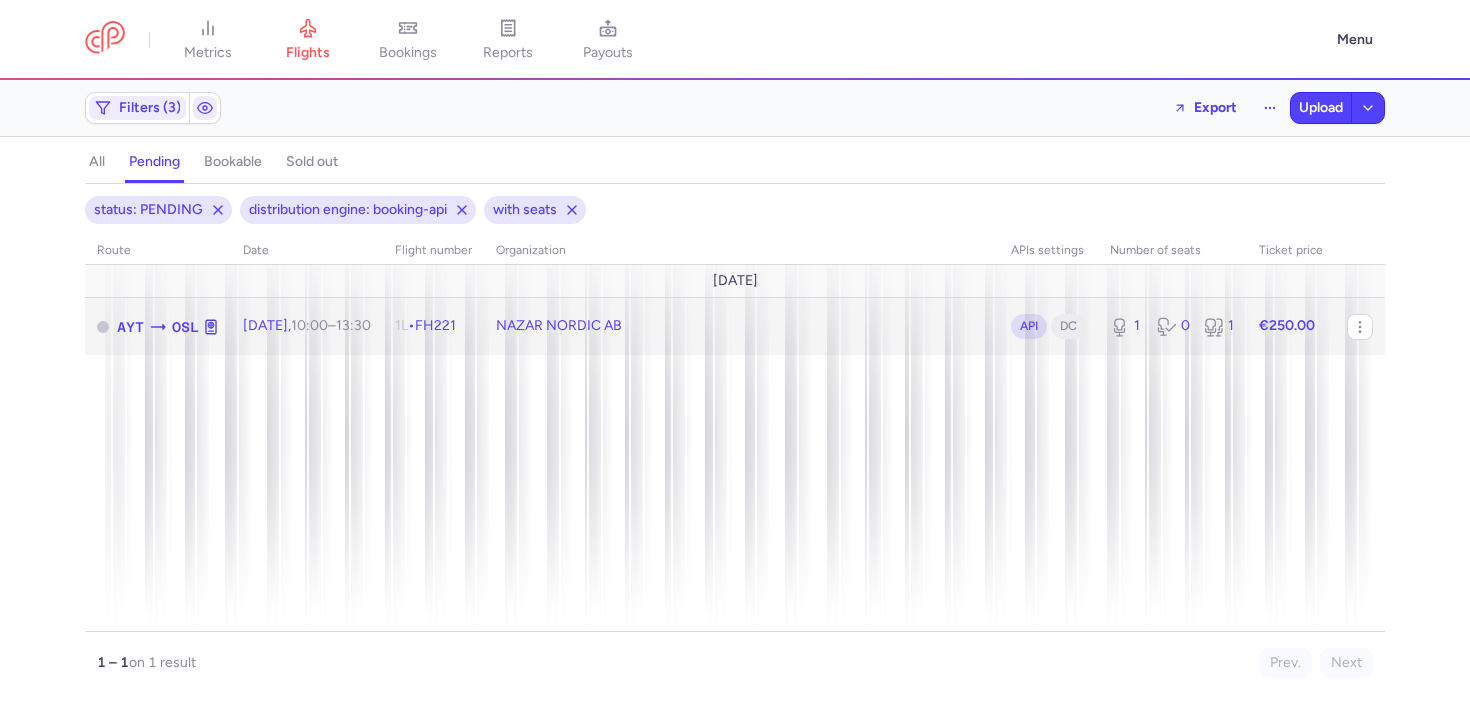 click on "NAZAR NORDIC AB" at bounding box center (741, 326) 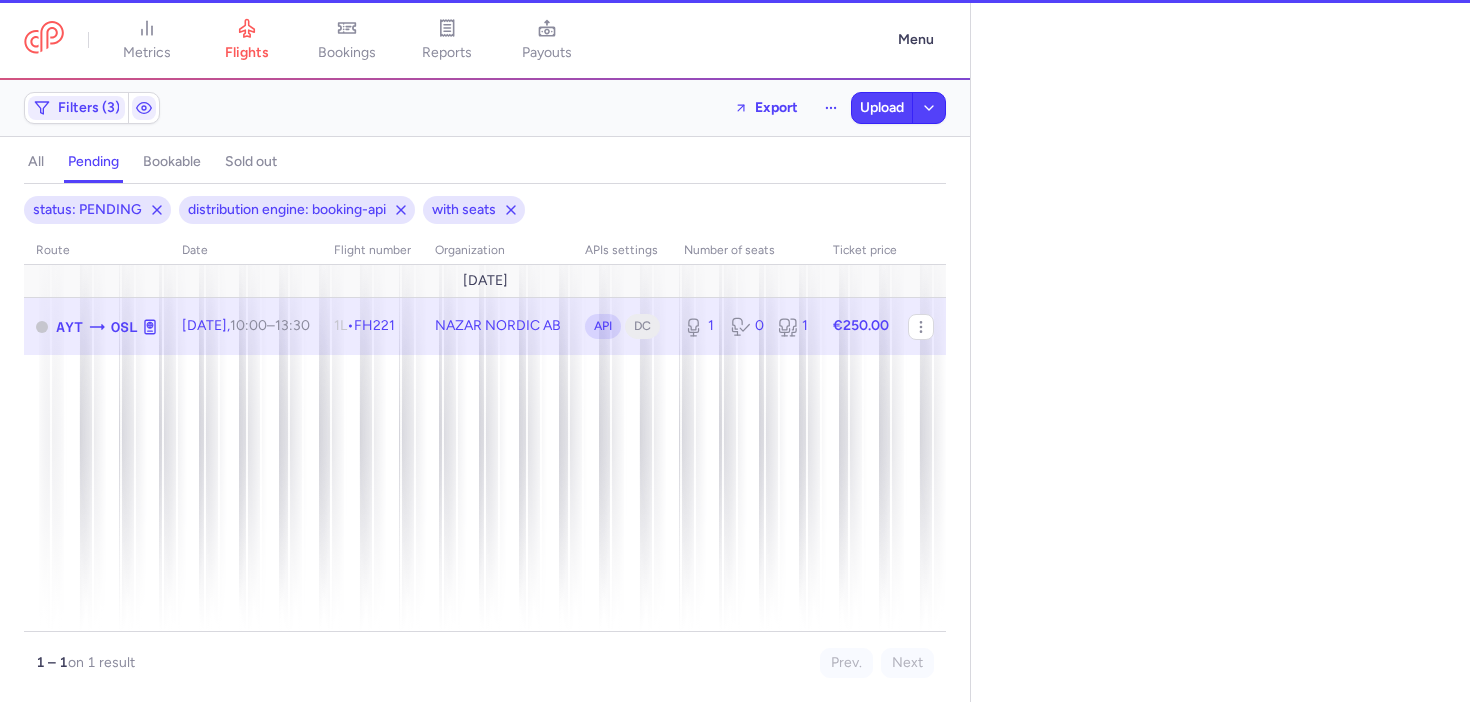 select on "days" 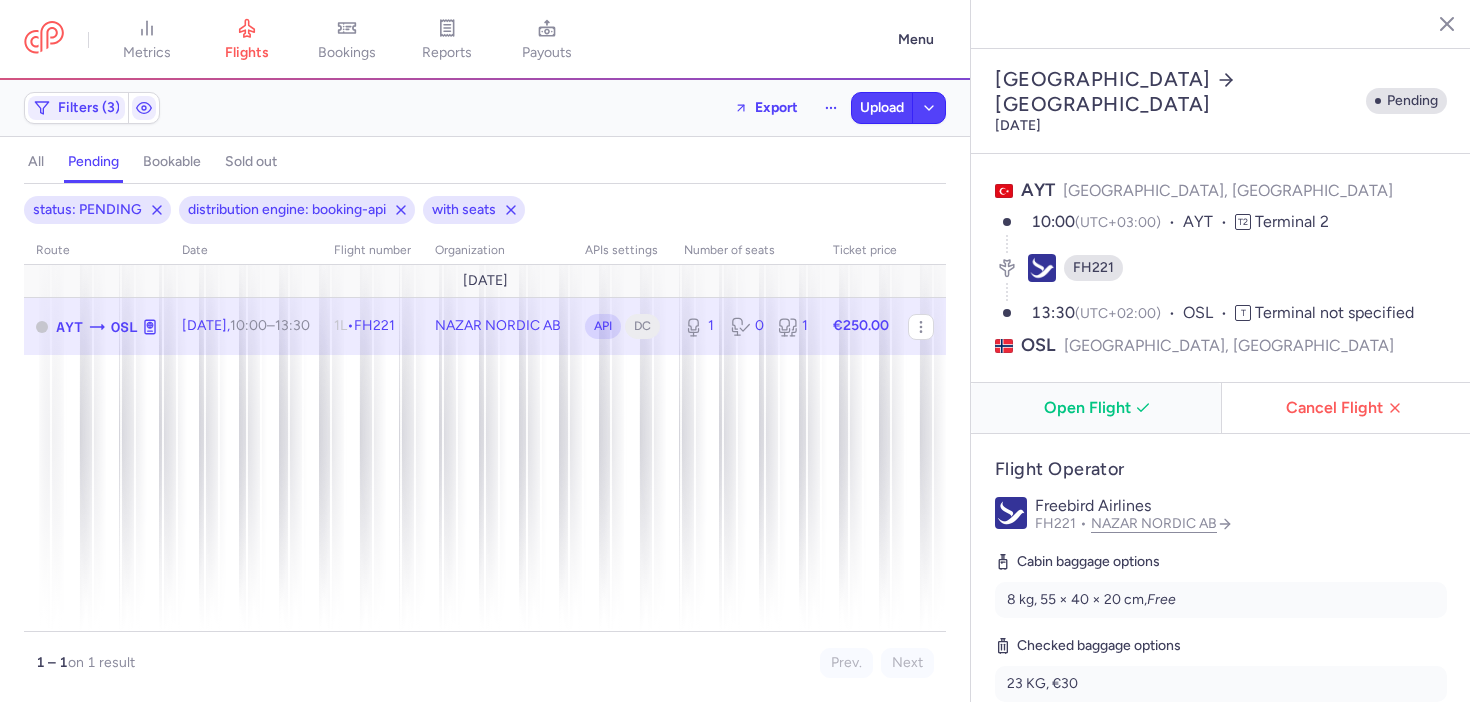 click on "Open Flight" at bounding box center [1100, 408] 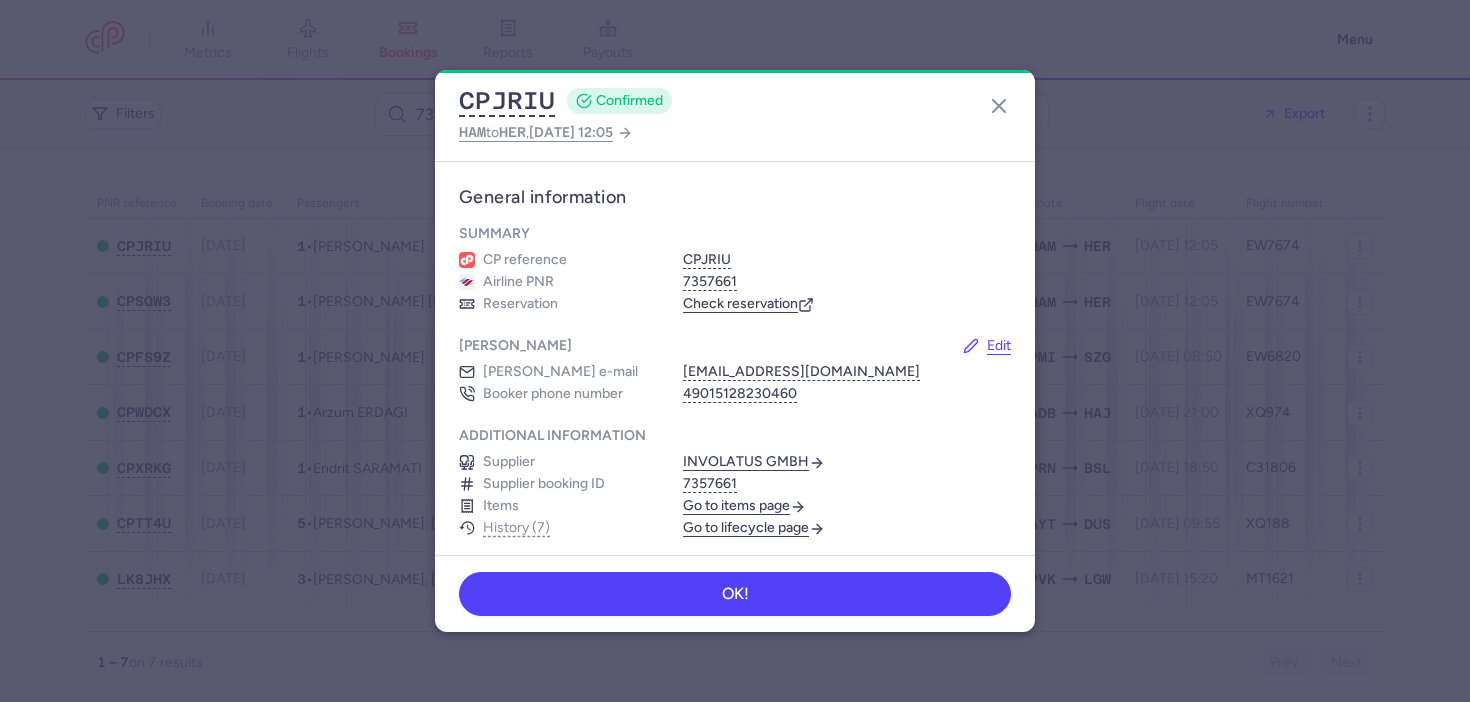scroll, scrollTop: 0, scrollLeft: 0, axis: both 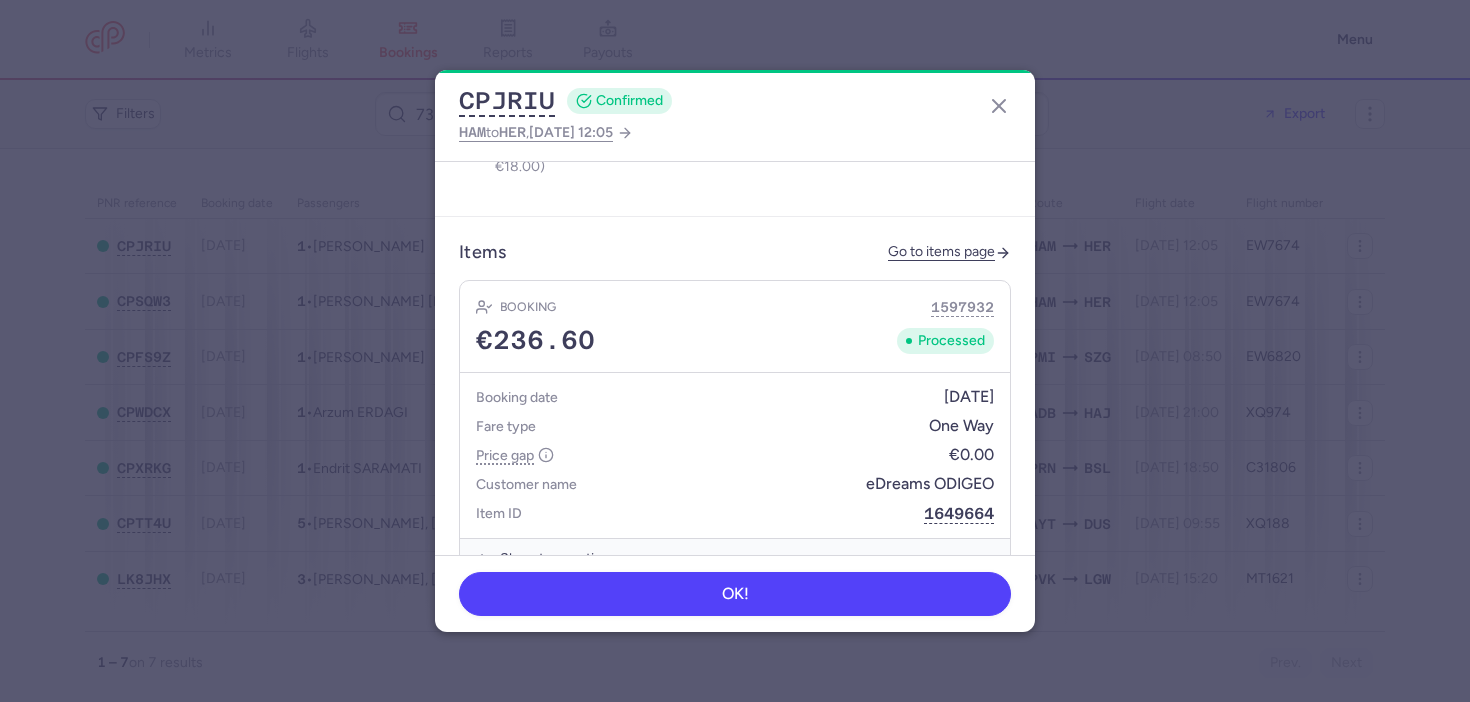 click on "Items  Go to items page  Booking 1597932 €236.60 Processed Booking date  20/07/2025 Fare type  One Way Price gap  €0.00 Customer name  eDreams ODIGEO Item ID  1649664  Show transactions" at bounding box center (735, 411) 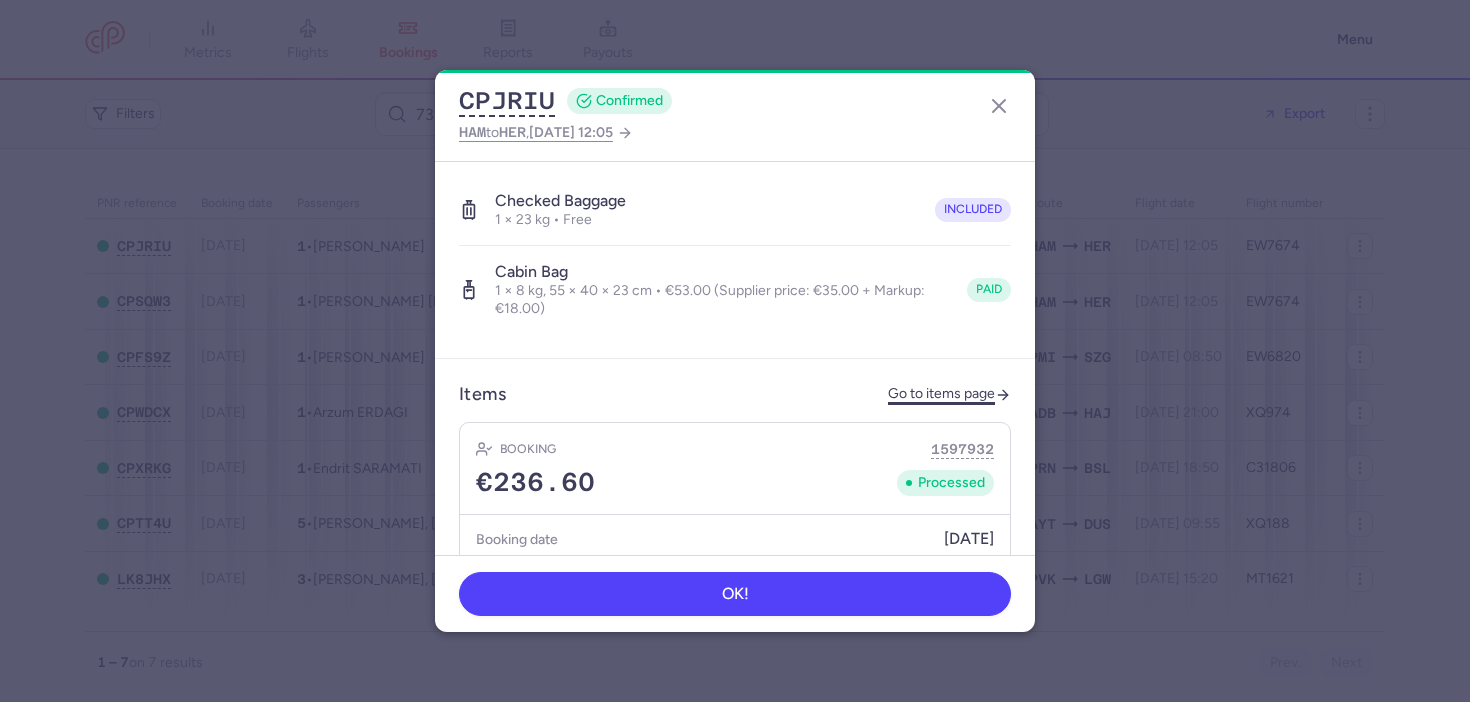 click on "Go to items page" 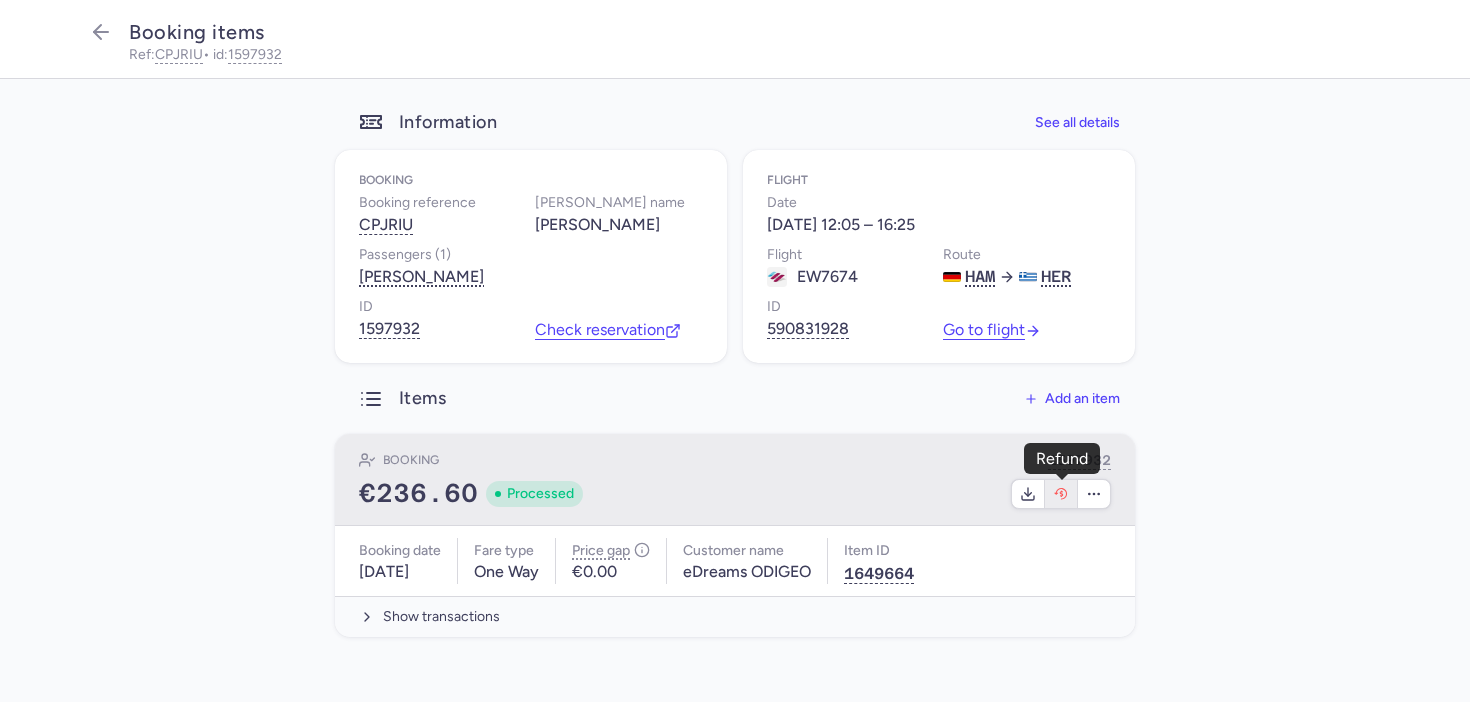 click 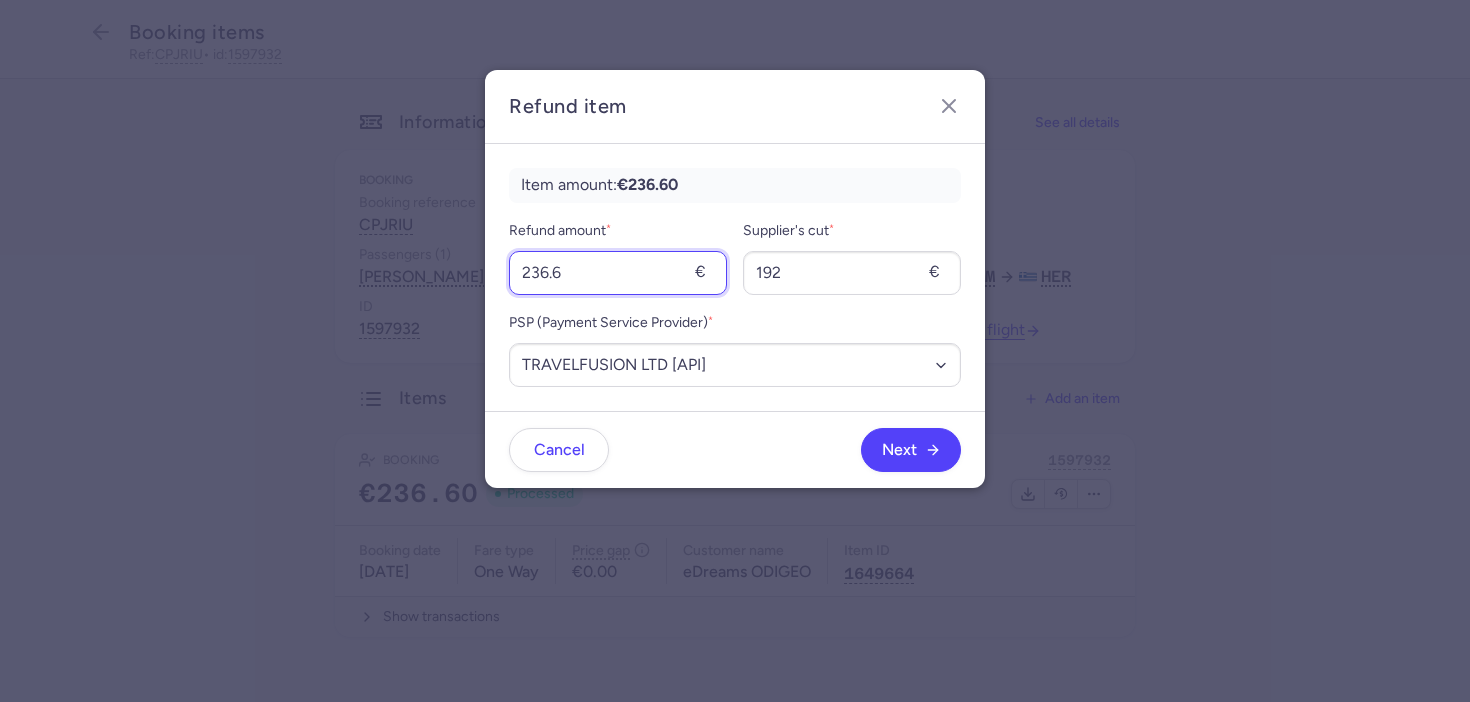 click on "236.6" at bounding box center [618, 273] 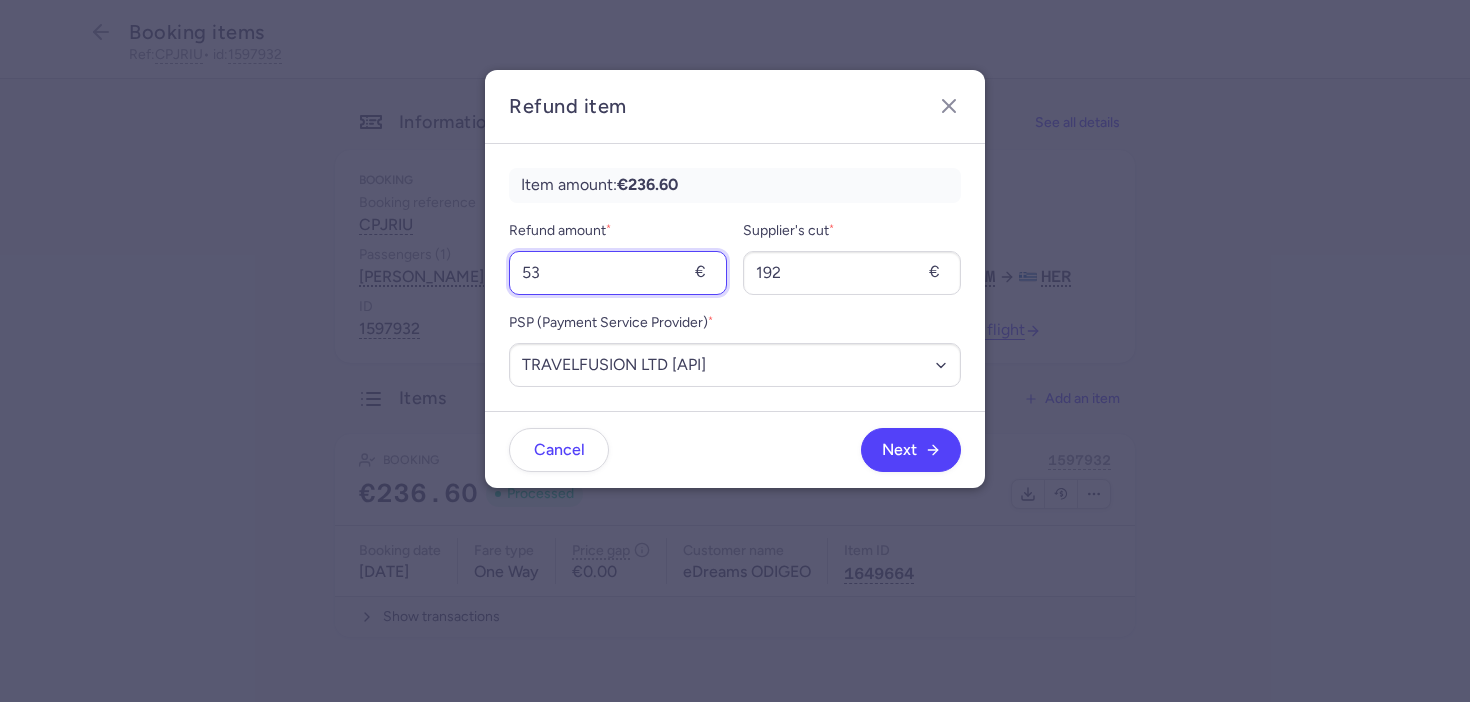 type on "53" 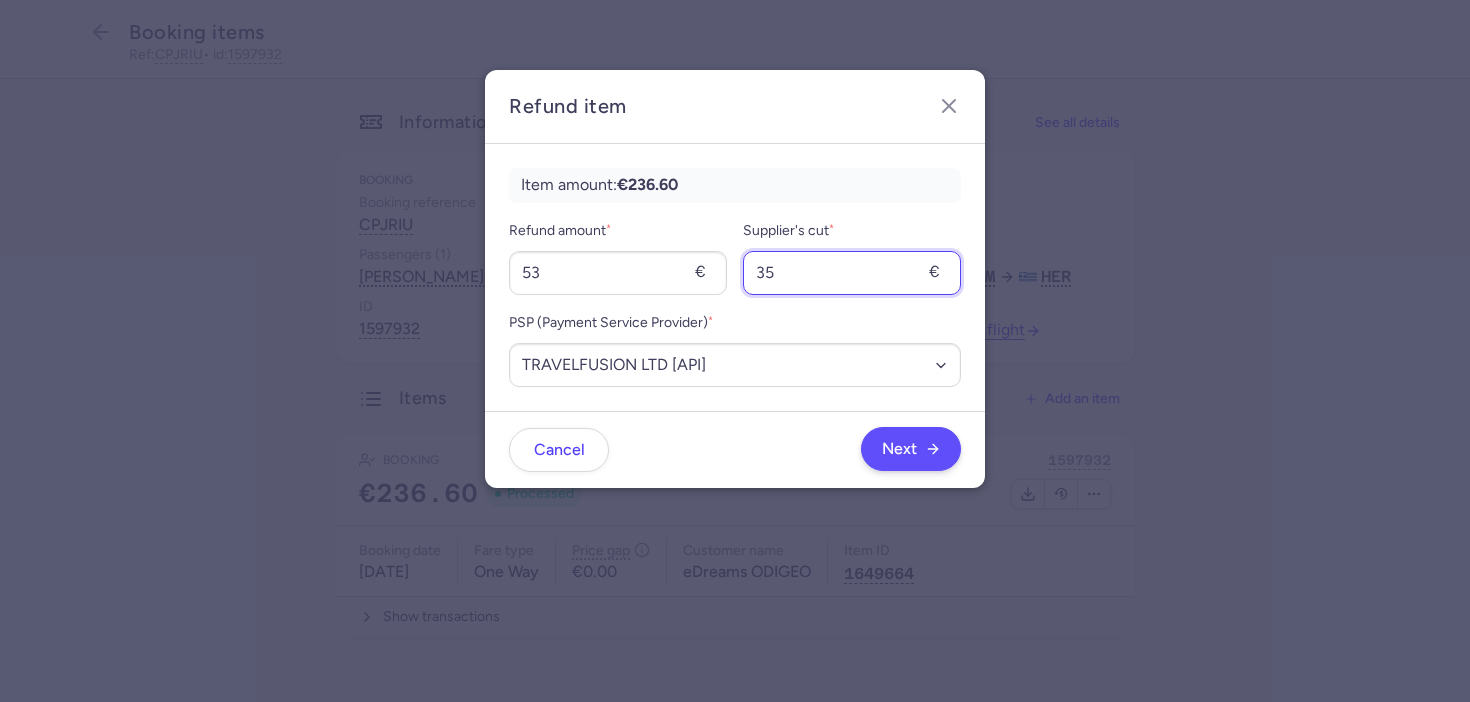 type on "35" 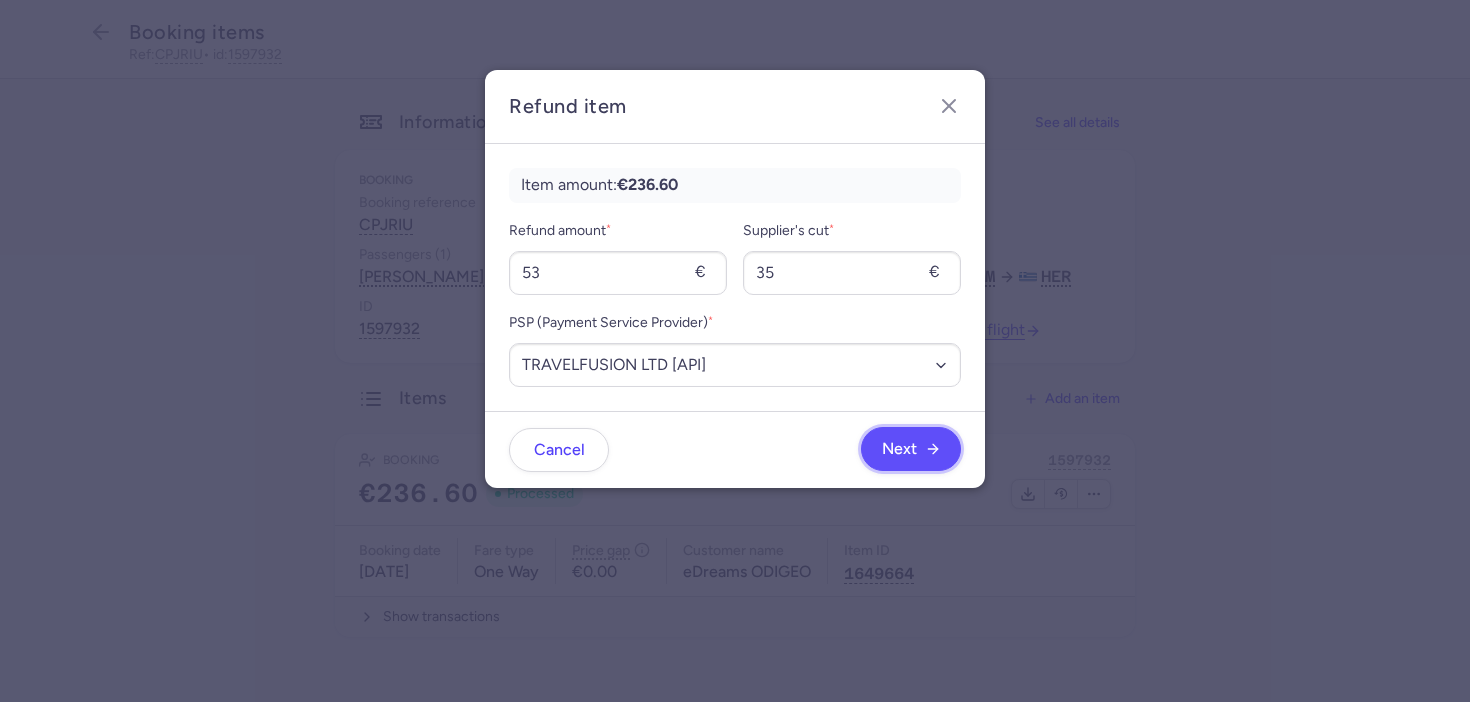 click on "Next" at bounding box center [899, 449] 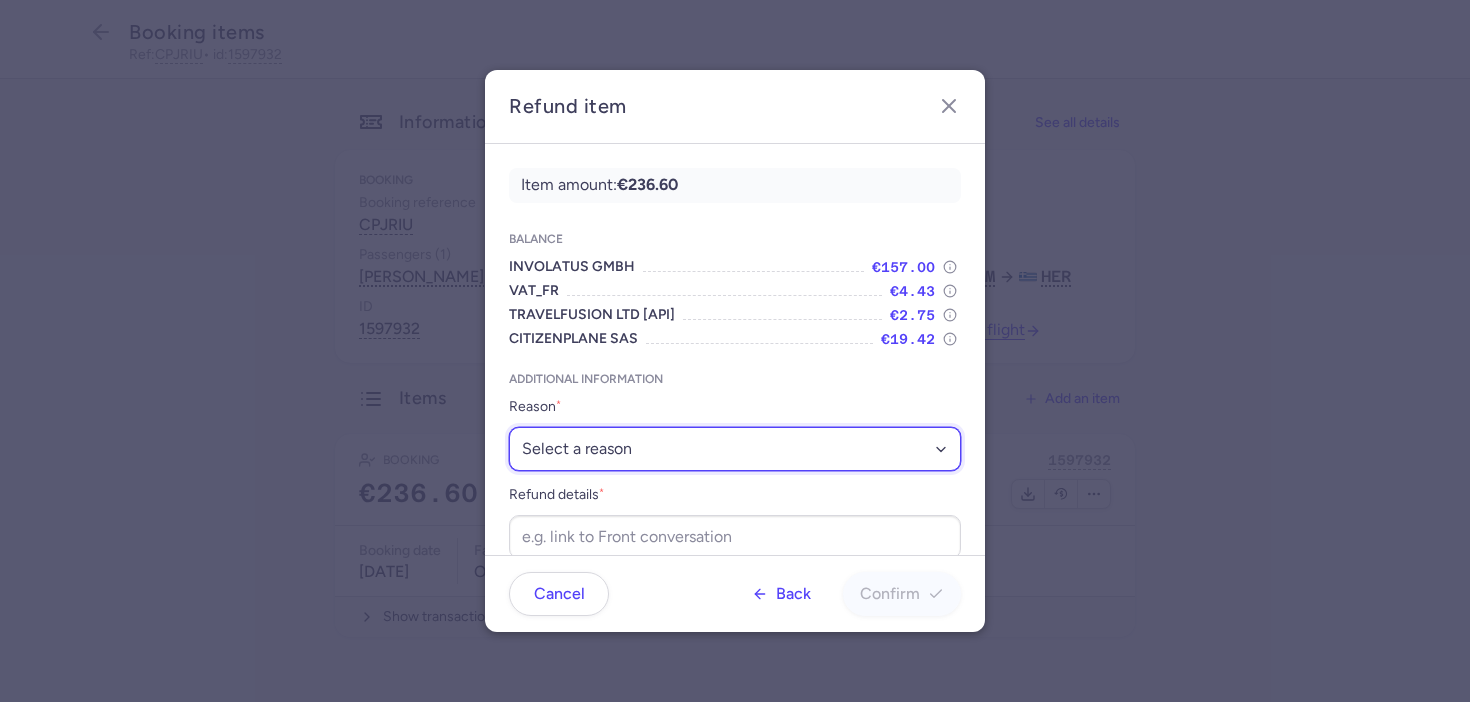 click on "Select a reason ✈️ Airline ceasing ops 💼 Ancillary issue 📄 APIS missing ⚙️ CitizenPlane error ⛔️ Denied boarding 🔁 Duplicate ❌ Flight canceled 🕵🏼‍♂️ Fraud 🎁 Goodwill 🎫 Goodwill allowance 🙃 Other 💺 Overbooking 💸 Refund with penalty 🙅 Schedule change not accepted 🤕 Supplier error 💵 Tax refund ❓ Unconfirmed booking" at bounding box center [735, 449] 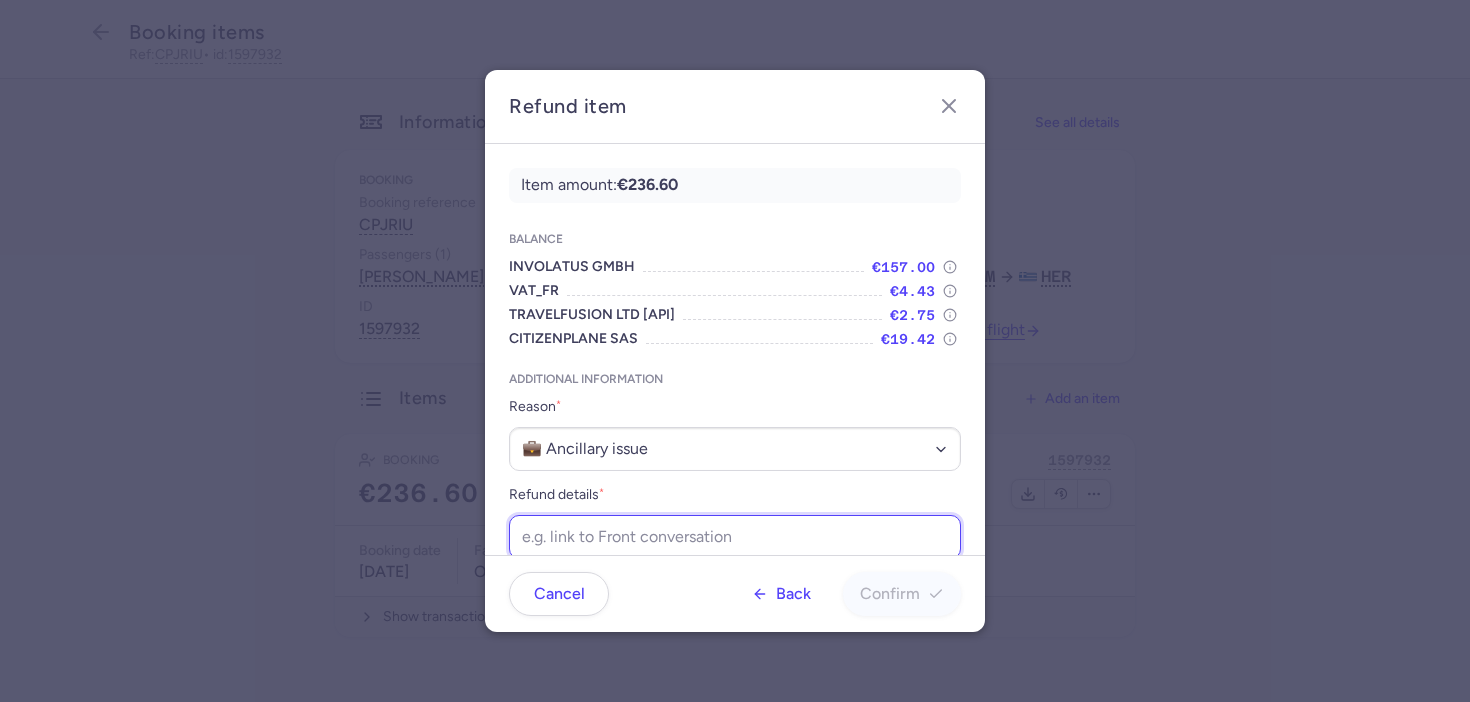 click on "Refund details  *" at bounding box center (735, 537) 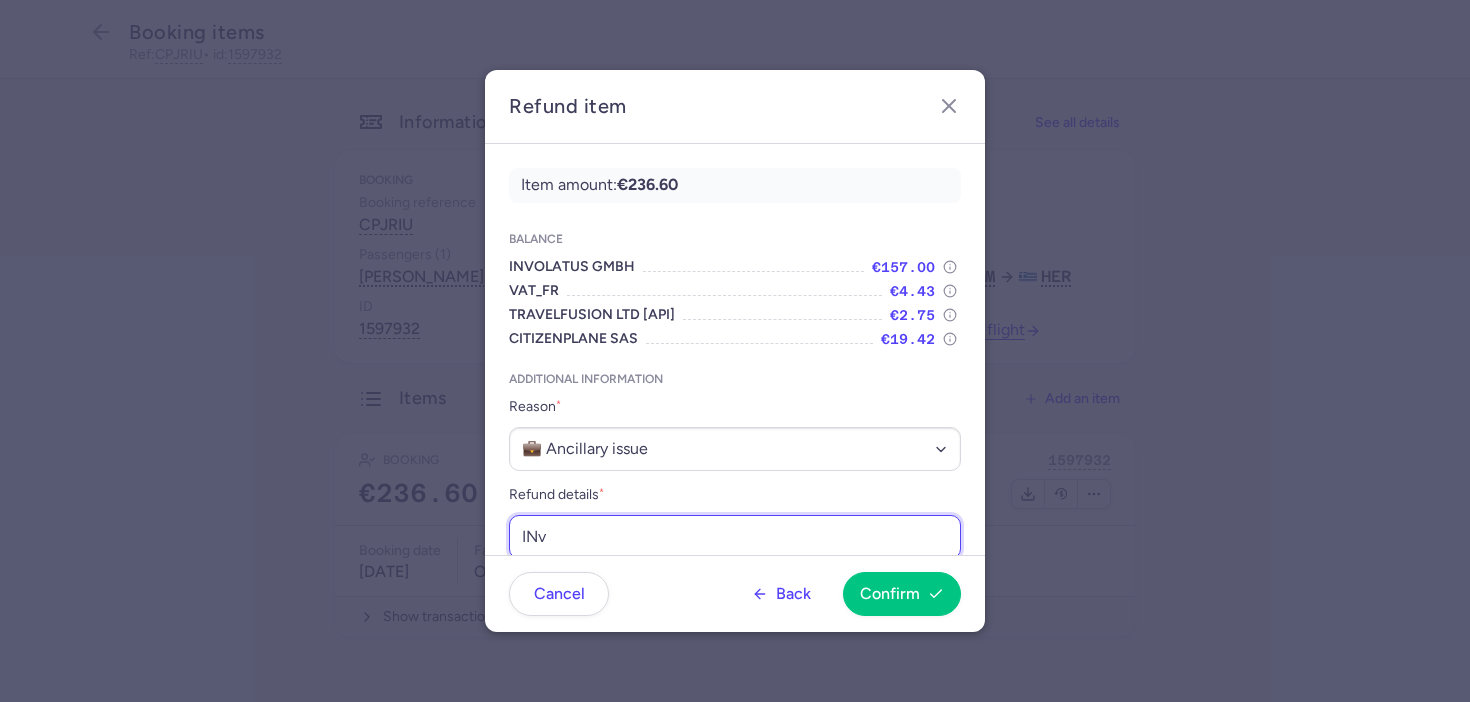 scroll, scrollTop: 28, scrollLeft: 0, axis: vertical 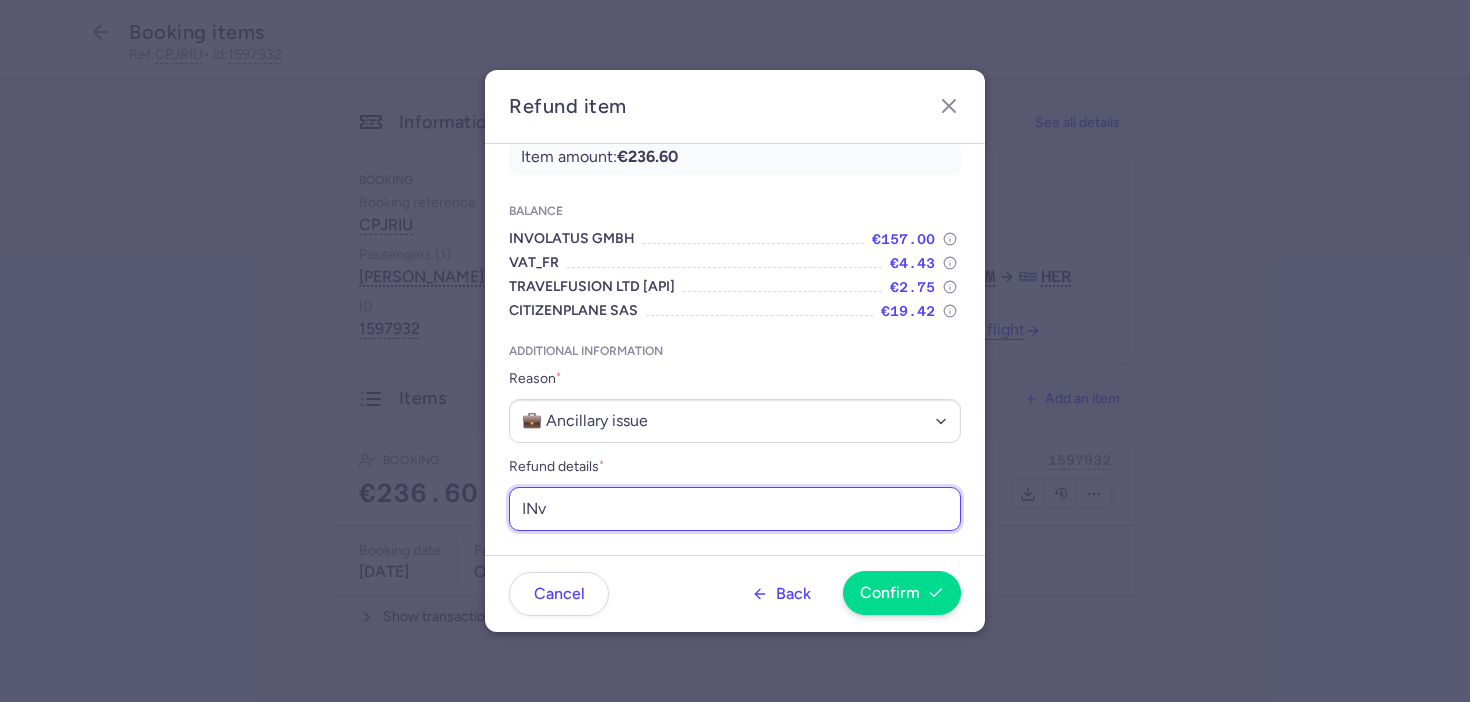 type on "INv" 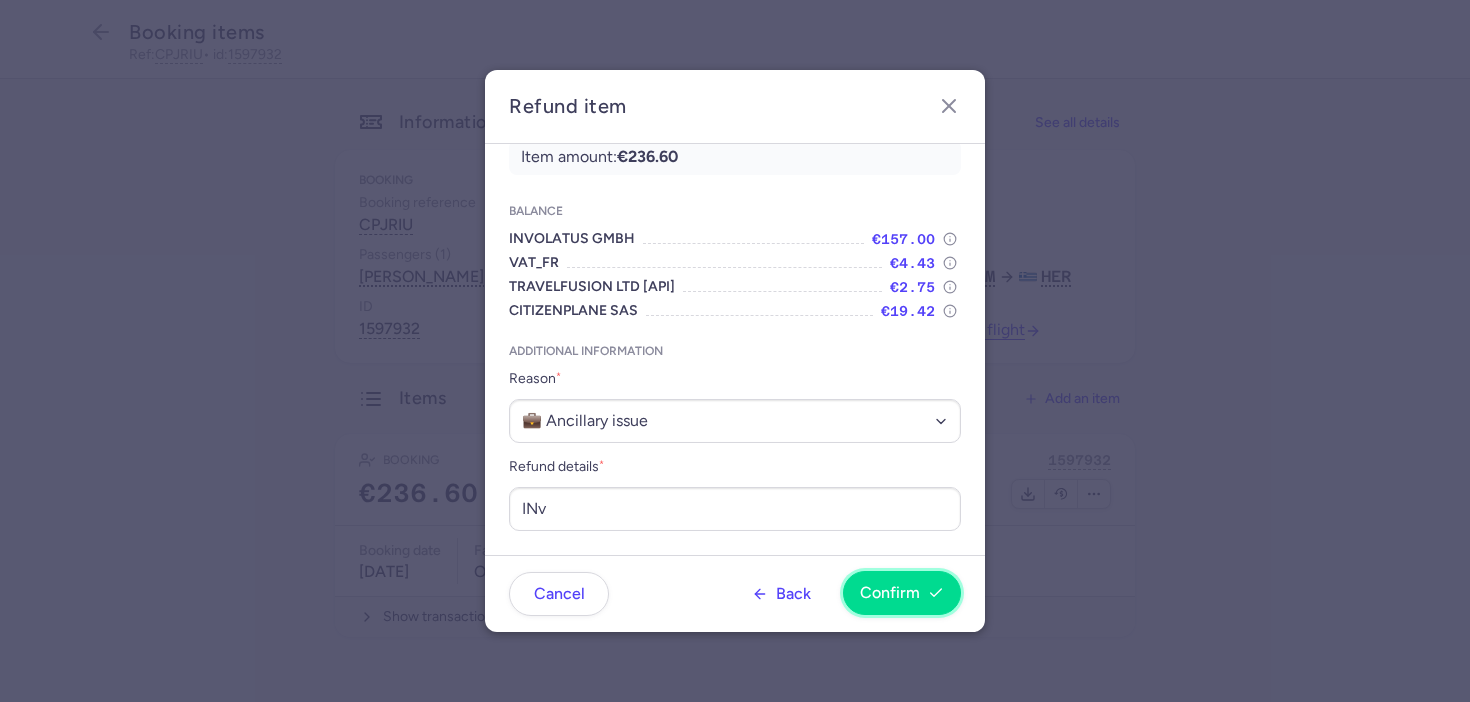 click on "Confirm" at bounding box center (890, 593) 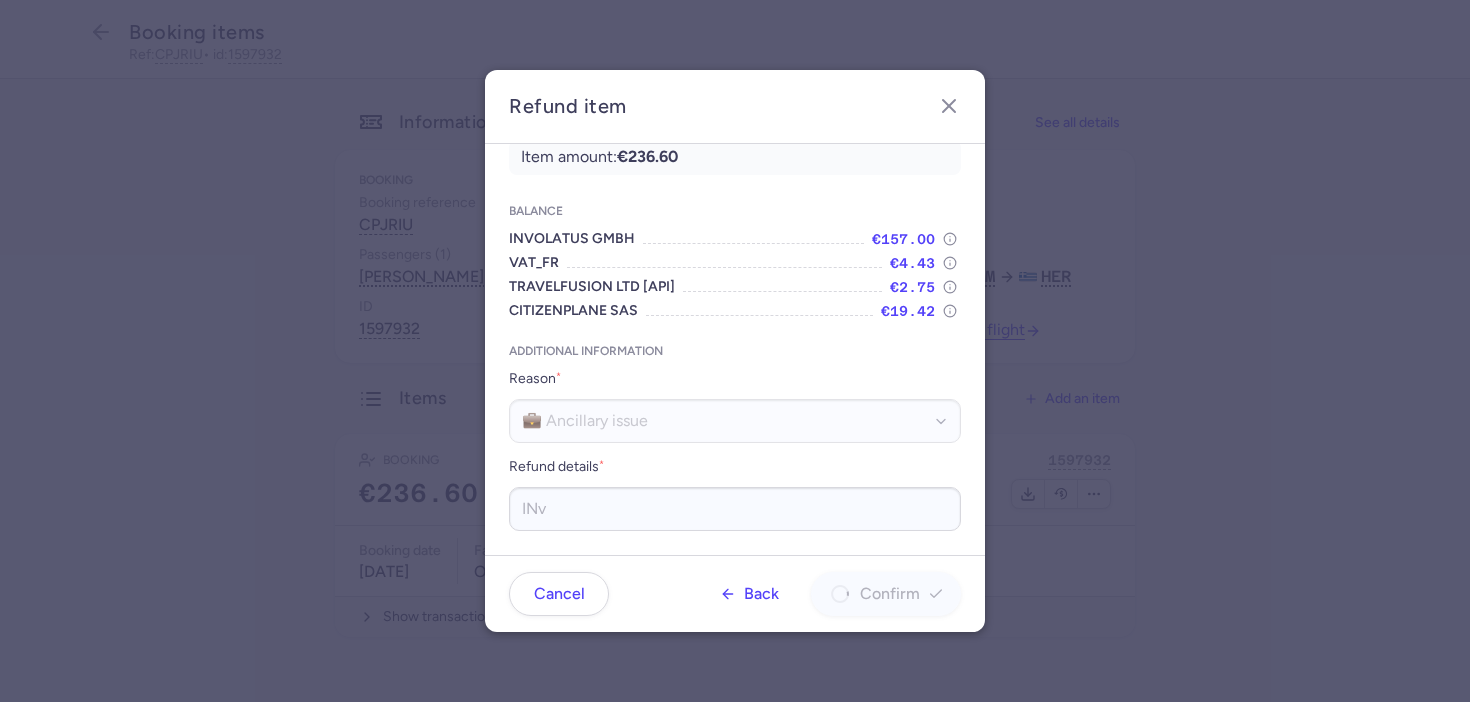 scroll, scrollTop: 0, scrollLeft: 0, axis: both 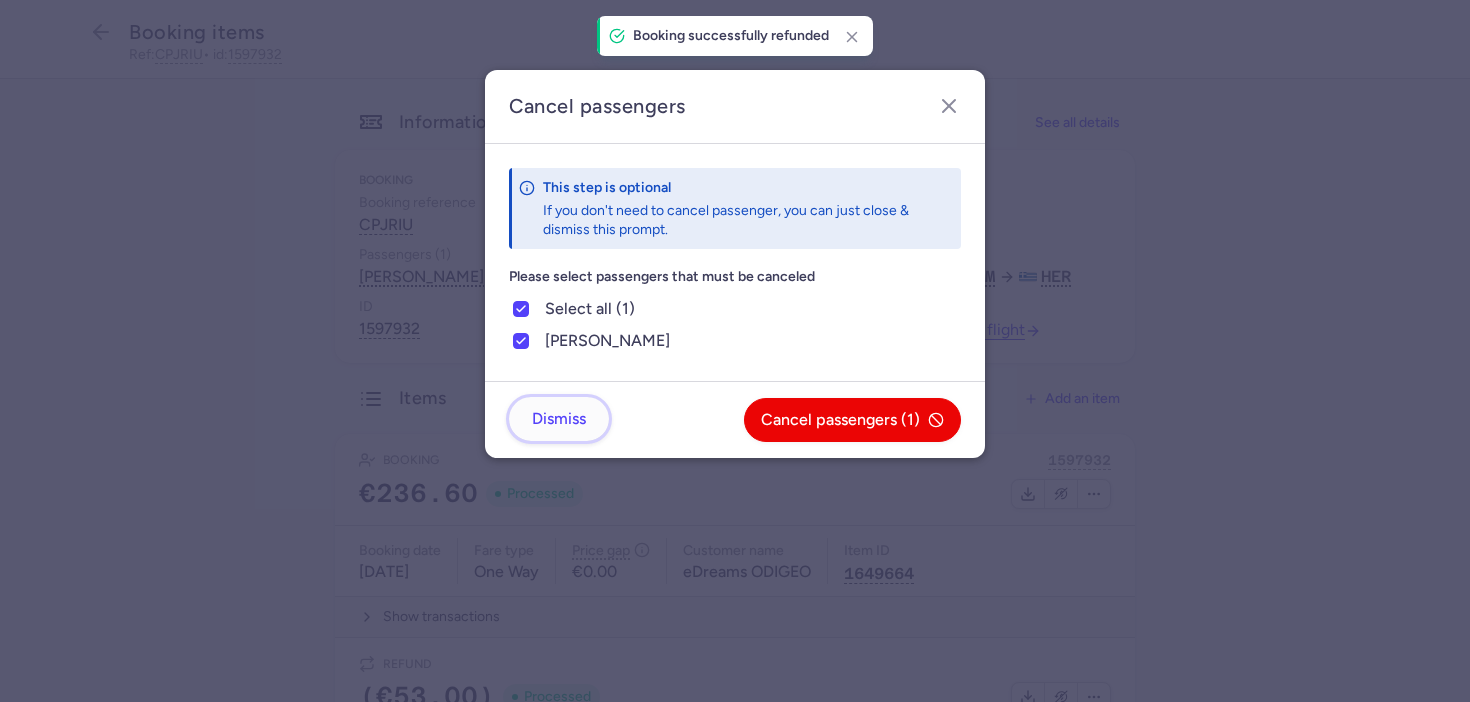click on "Dismiss" 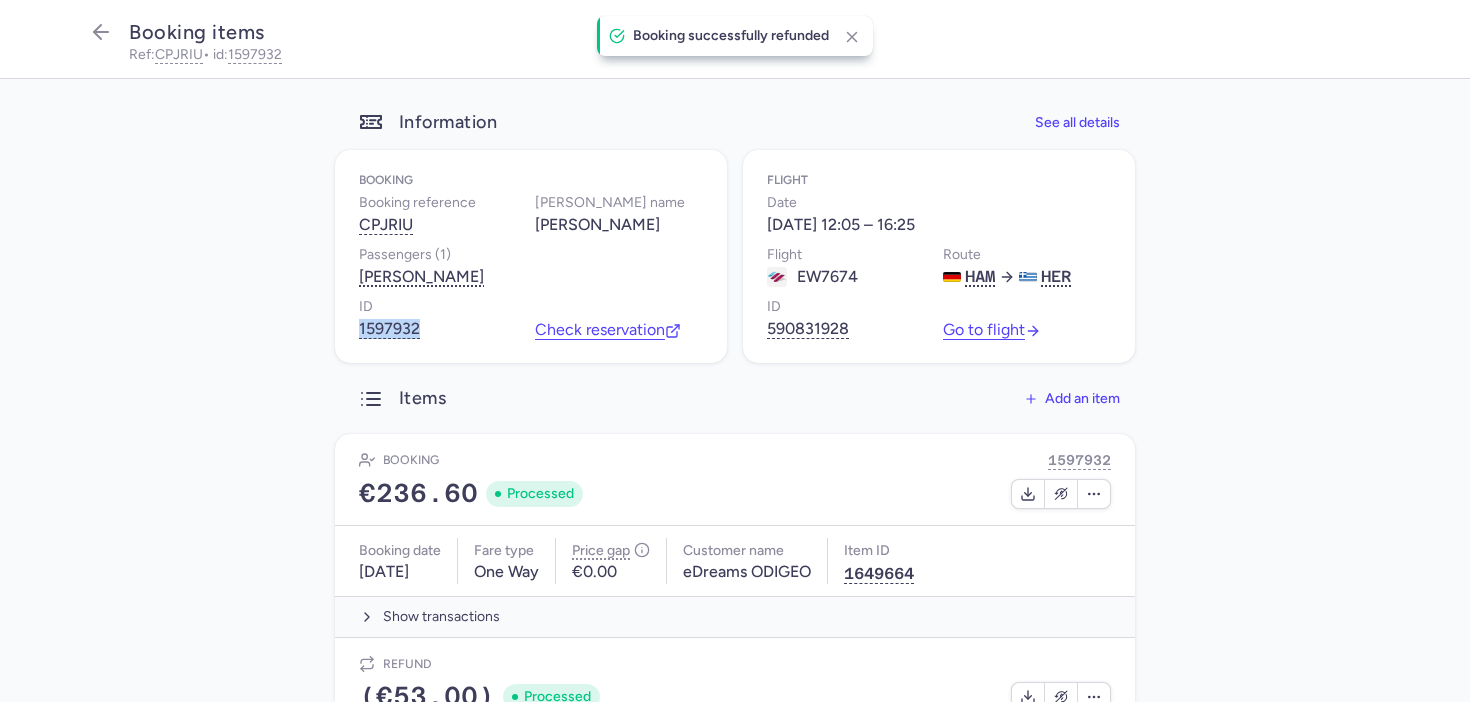 click on "Information  See all details  Booking Booking reference CPJRIU Booker name Pia Marie PFUTZNER Passengers (1) Pia Marie PFUTZNER ID 1597932  Check reservation  Flight Date Thu, 7 Aug 12:05 – 16:25 Flight  EW7674 Route HAM HER ID 590831928  Go to flight   Items   Add an item  Booking 1597932 €236.60 Processed Booking date  20/07/2025 Fare type  One Way Price gap  €0.00 Customer name  eDreams ODIGEO Item ID  1649664  Show transactions Refund (€53.00) Processed Refund date  21/07/2025 Price gap  €0.00 Customer name  eDreams ODIGEO Item ID  1651530  Show transactions" 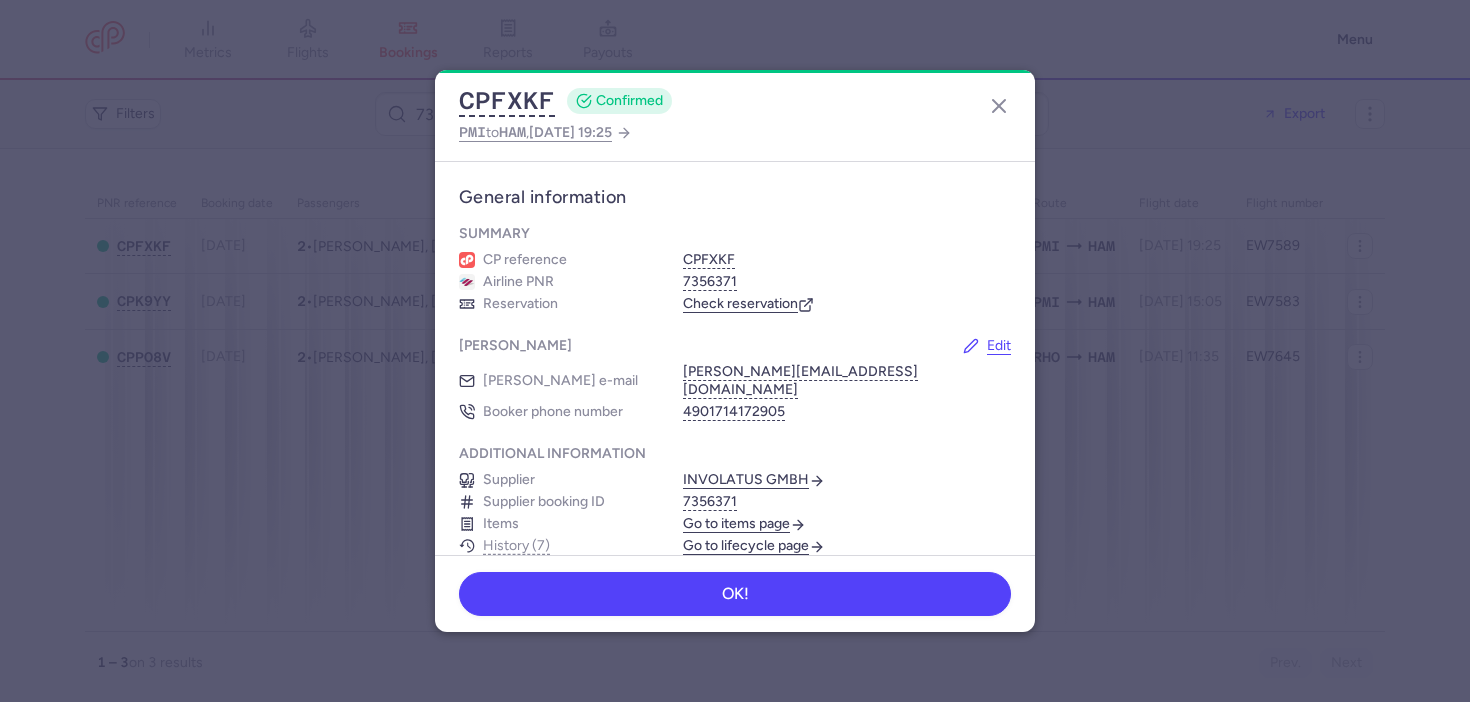 scroll, scrollTop: 0, scrollLeft: 0, axis: both 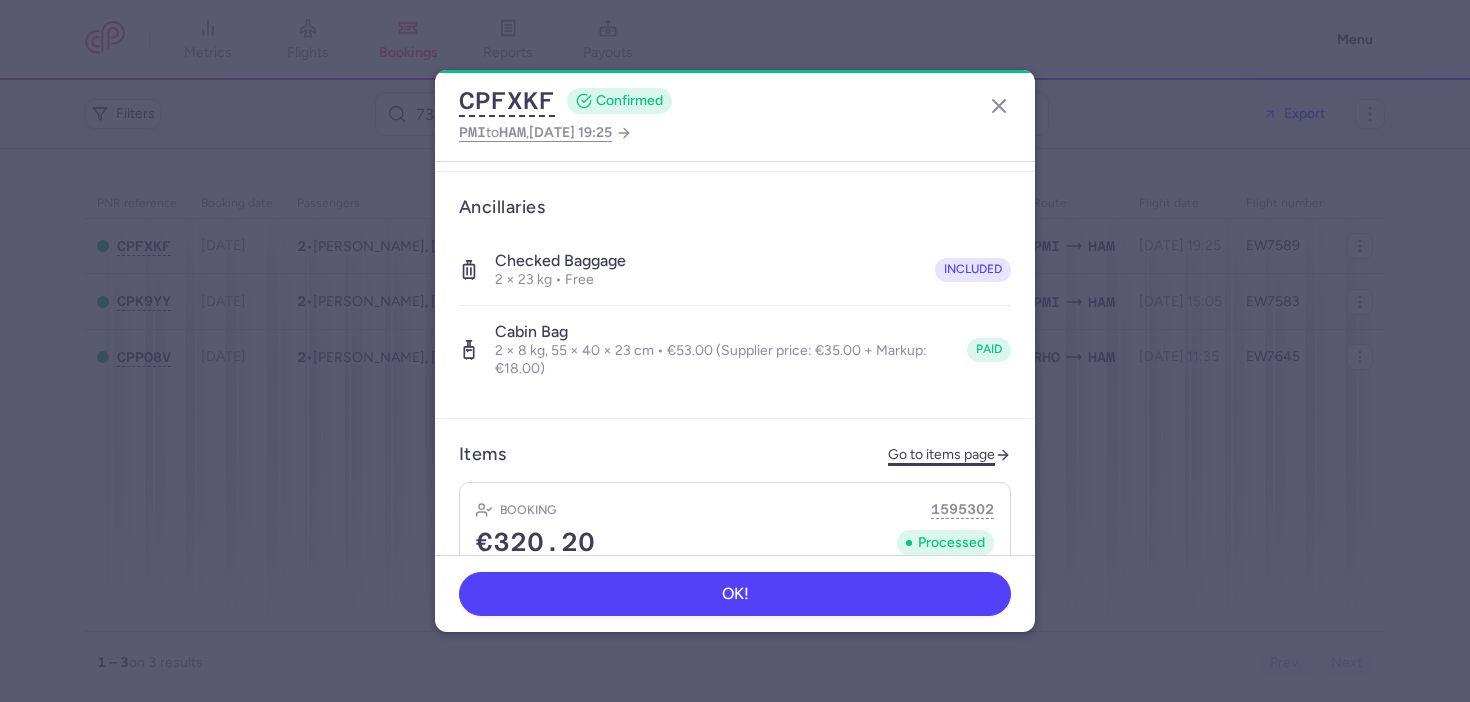 click on "Go to items page" 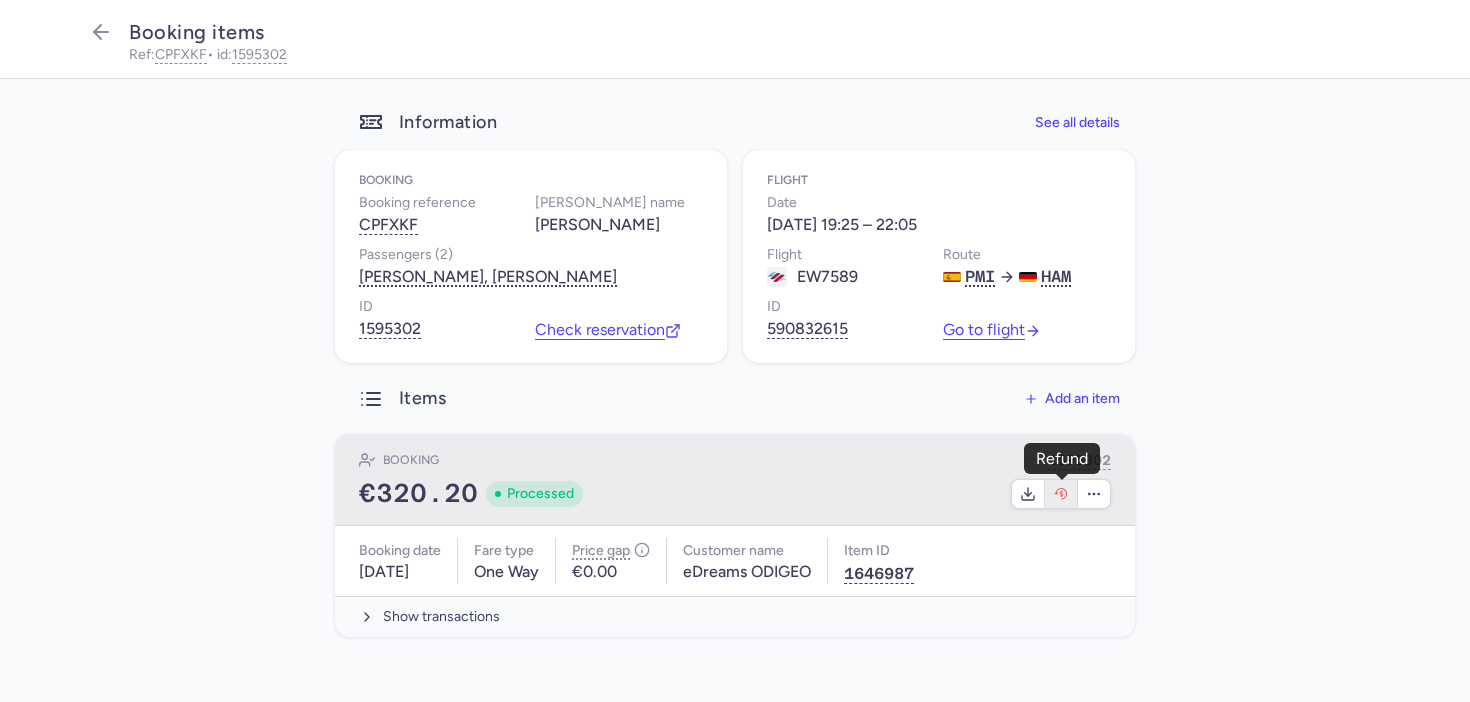 click 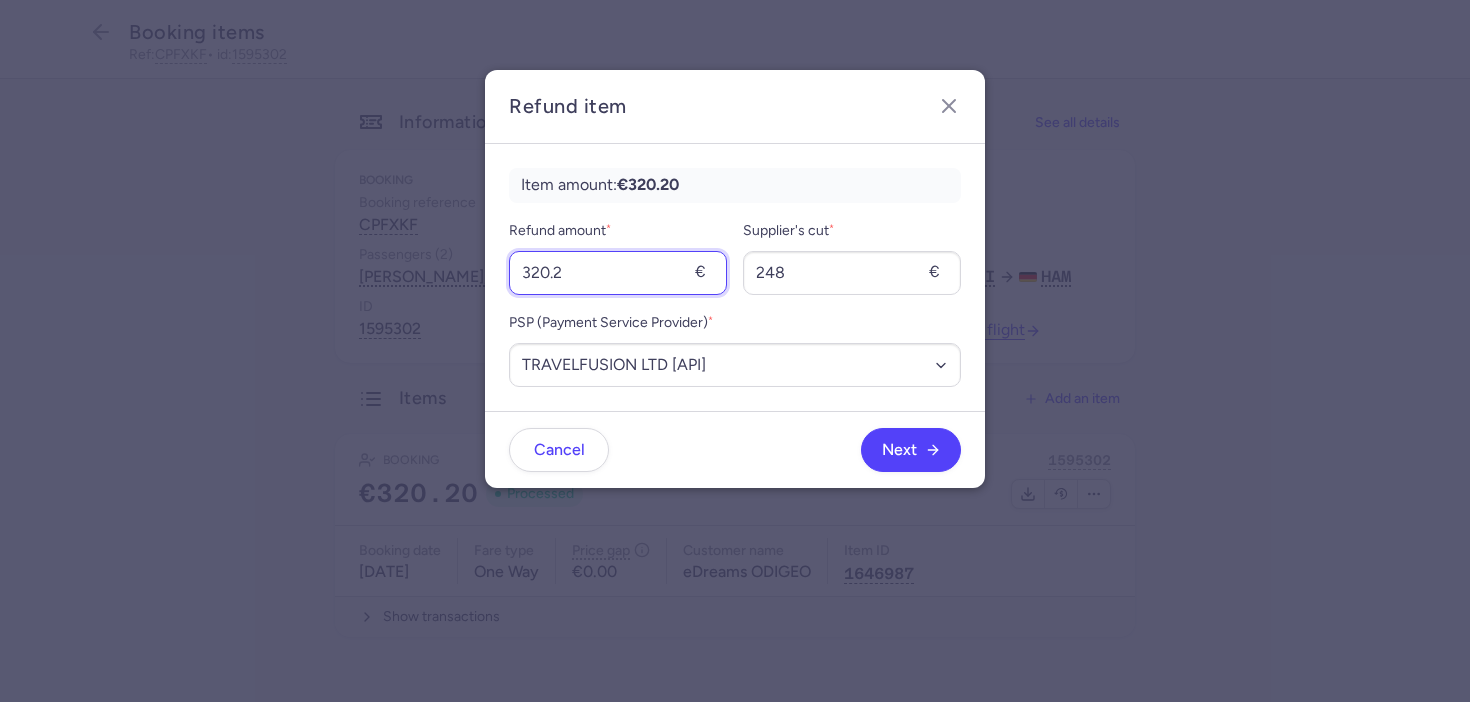 click on "Refund amount  * 320.2 € Supplier's cut  * 248 € PSP (Payment Service Provider)  * Select an option BANK_FR TRAVELFUSION LTD [API]" at bounding box center [735, 303] 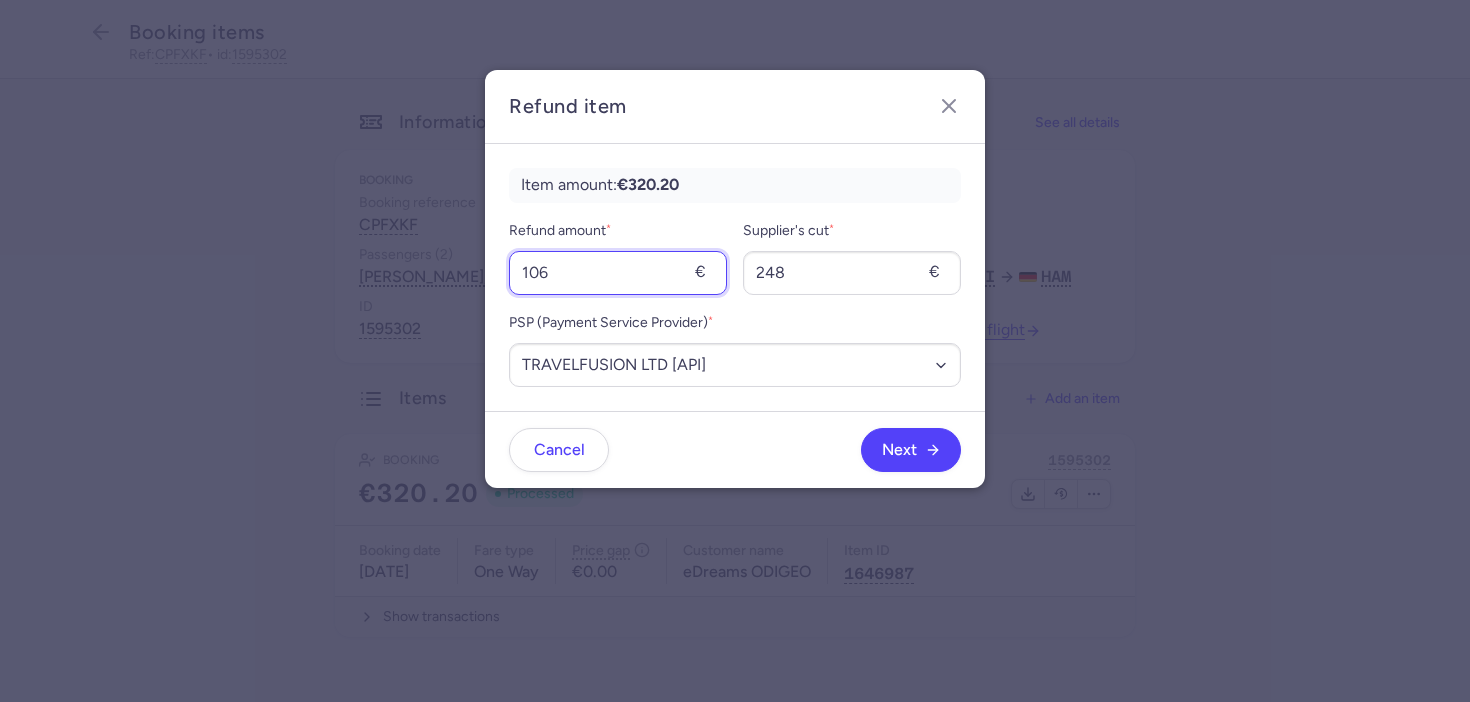 type on "106" 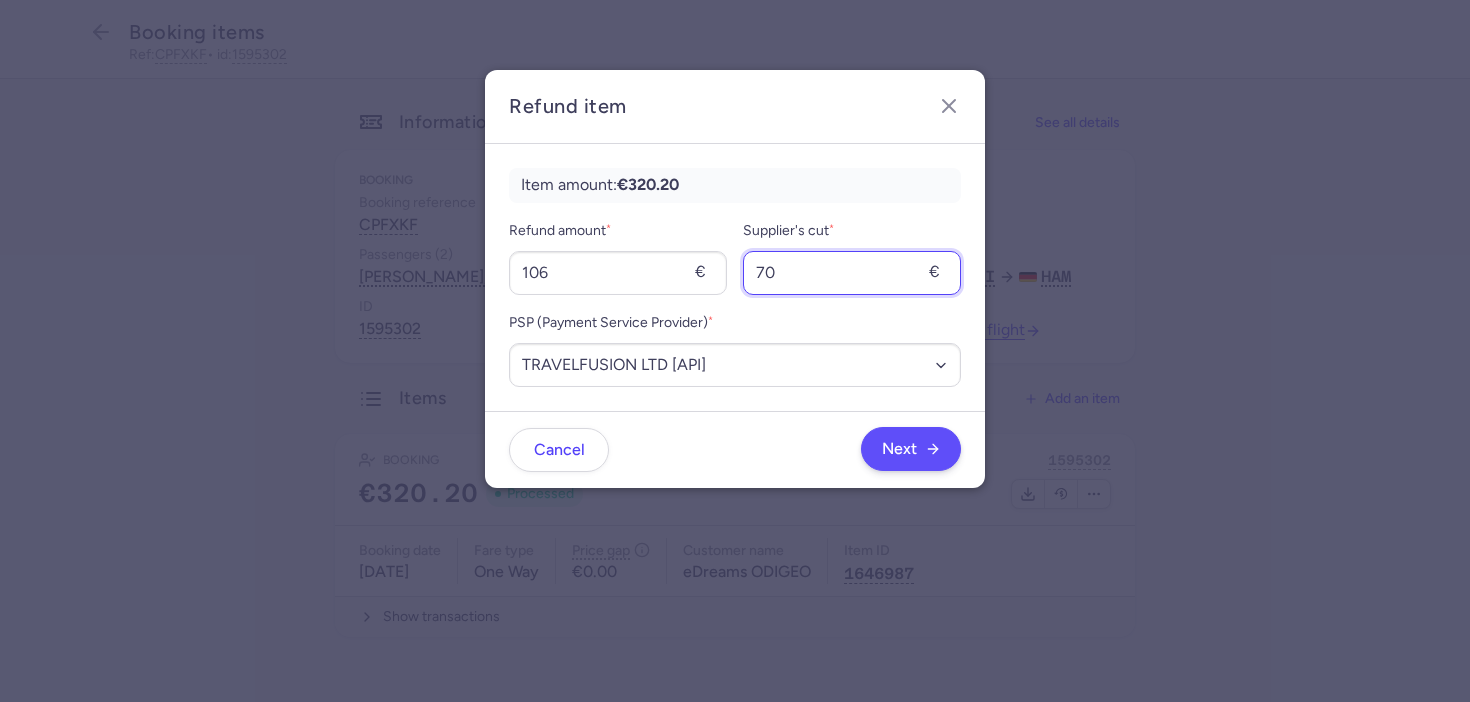 type on "70" 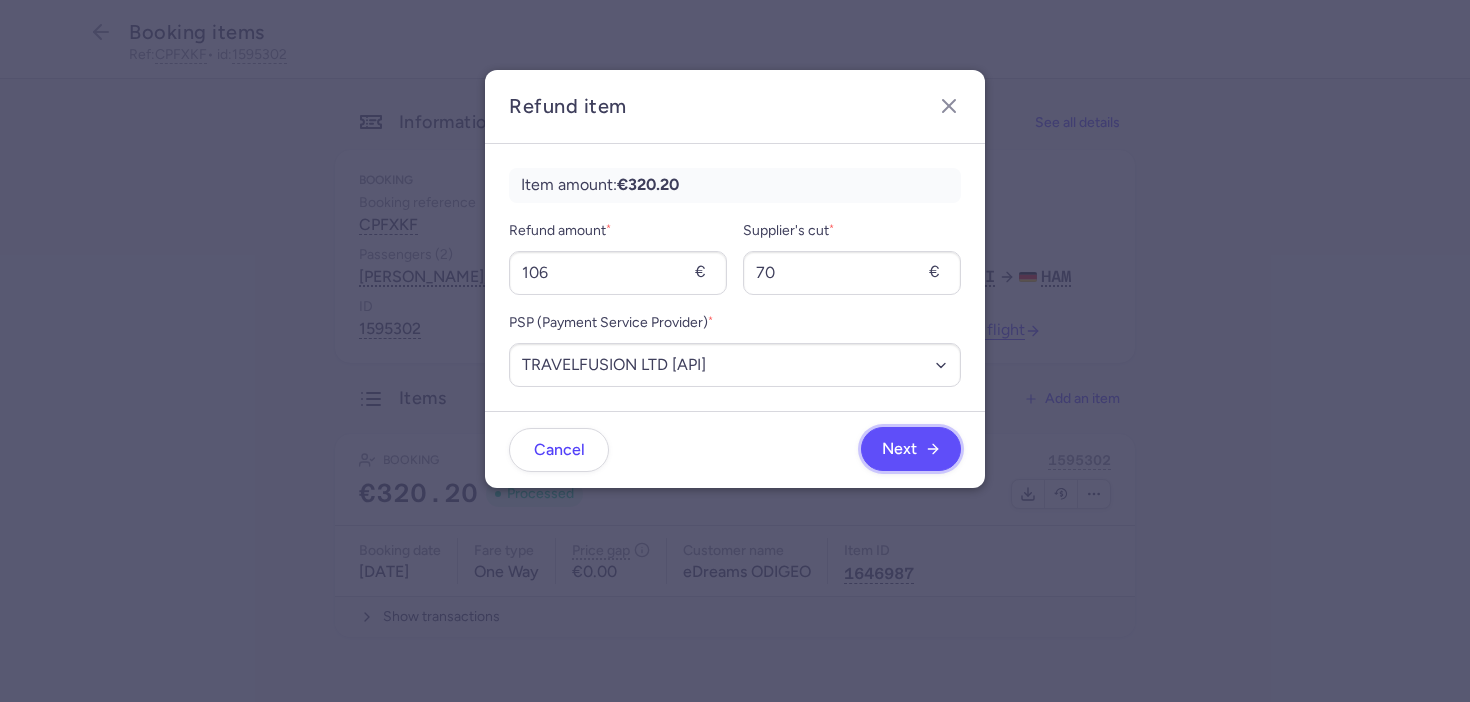 click on "Next" at bounding box center [899, 449] 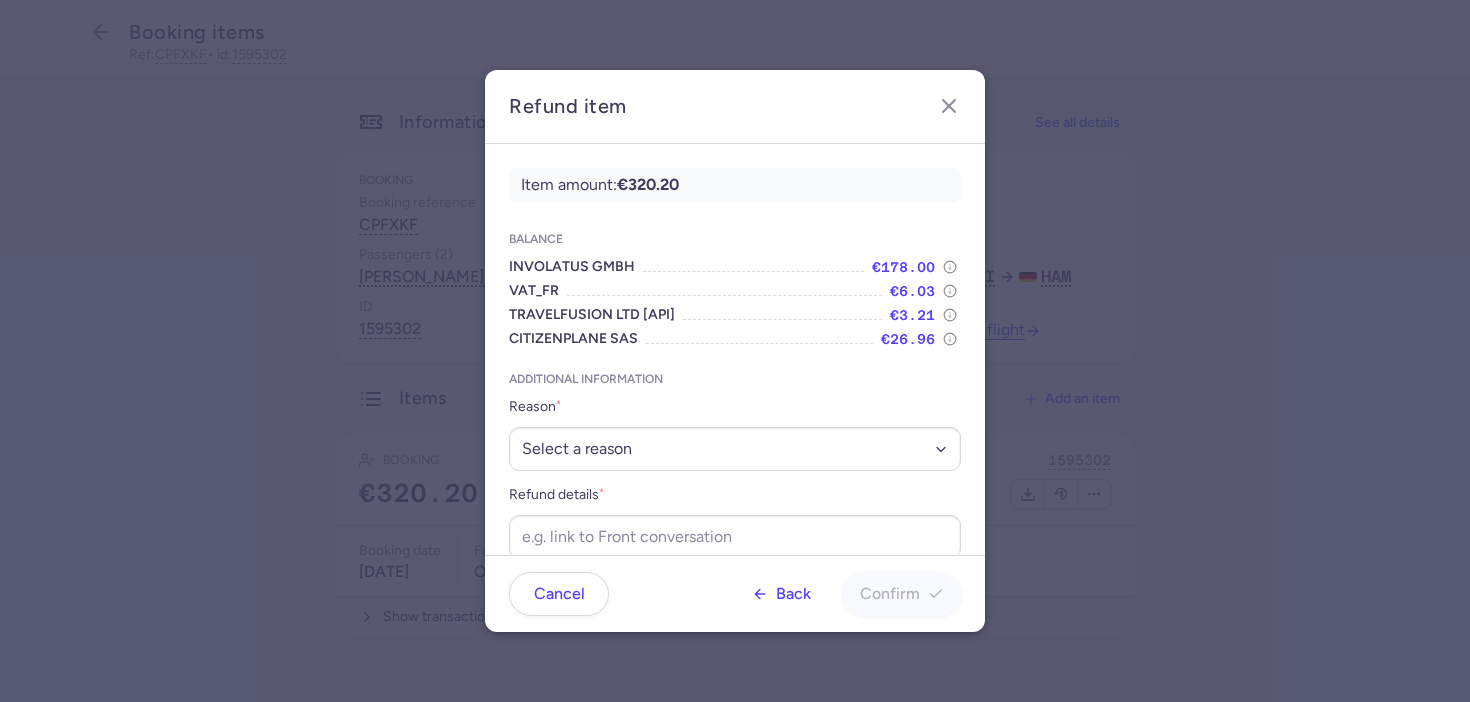 scroll, scrollTop: 28, scrollLeft: 0, axis: vertical 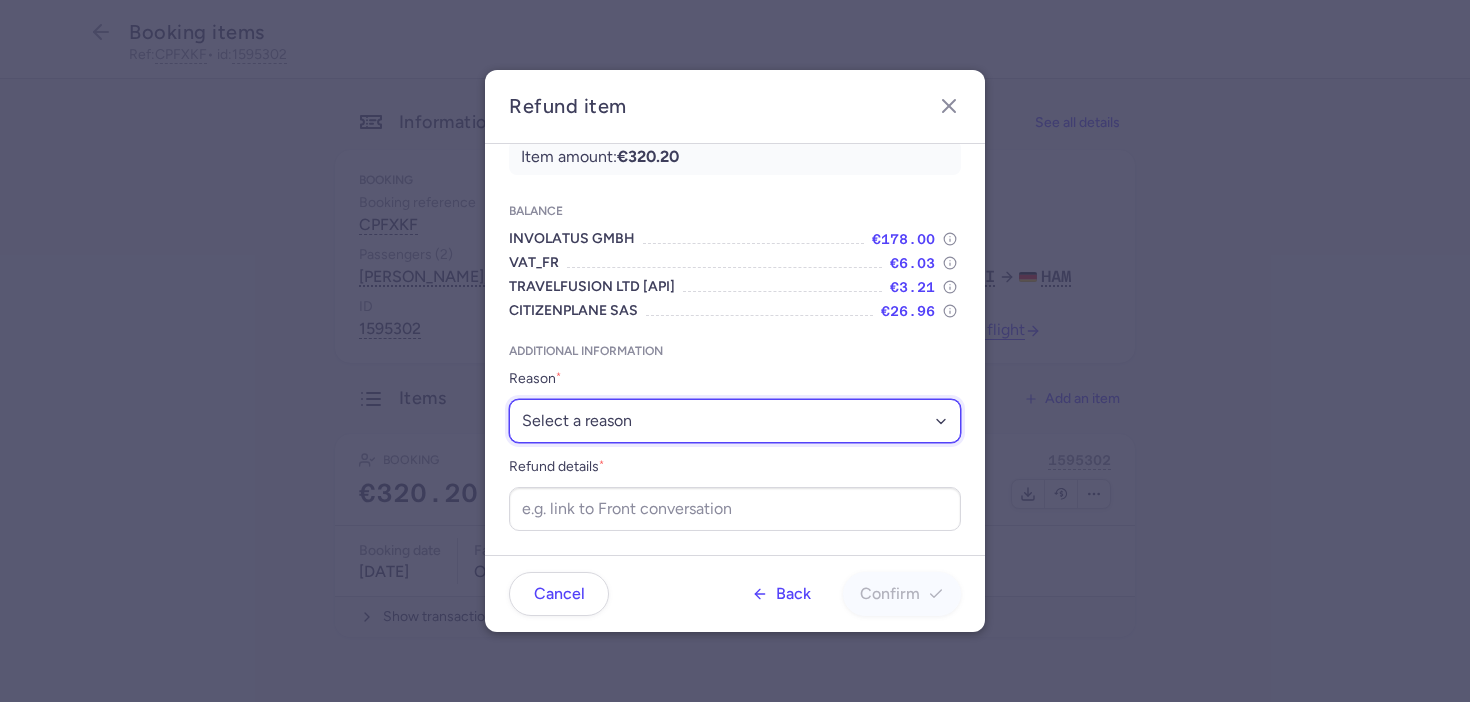 click on "Select a reason ✈️ Airline ceasing ops 💼 Ancillary issue 📄 APIS missing ⚙️ CitizenPlane error ⛔️ Denied boarding 🔁 Duplicate ❌ Flight canceled 🕵🏼‍♂️ Fraud 🎁 Goodwill 🎫 Goodwill allowance 🙃 Other 💺 Overbooking 💸 Refund with penalty 🙅 Schedule change not accepted 🤕 Supplier error 💵 Tax refund ❓ Unconfirmed booking" at bounding box center [735, 421] 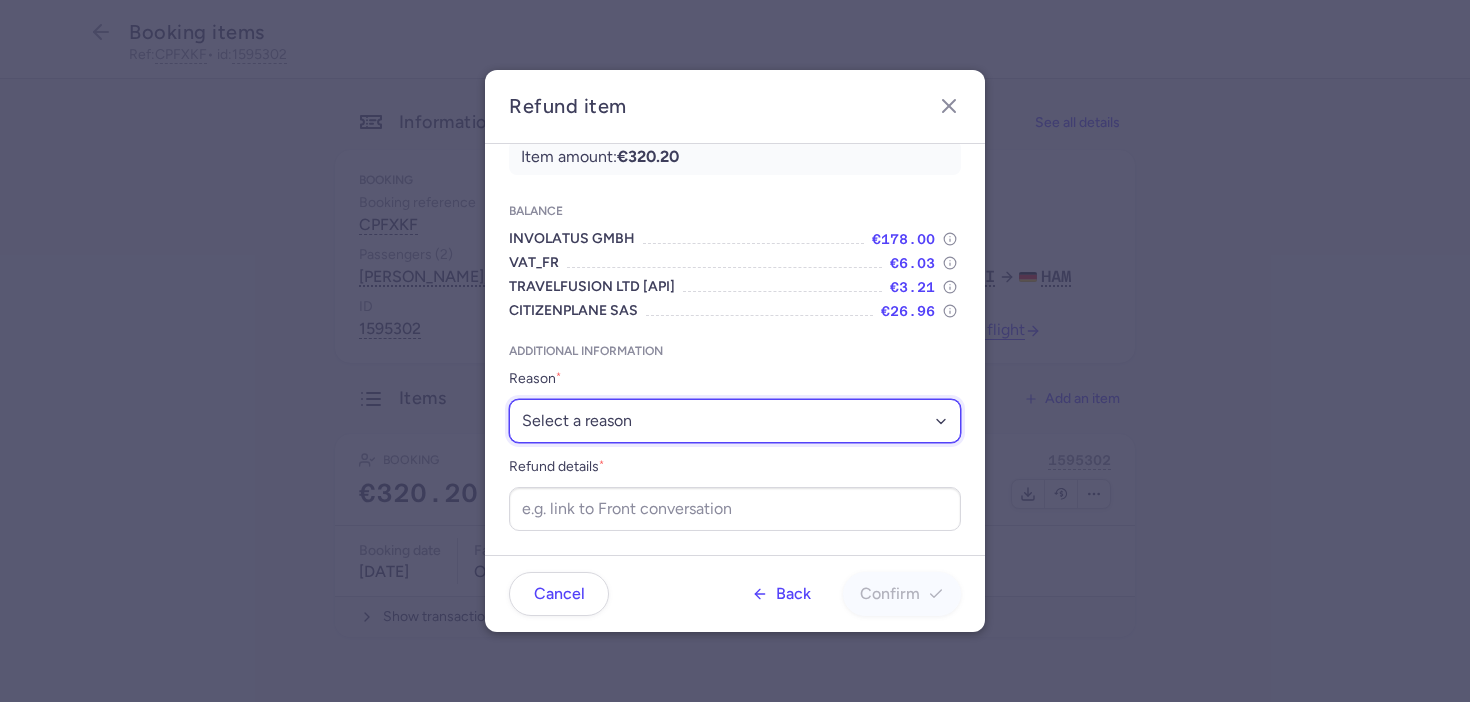 select on "ANCILLARY_ISSUE" 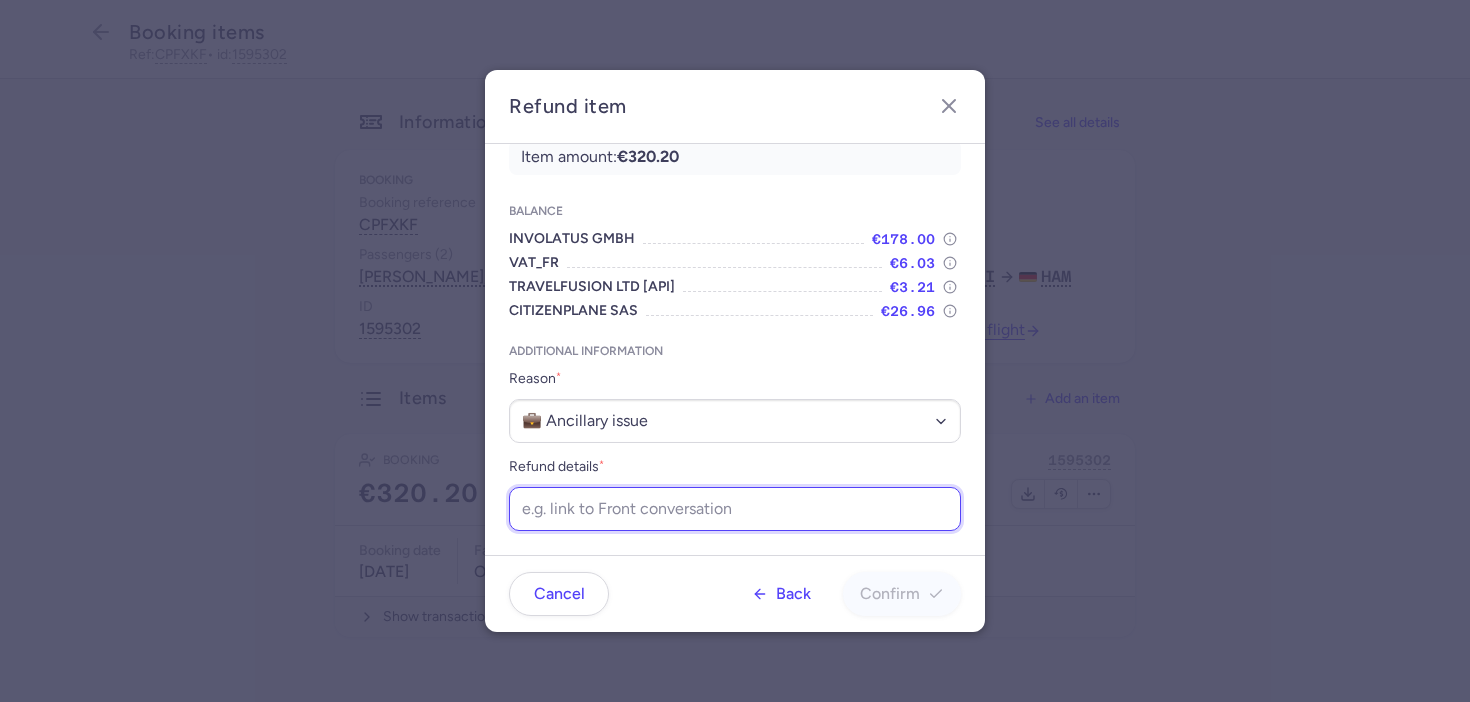 click on "Refund details  *" at bounding box center [735, 509] 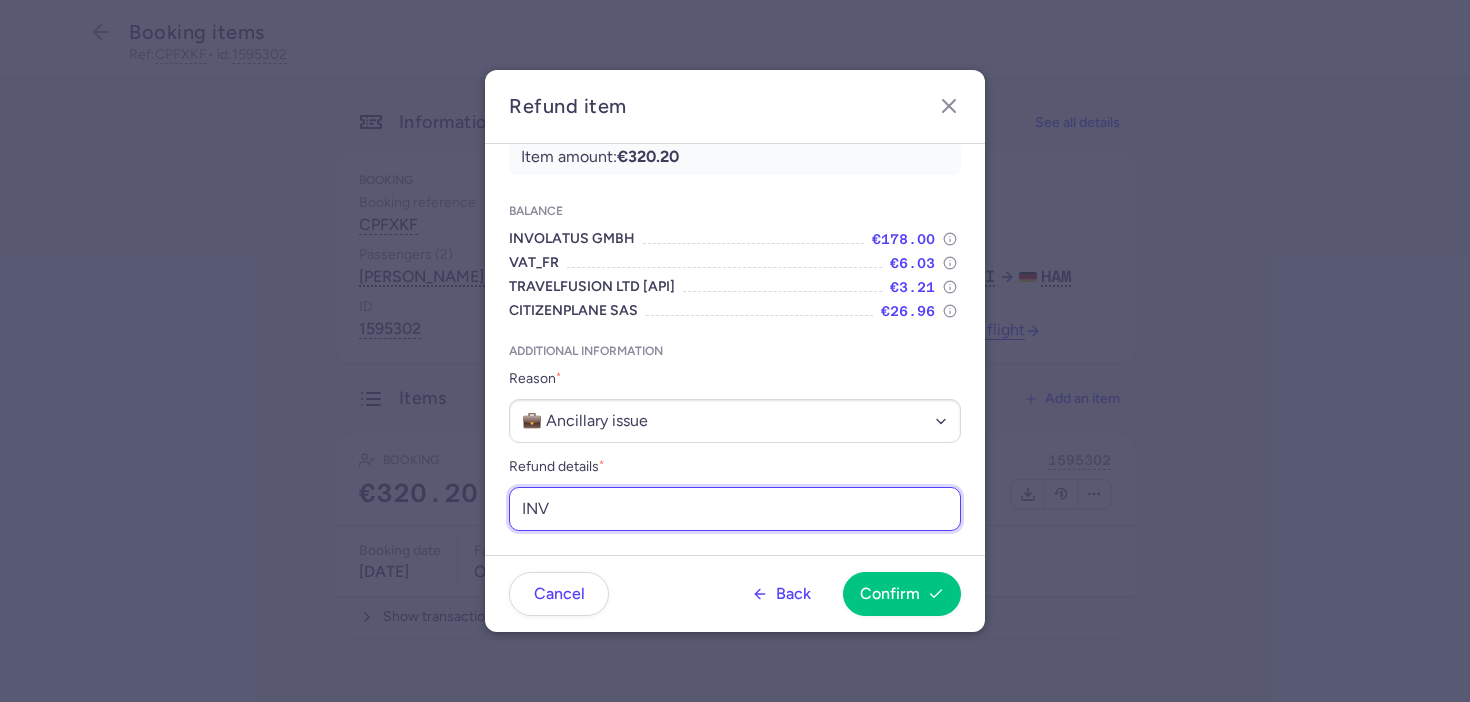 type on "INV" 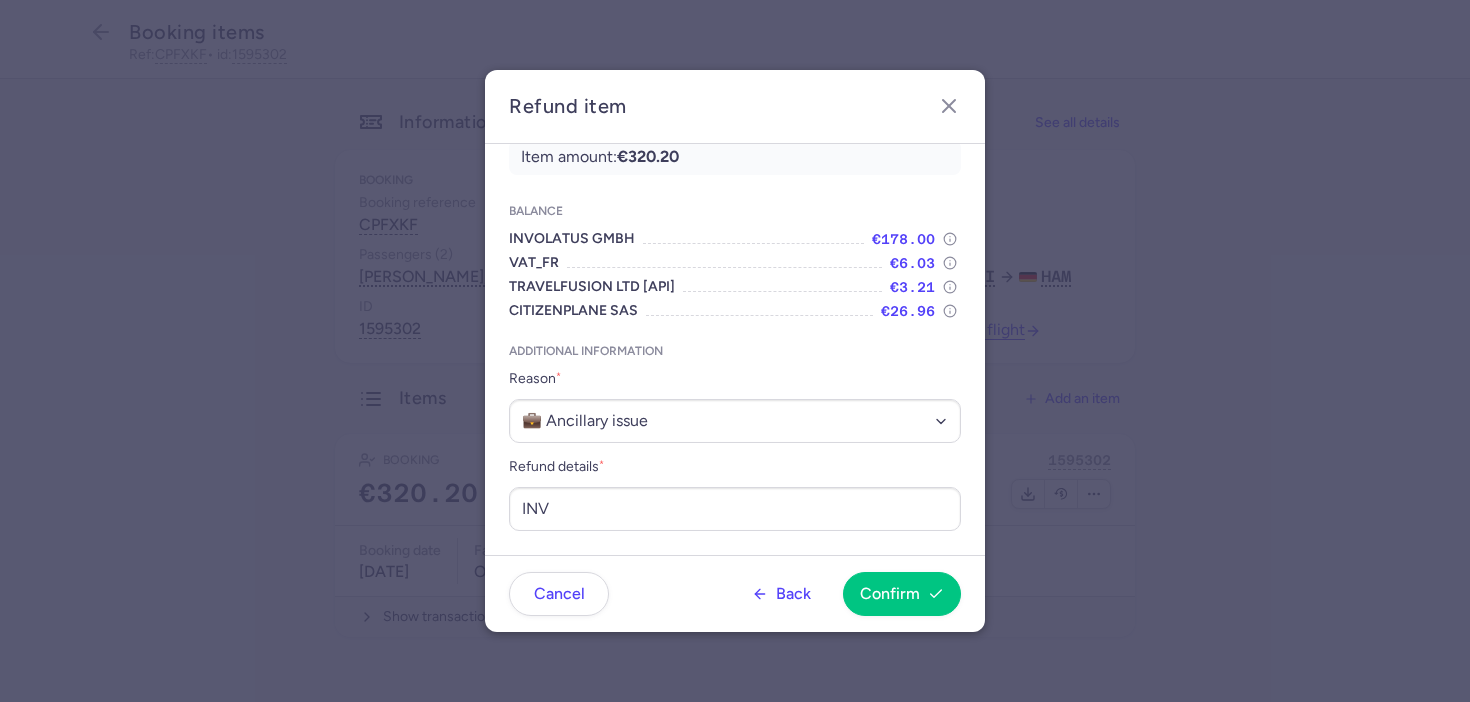 click on "Reason  *" at bounding box center (735, 379) 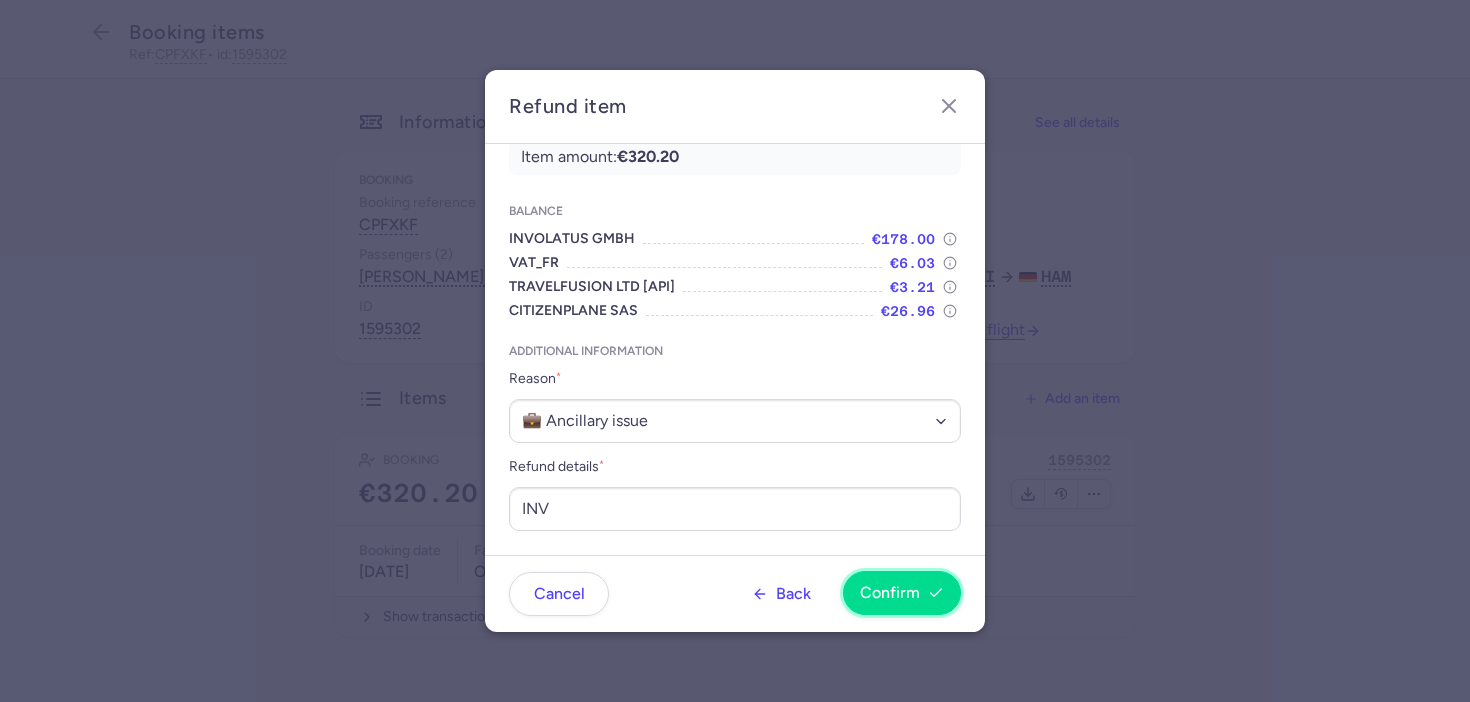 click on "Confirm" at bounding box center (902, 593) 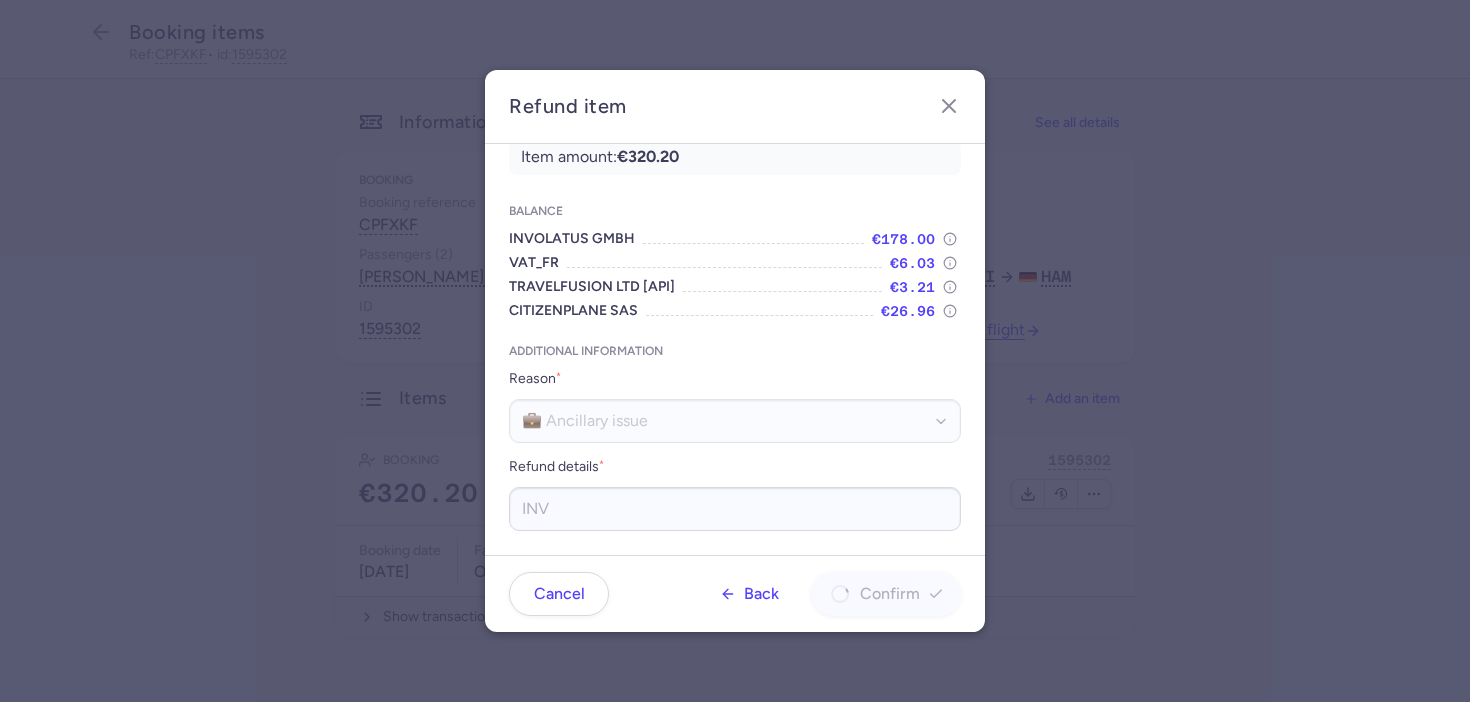 scroll, scrollTop: 0, scrollLeft: 0, axis: both 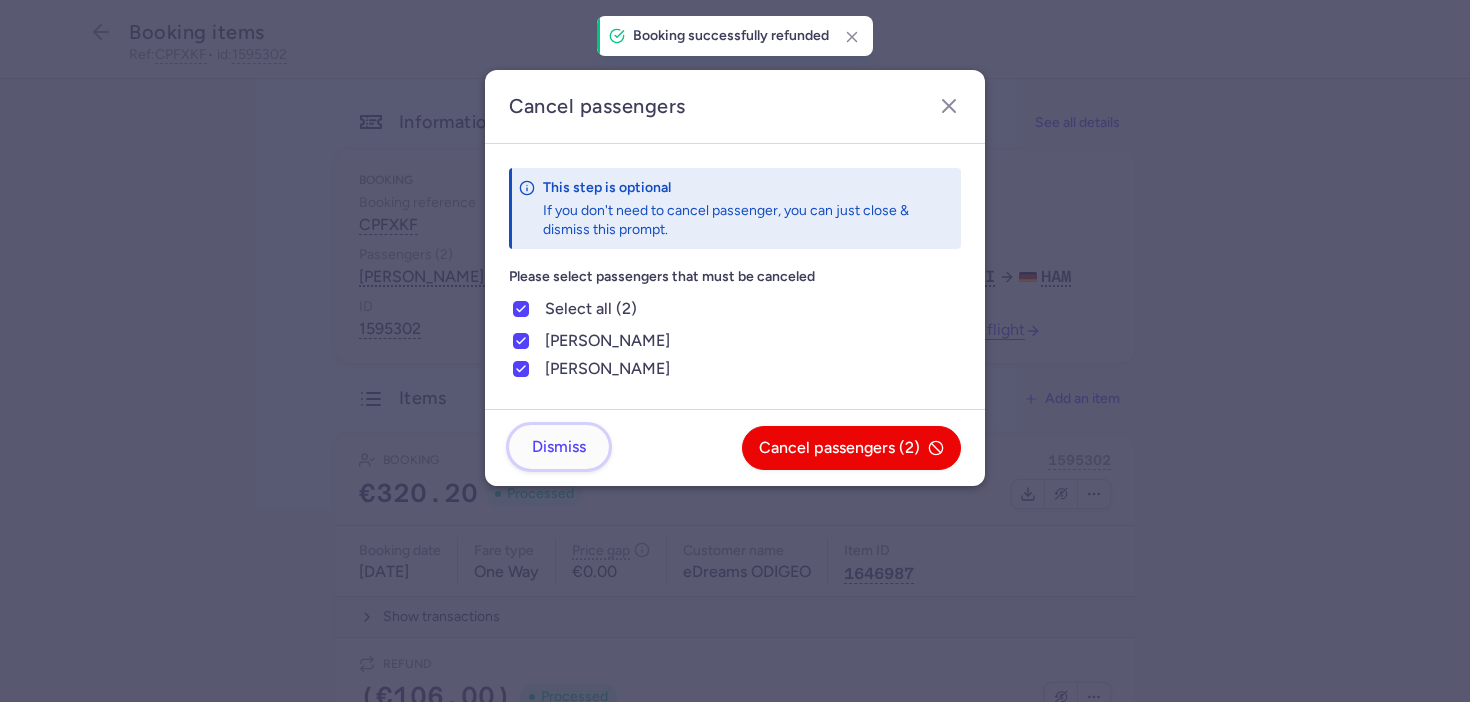 click on "Dismiss" at bounding box center (559, 447) 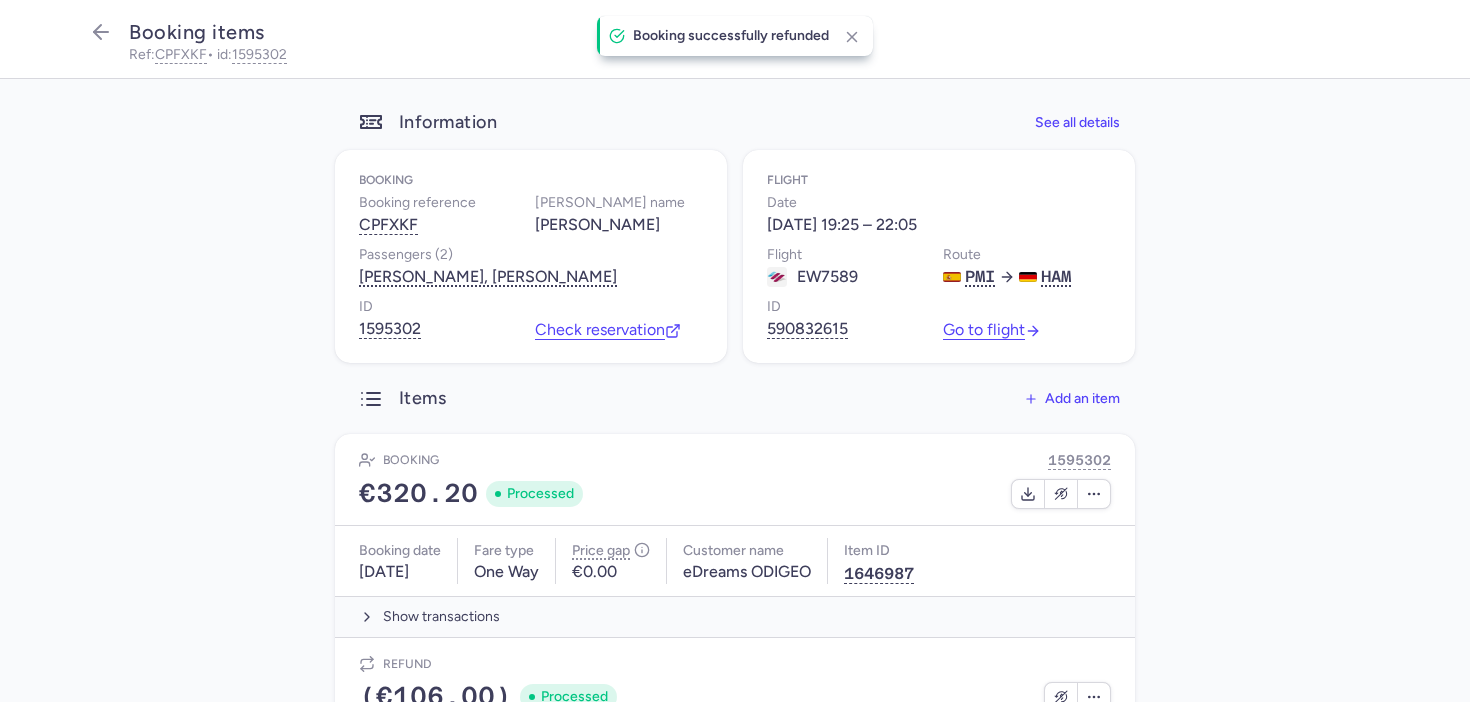 scroll, scrollTop: 186, scrollLeft: 0, axis: vertical 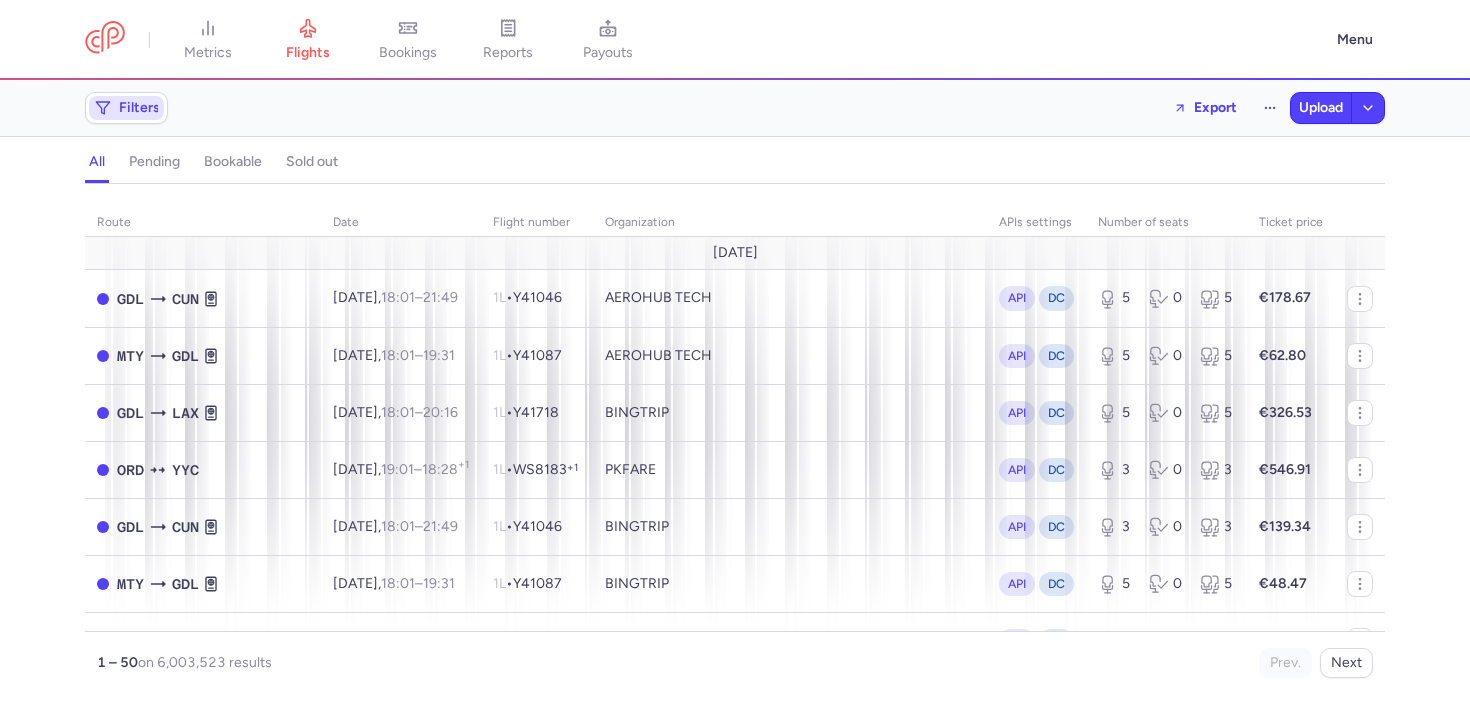 click on "Filters" at bounding box center (126, 108) 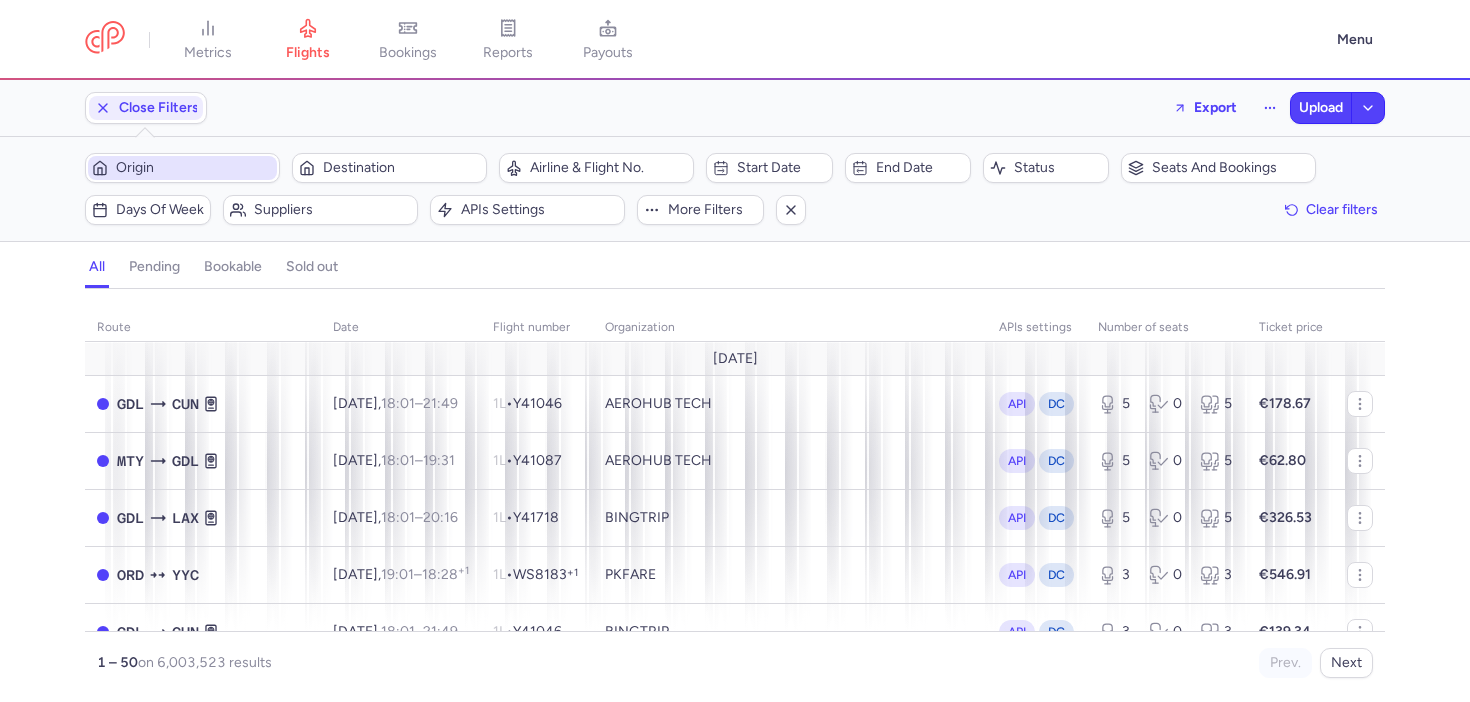 scroll, scrollTop: 0, scrollLeft: 0, axis: both 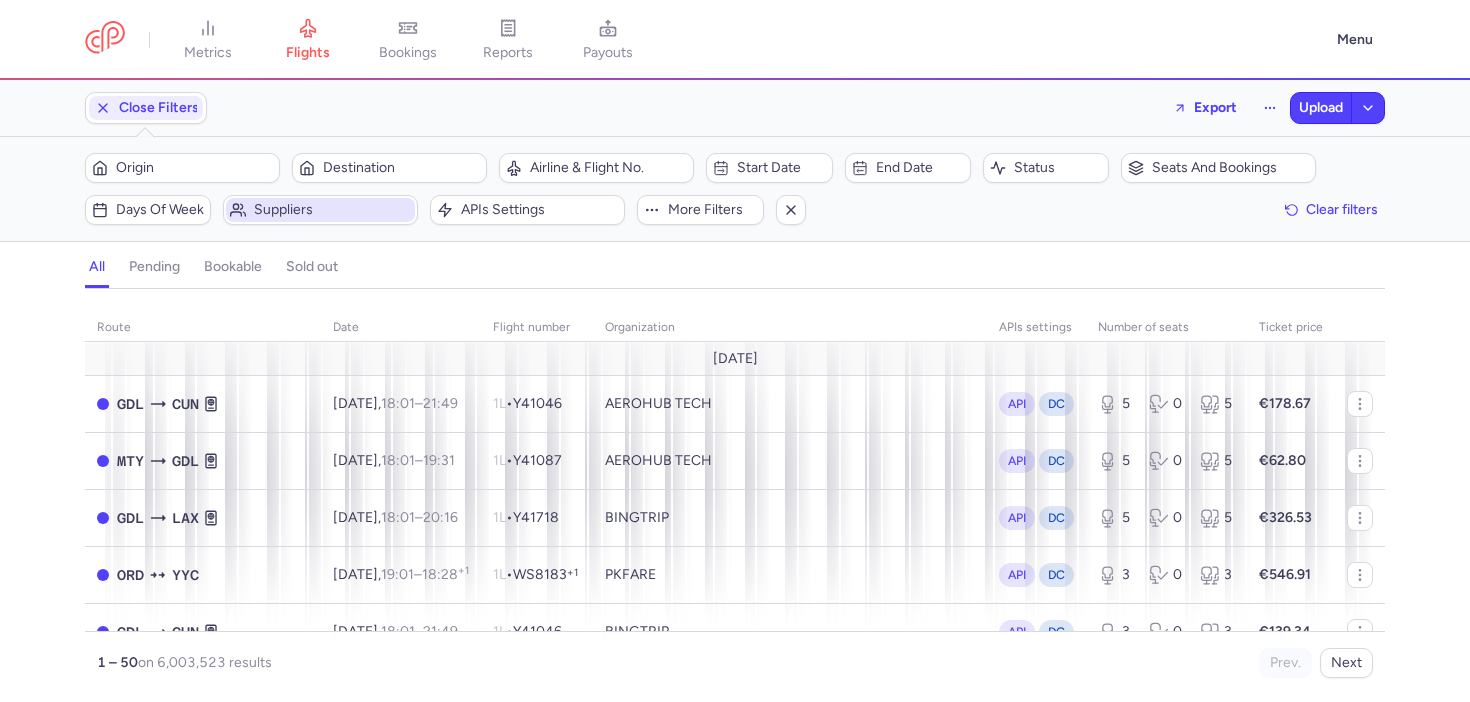click on "Suppliers" at bounding box center (320, 210) 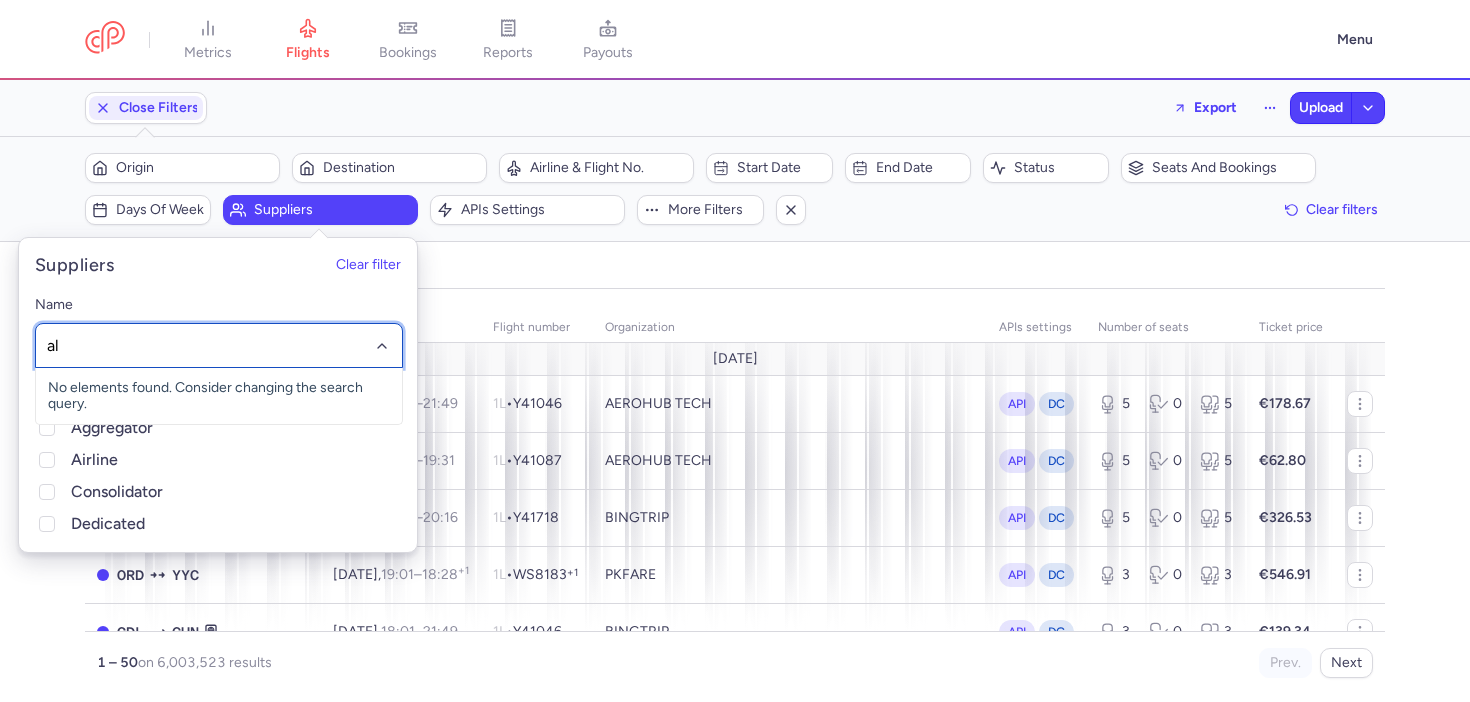 type on "all" 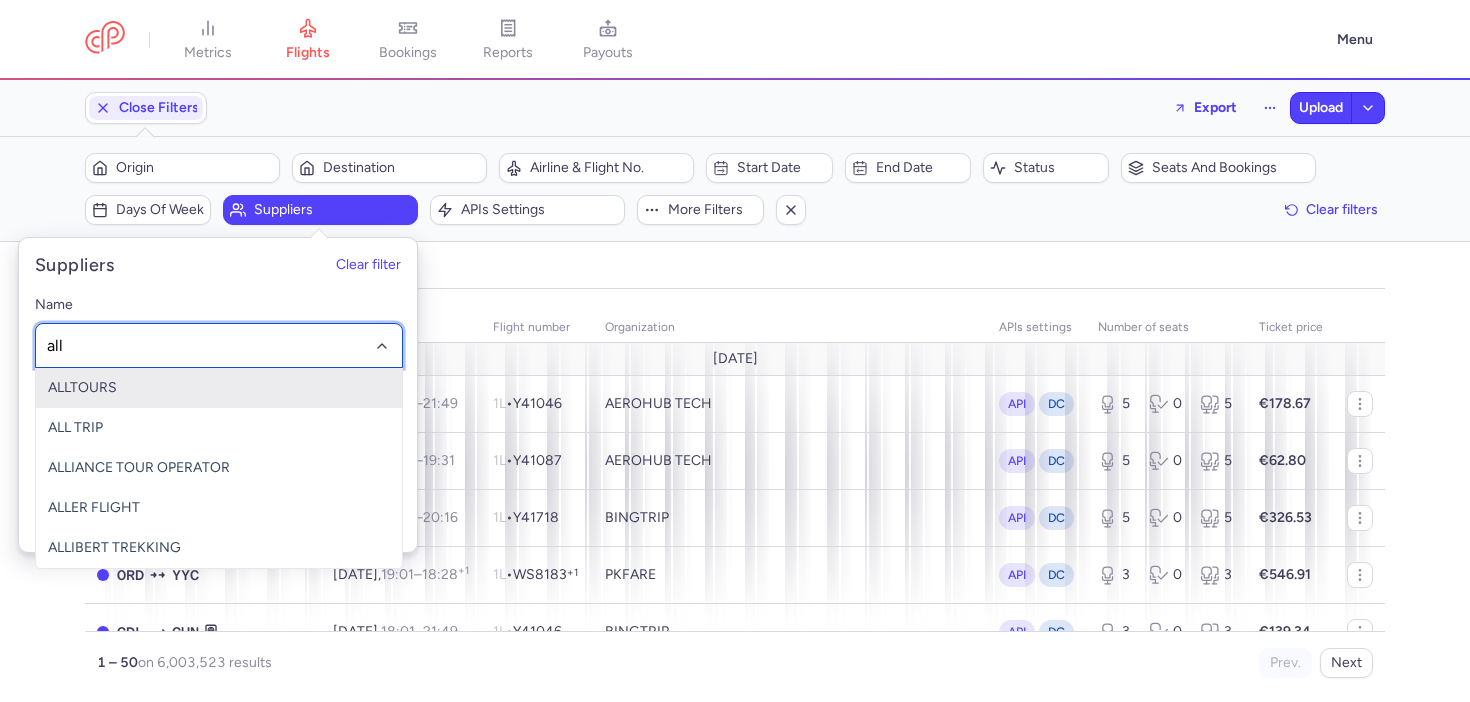 click on "ALLTOURS" at bounding box center [219, 388] 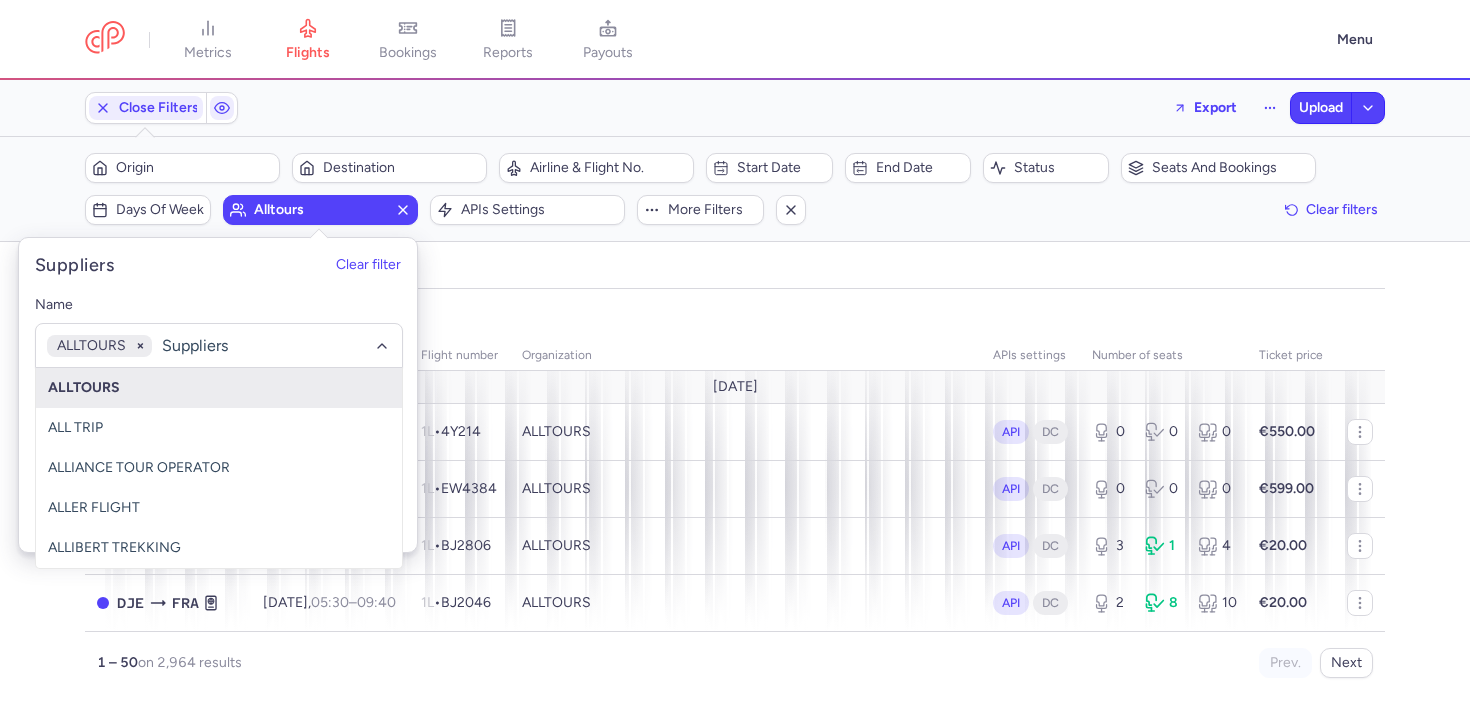 click on "all pending bookable sold out" at bounding box center [735, 271] 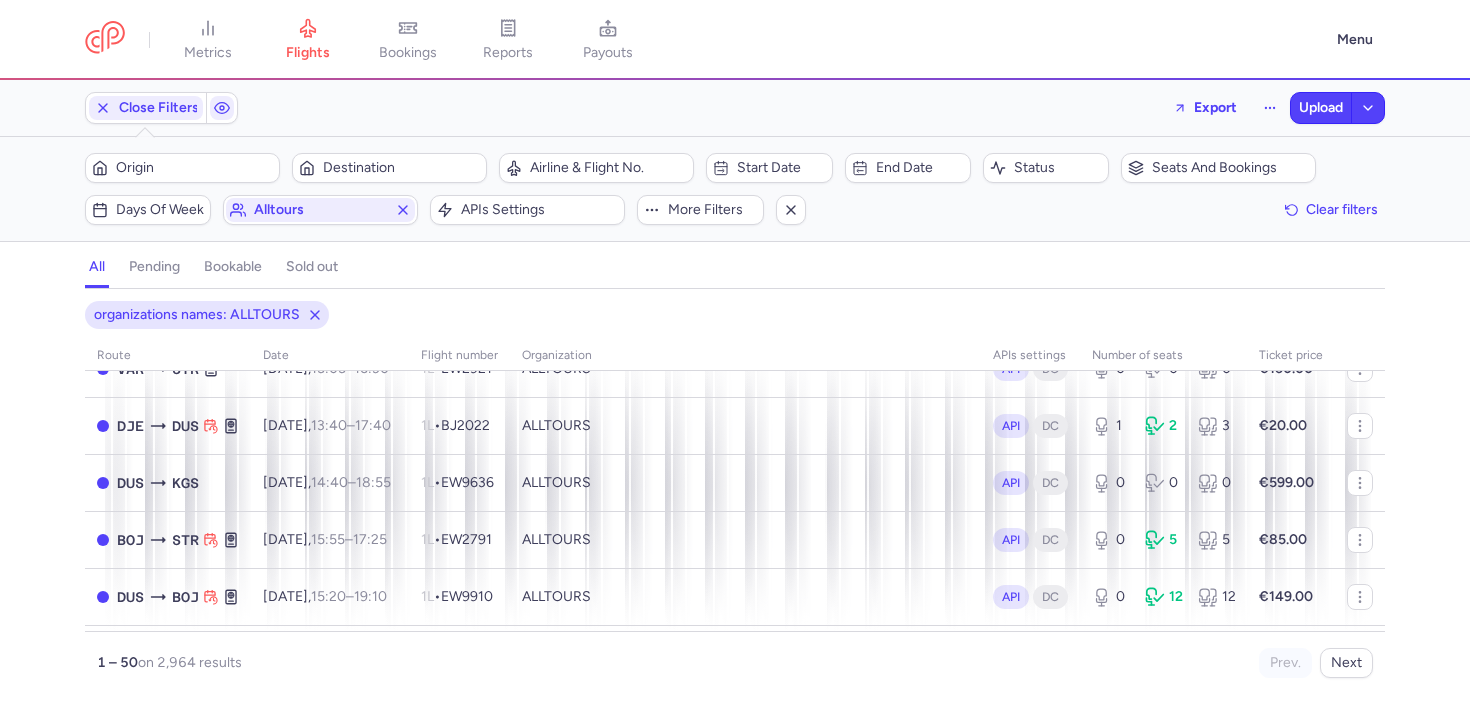 scroll, scrollTop: 955, scrollLeft: 0, axis: vertical 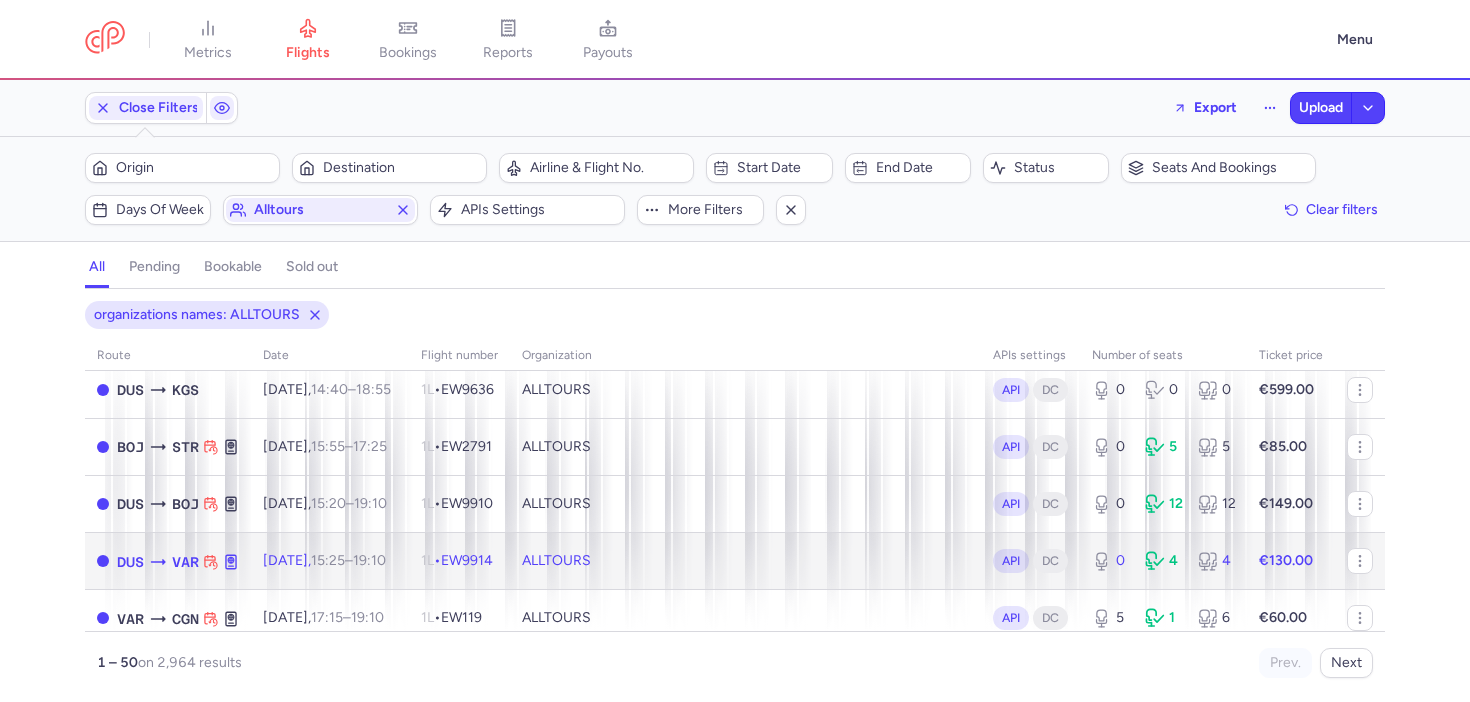 click on "ALLTOURS" at bounding box center (745, 561) 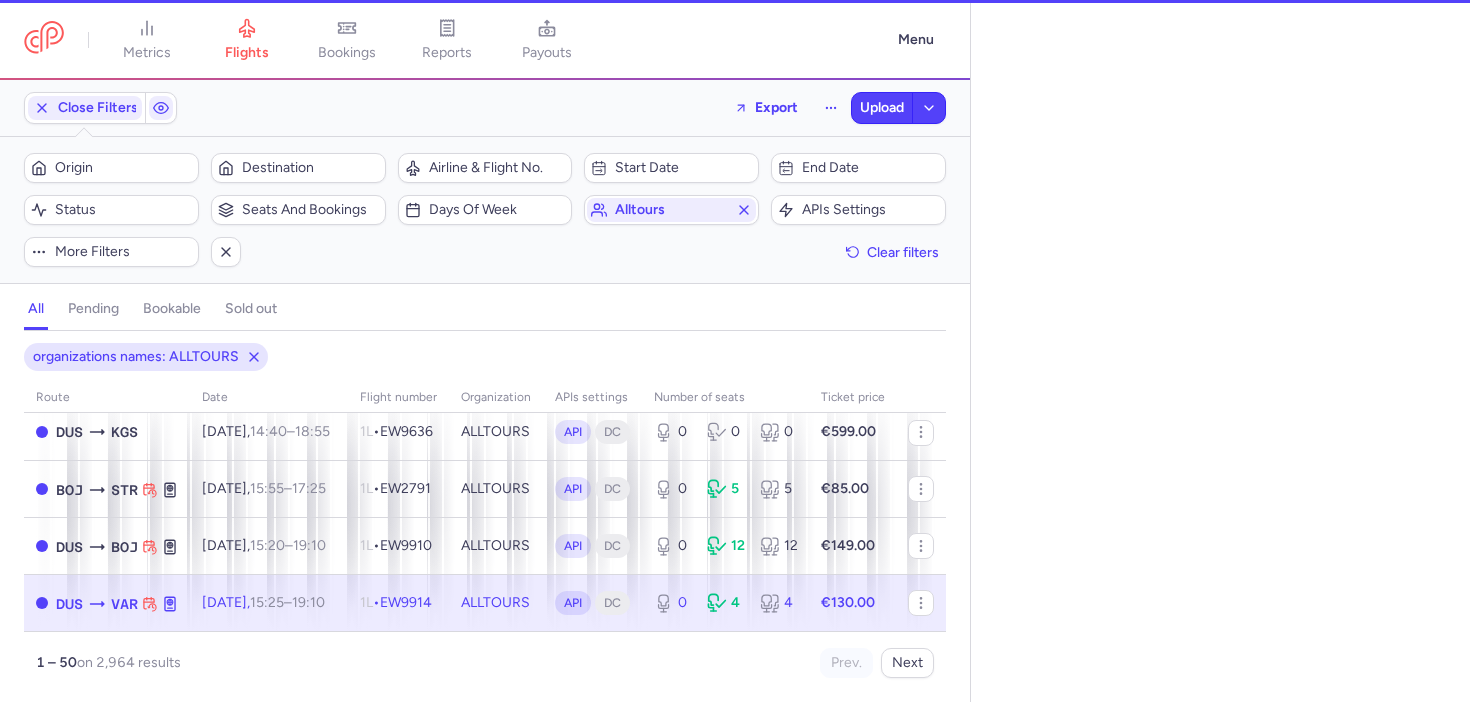 select on "days" 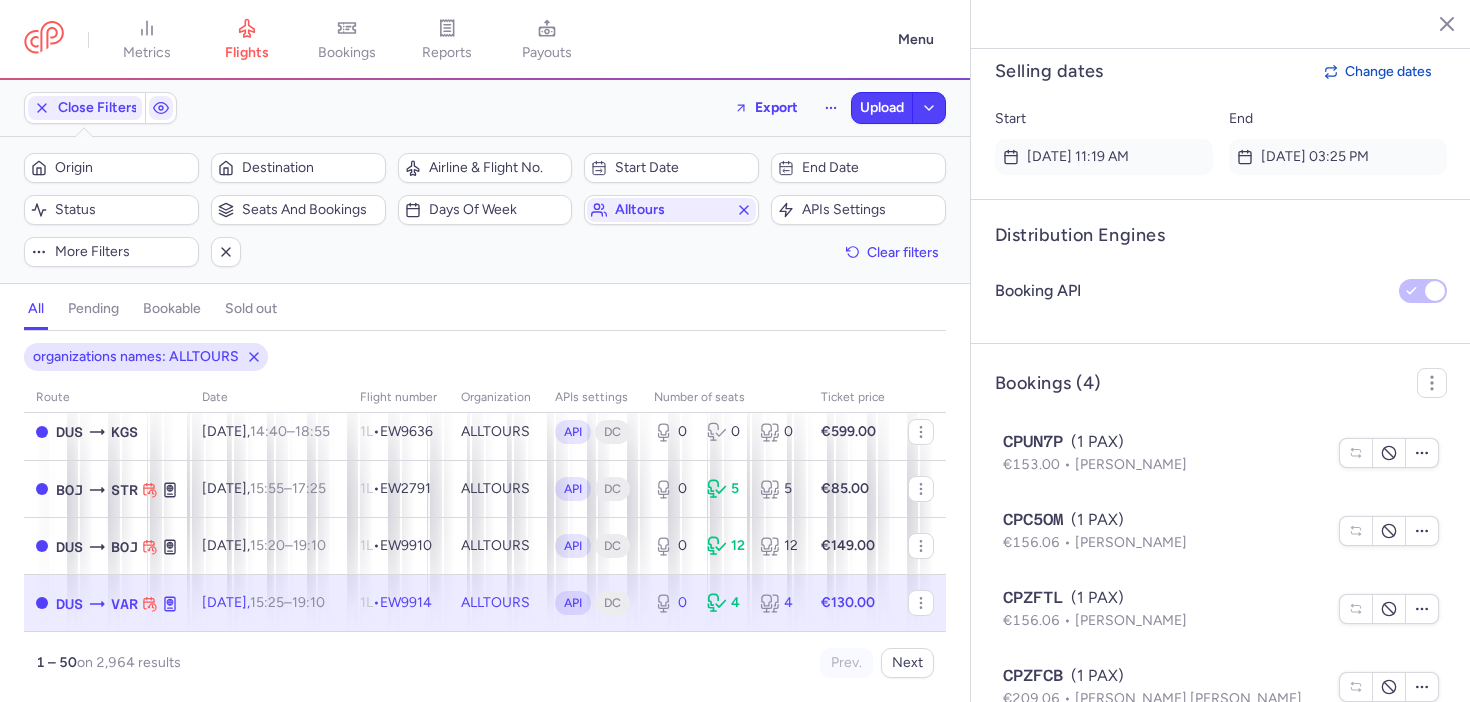 scroll, scrollTop: 796, scrollLeft: 0, axis: vertical 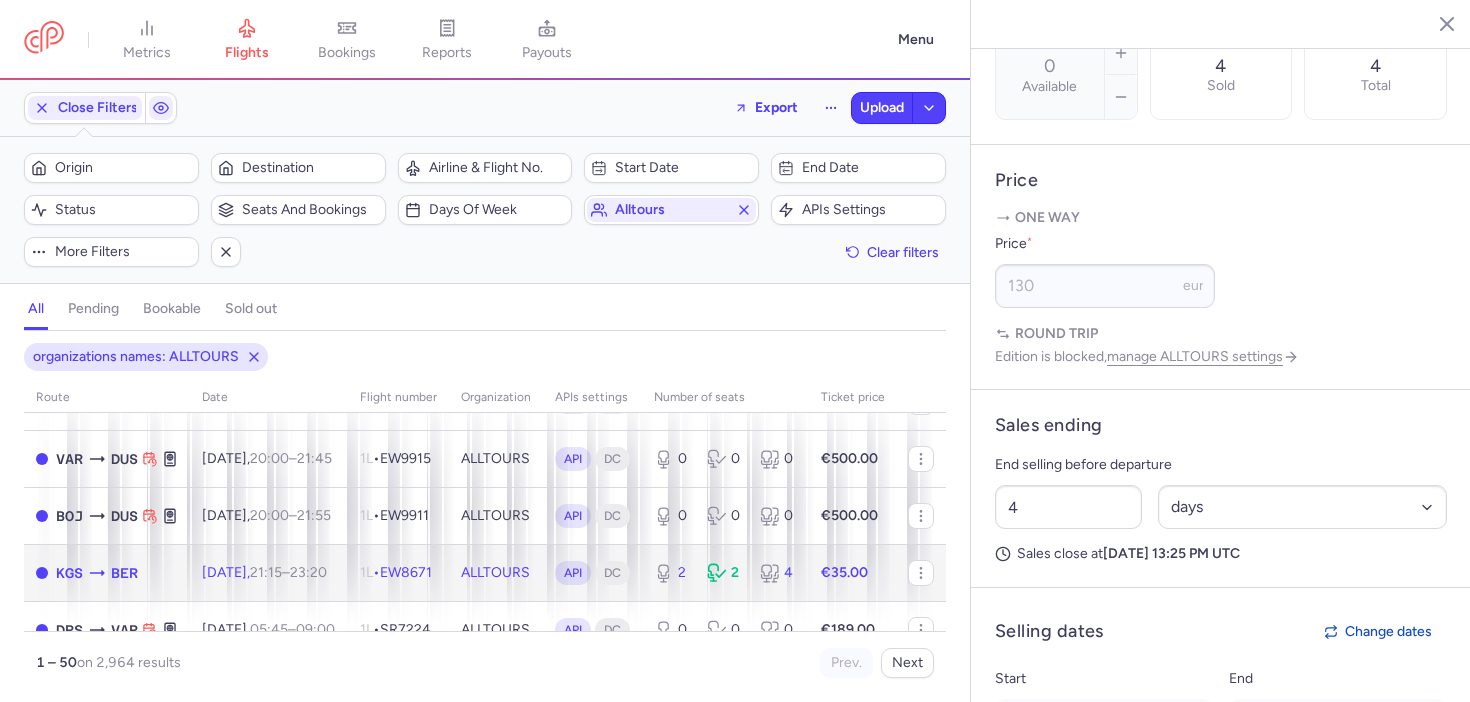 click on "API DC" at bounding box center [592, 572] 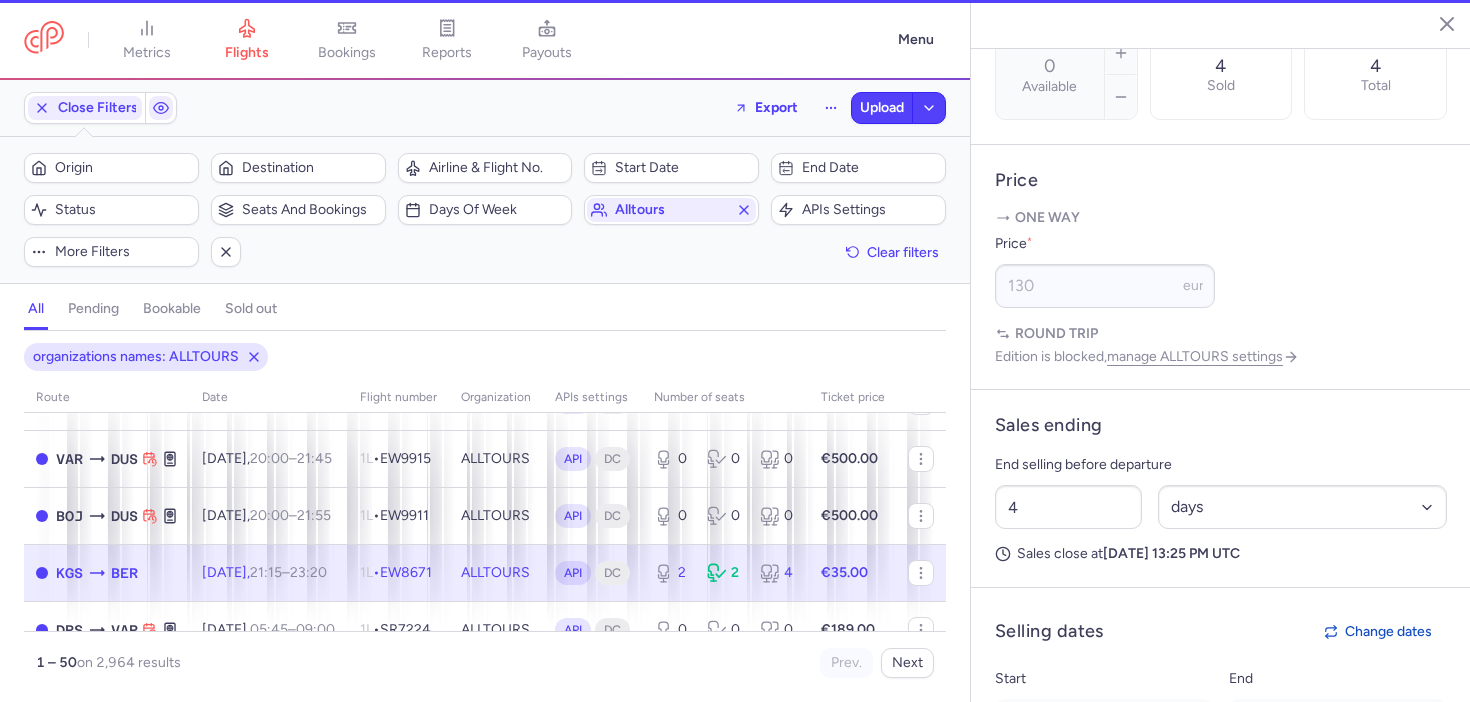 type on "2" 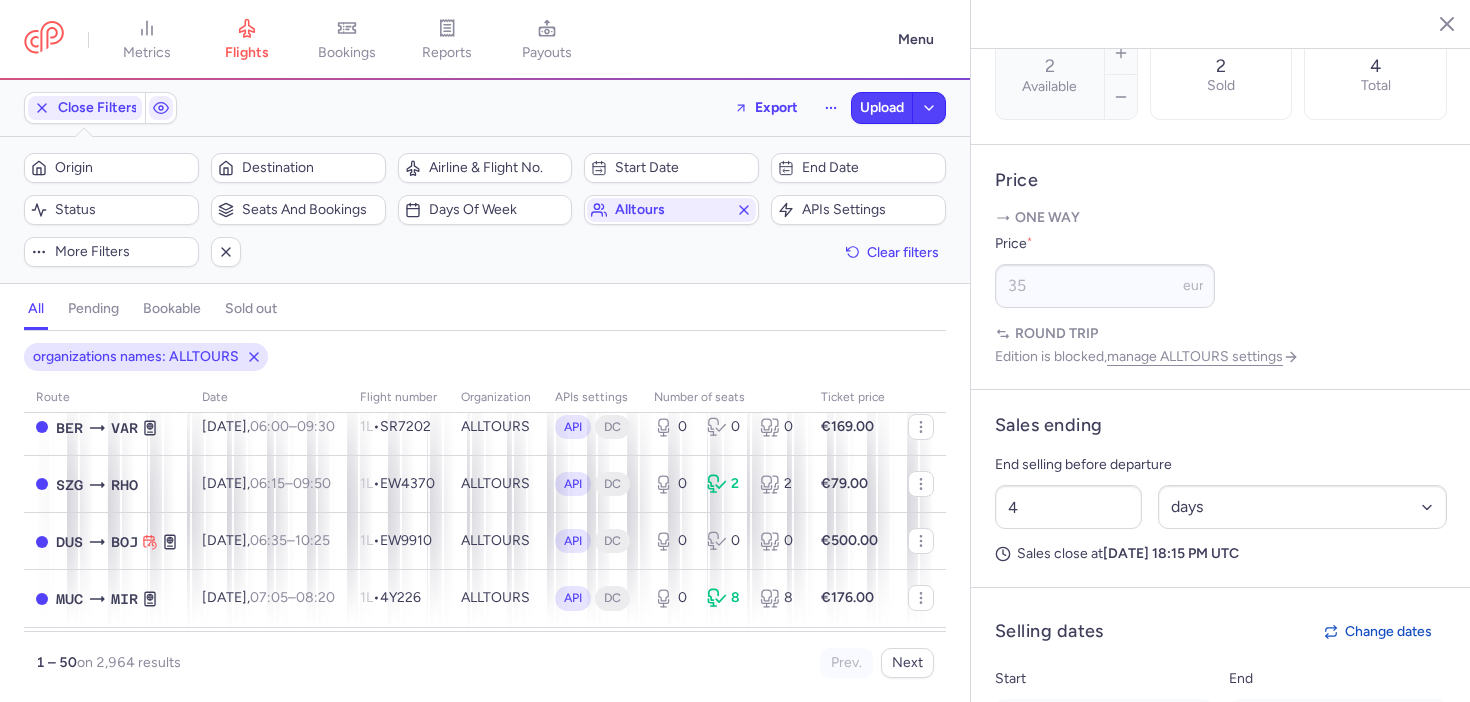 scroll, scrollTop: 2079, scrollLeft: 0, axis: vertical 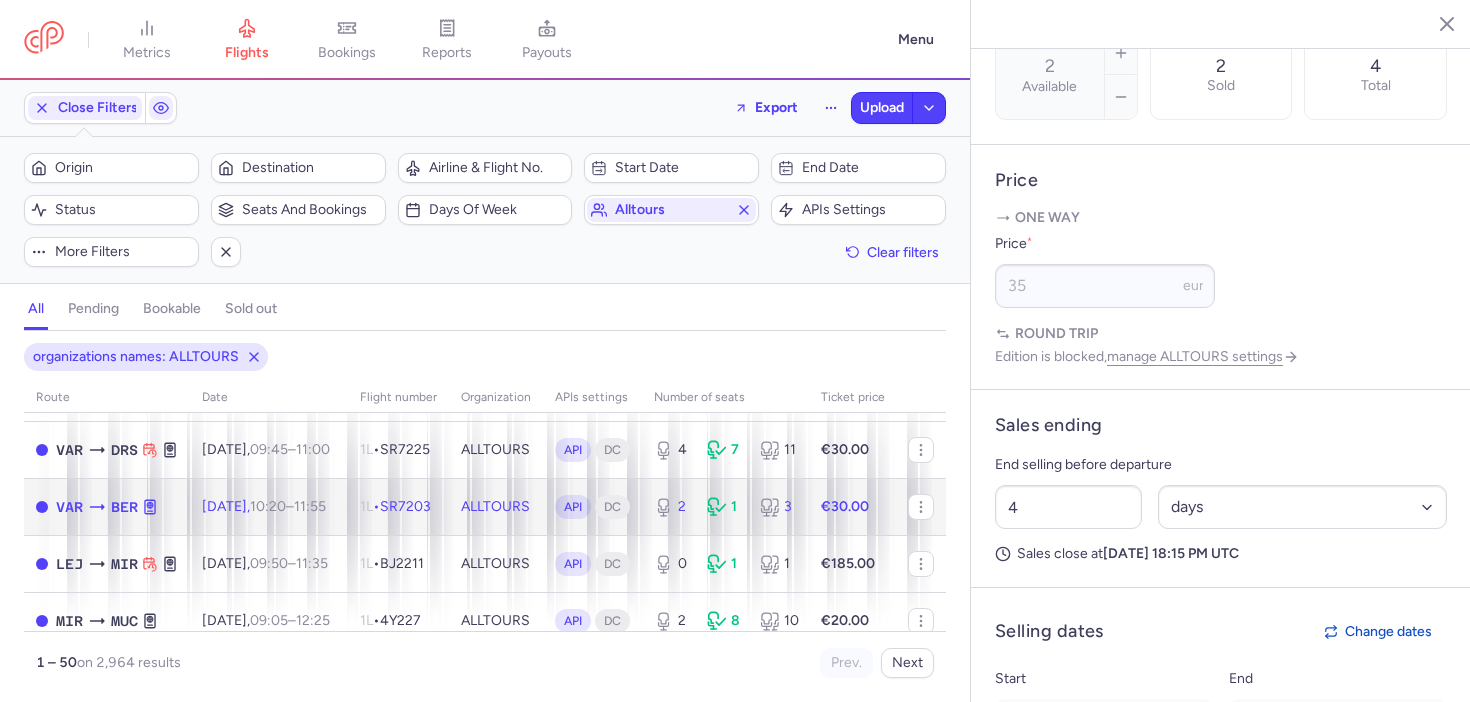 click on "ALLTOURS" at bounding box center (496, 506) 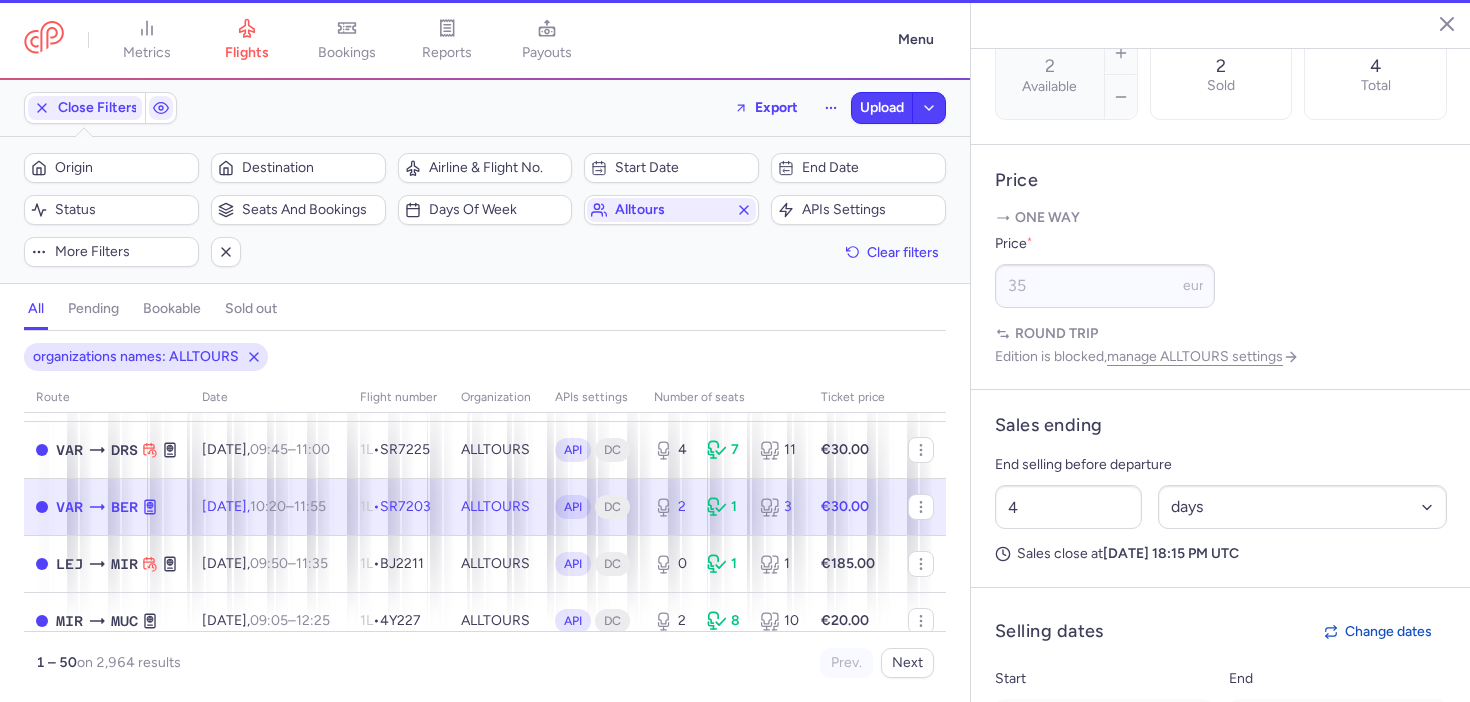 type on "2" 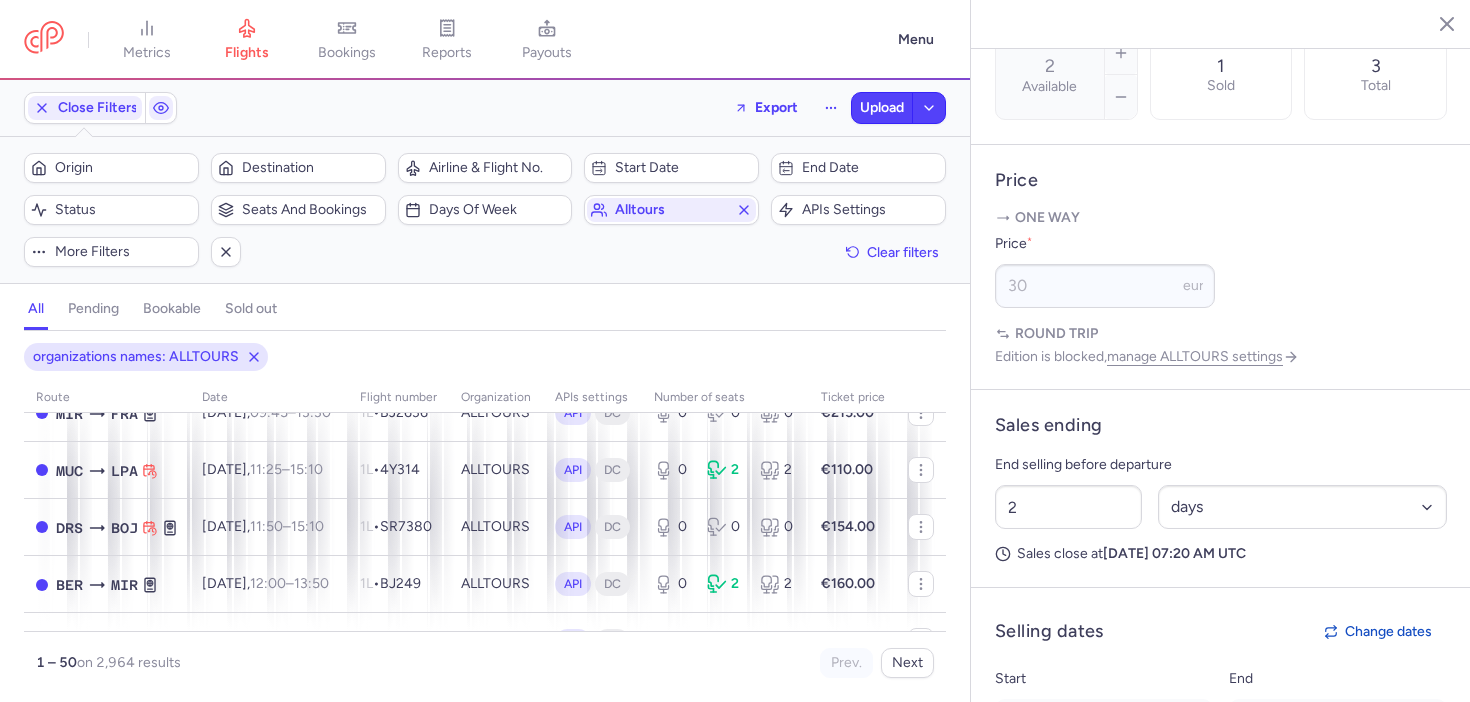 scroll, scrollTop: 2619, scrollLeft: 0, axis: vertical 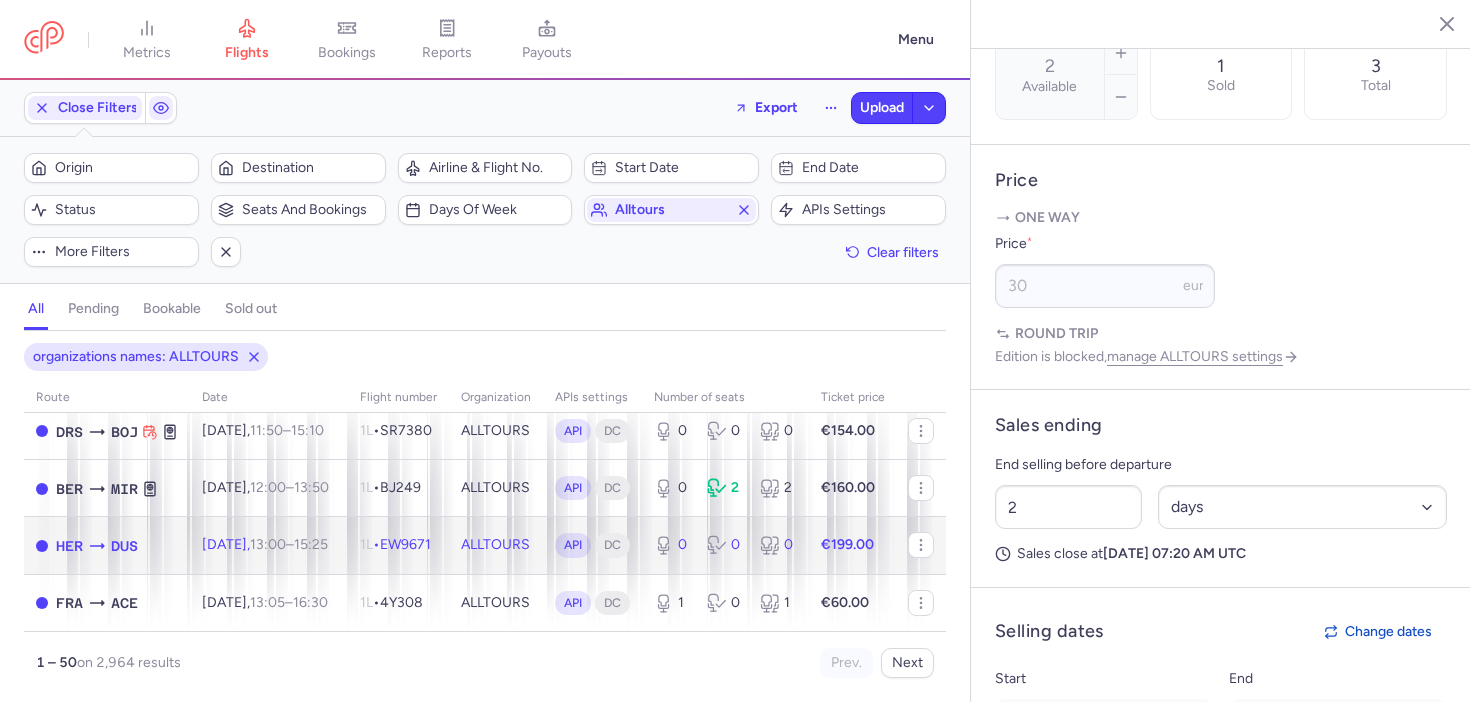click on "1L  •   EW9671" at bounding box center (398, 545) 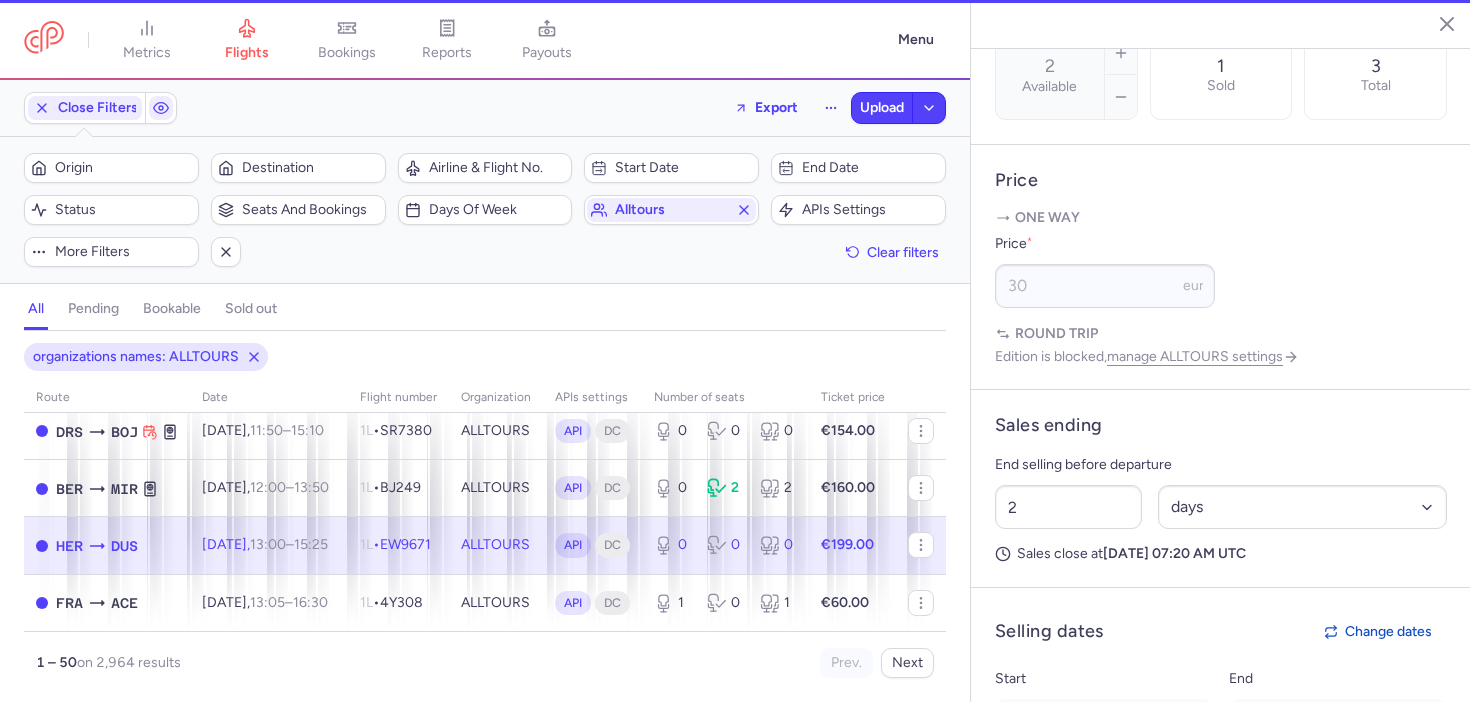 type on "0" 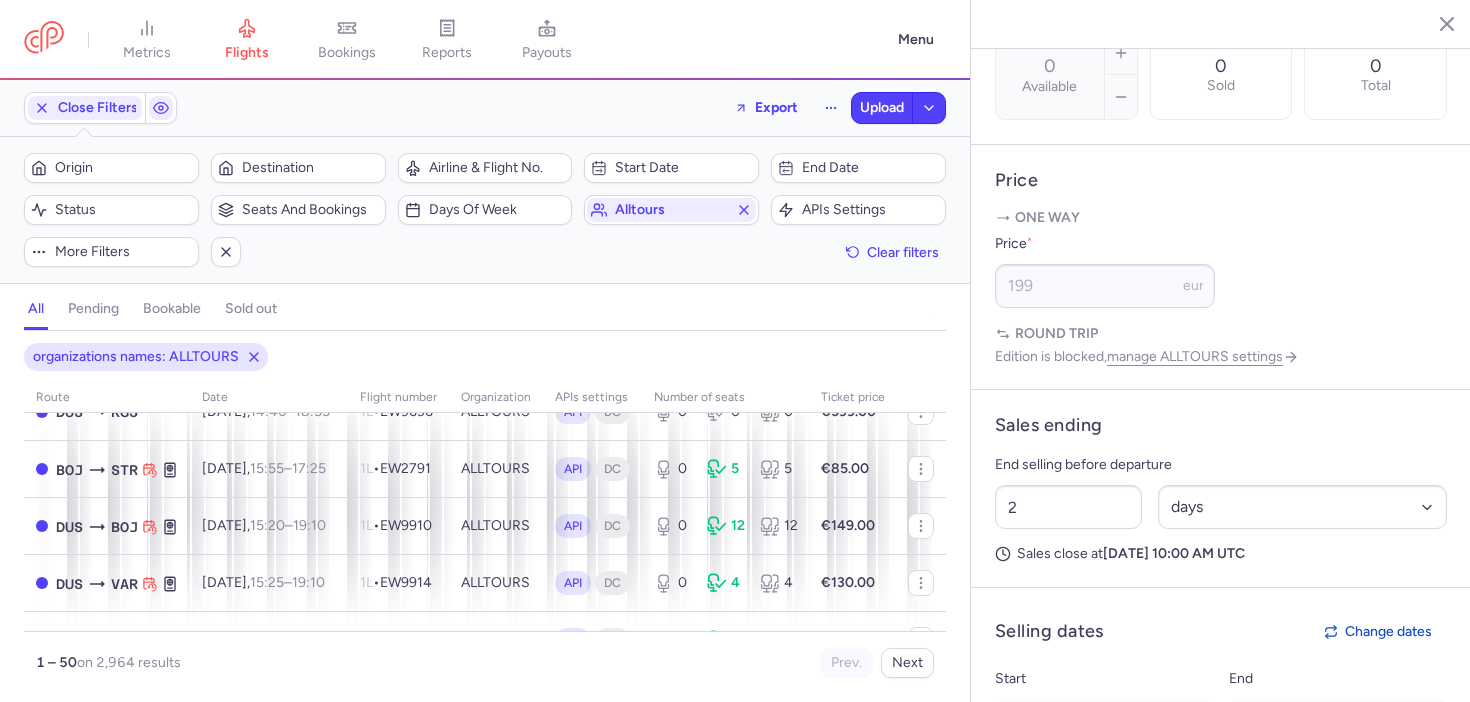 scroll, scrollTop: 0, scrollLeft: 0, axis: both 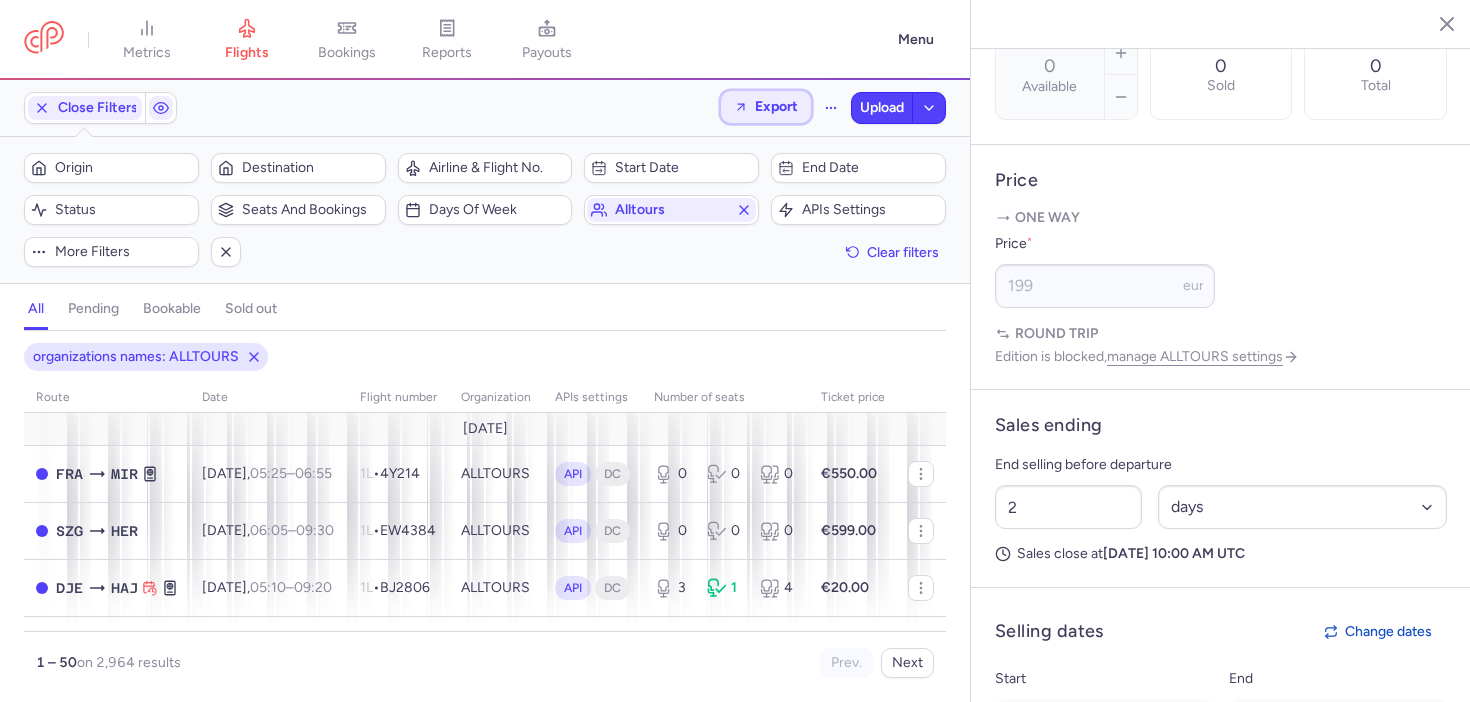 click on "Export" at bounding box center [776, 106] 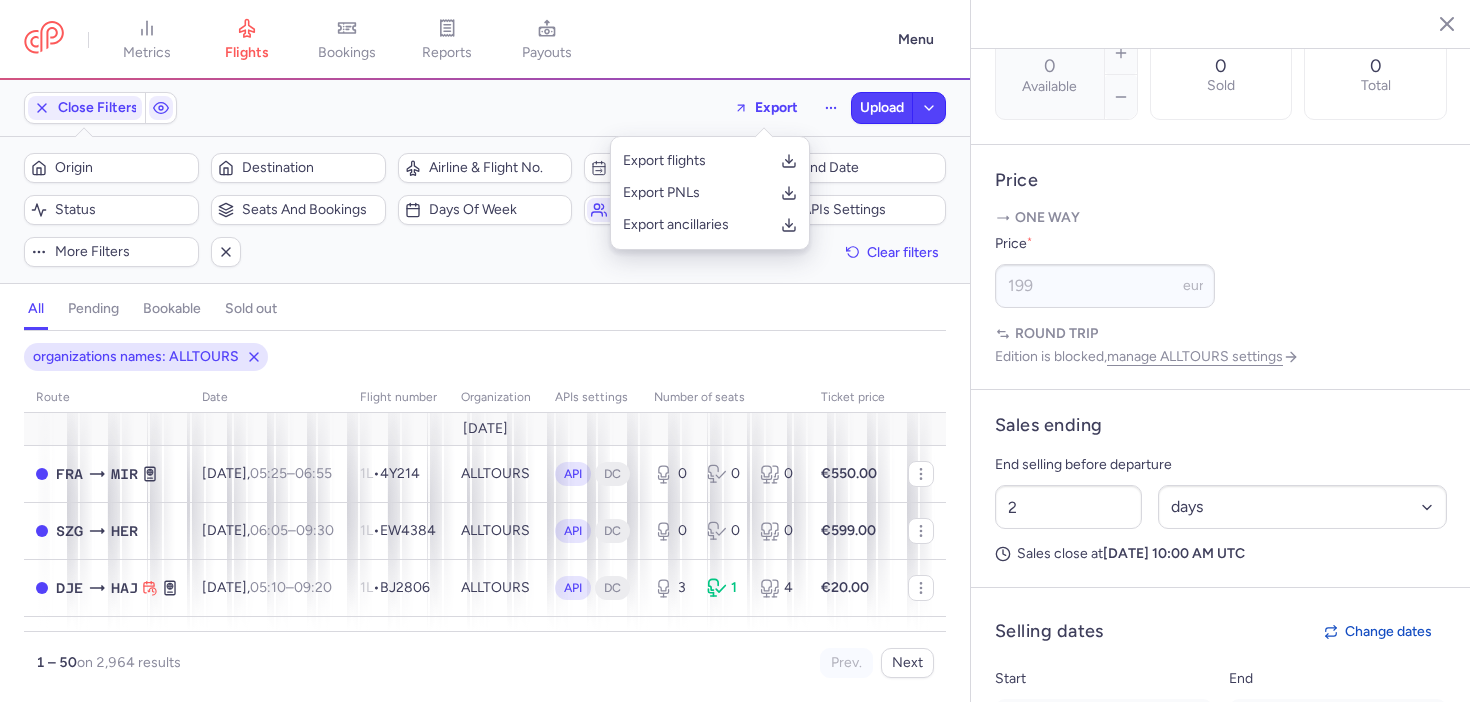 click on "metrics flights bookings reports payouts" at bounding box center (455, 40) 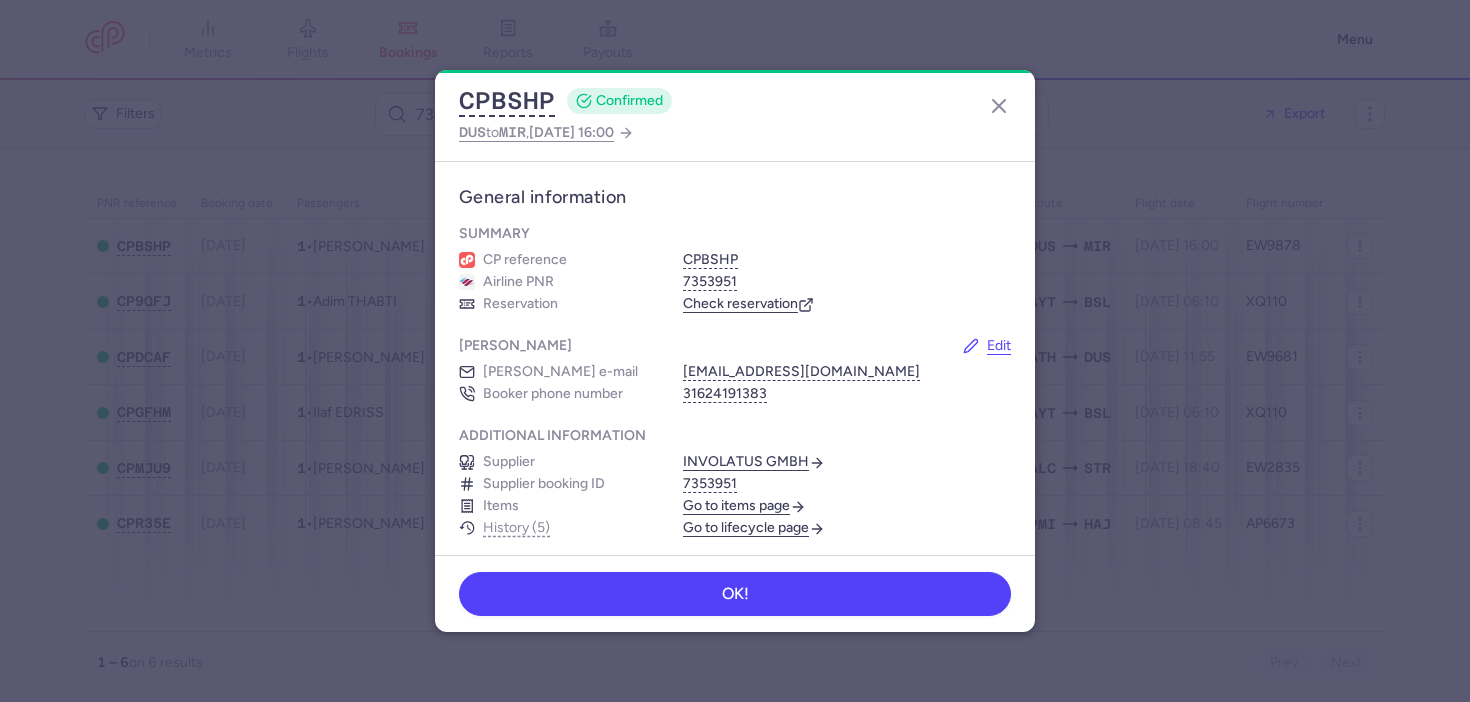 scroll, scrollTop: 0, scrollLeft: 0, axis: both 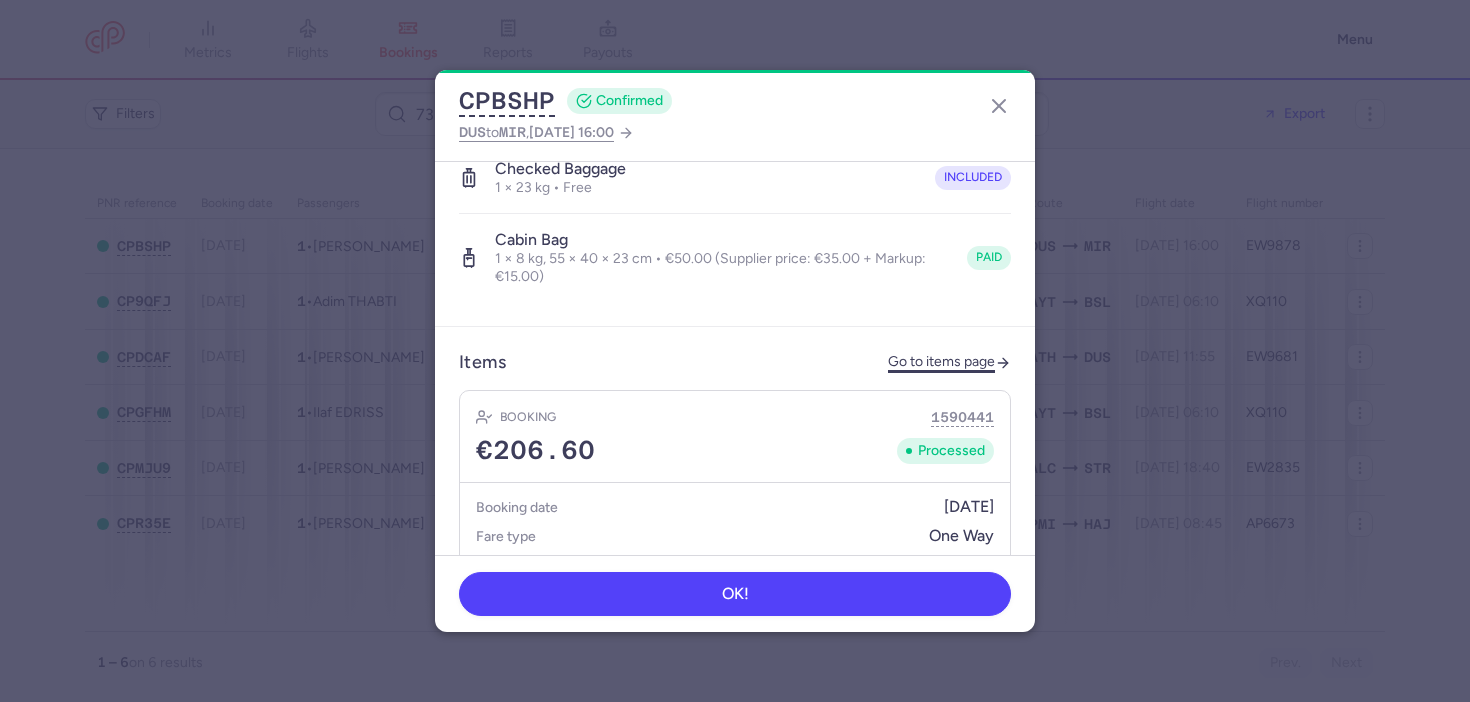 click on "Go to items page" 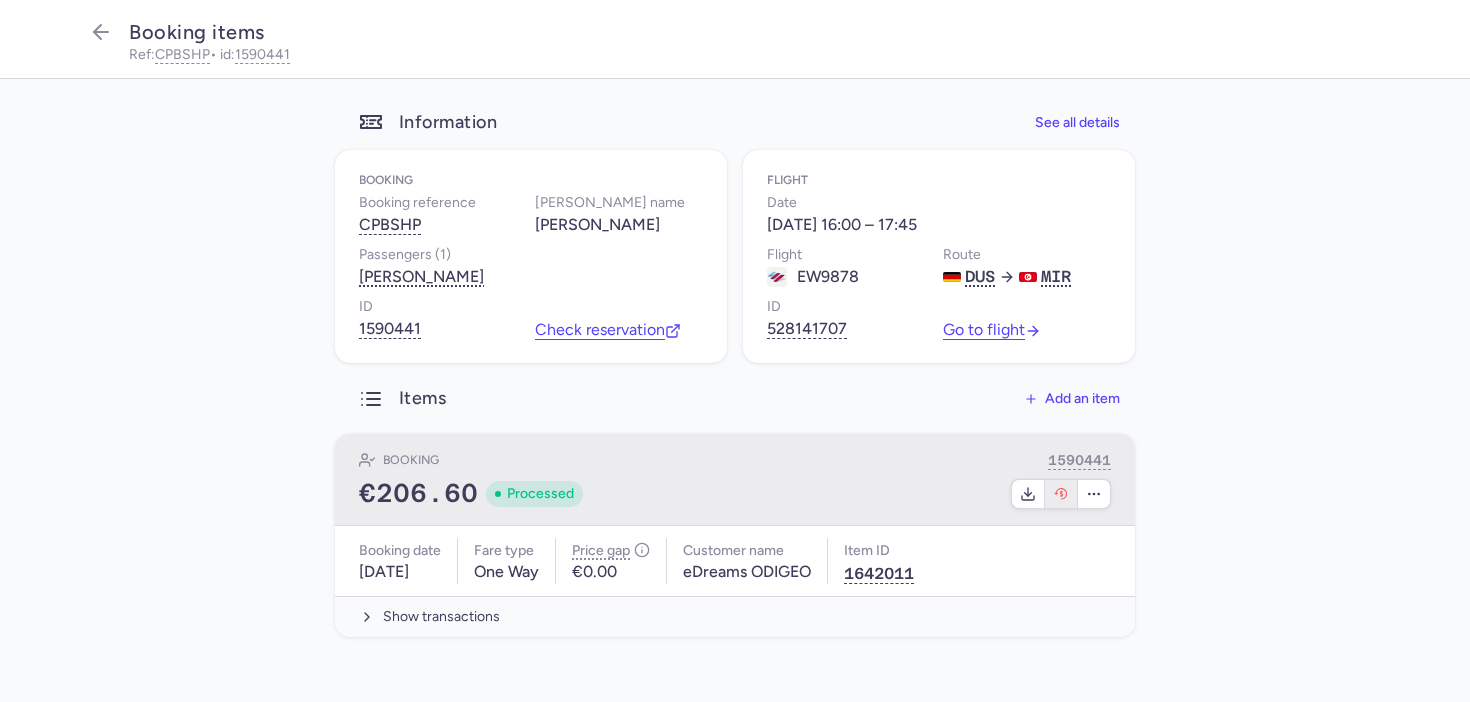 click 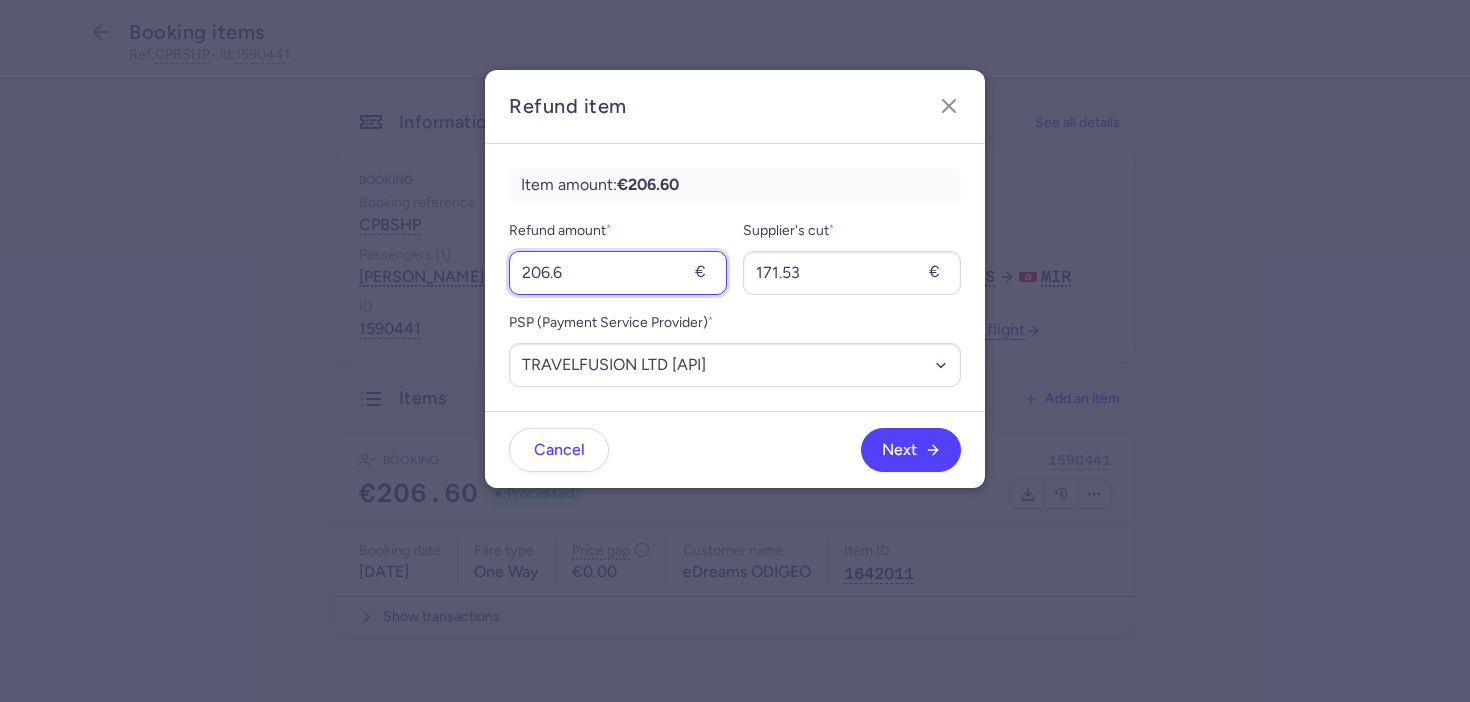 click on "206.6" at bounding box center (618, 273) 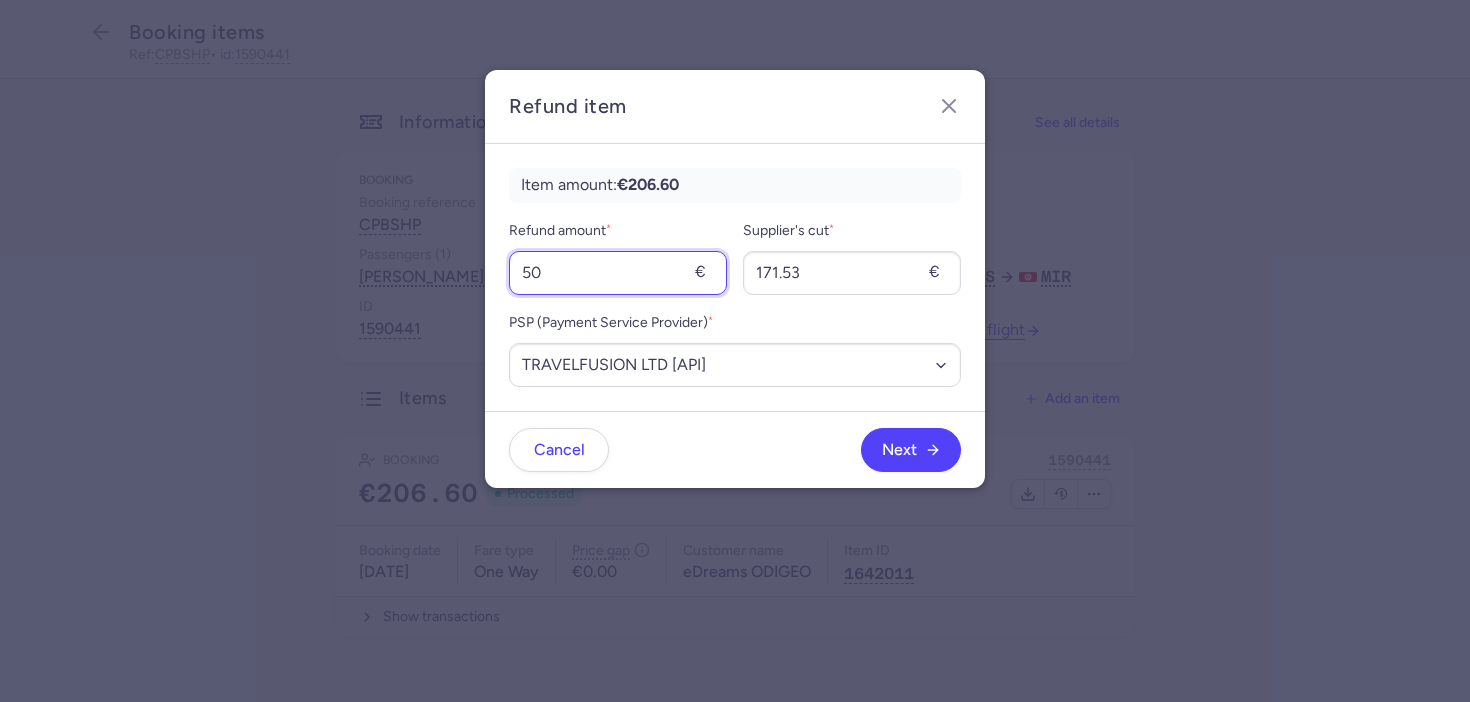 type on "50" 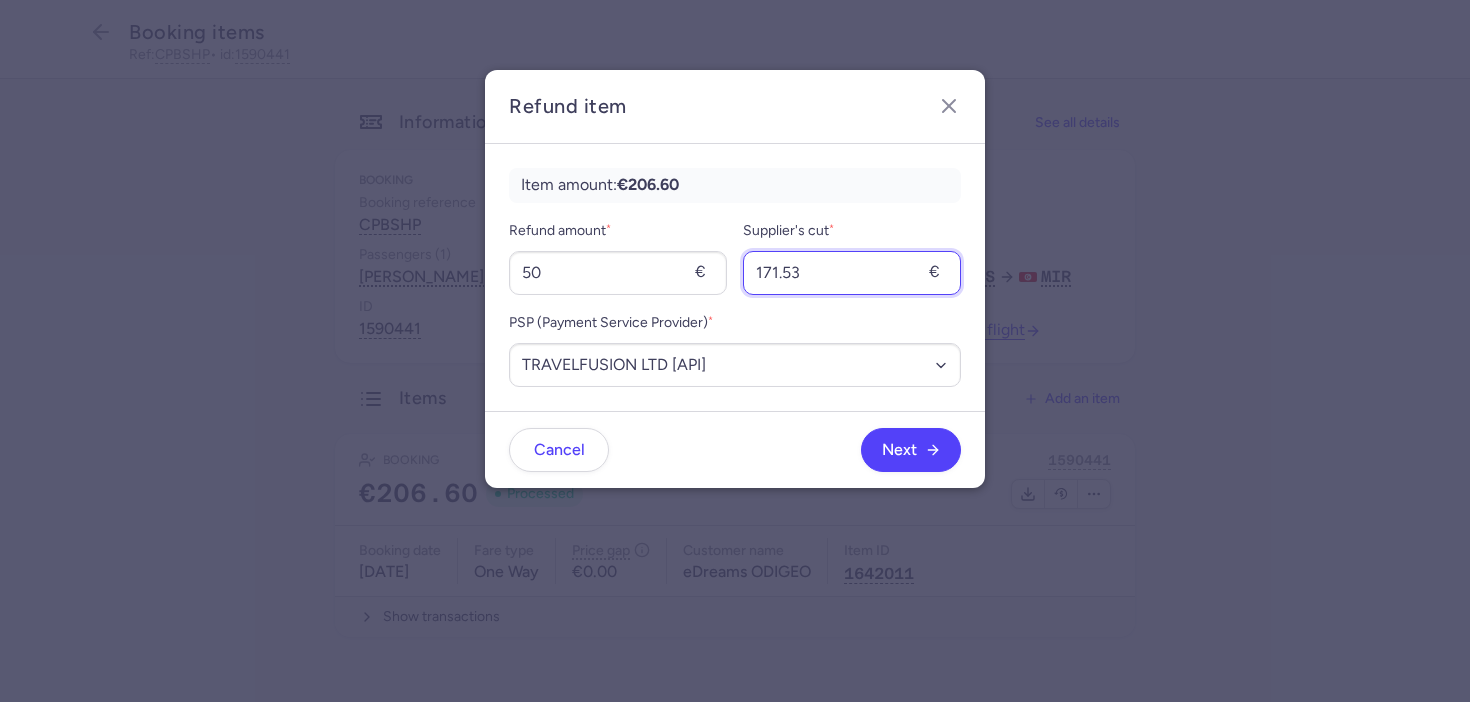type on "2" 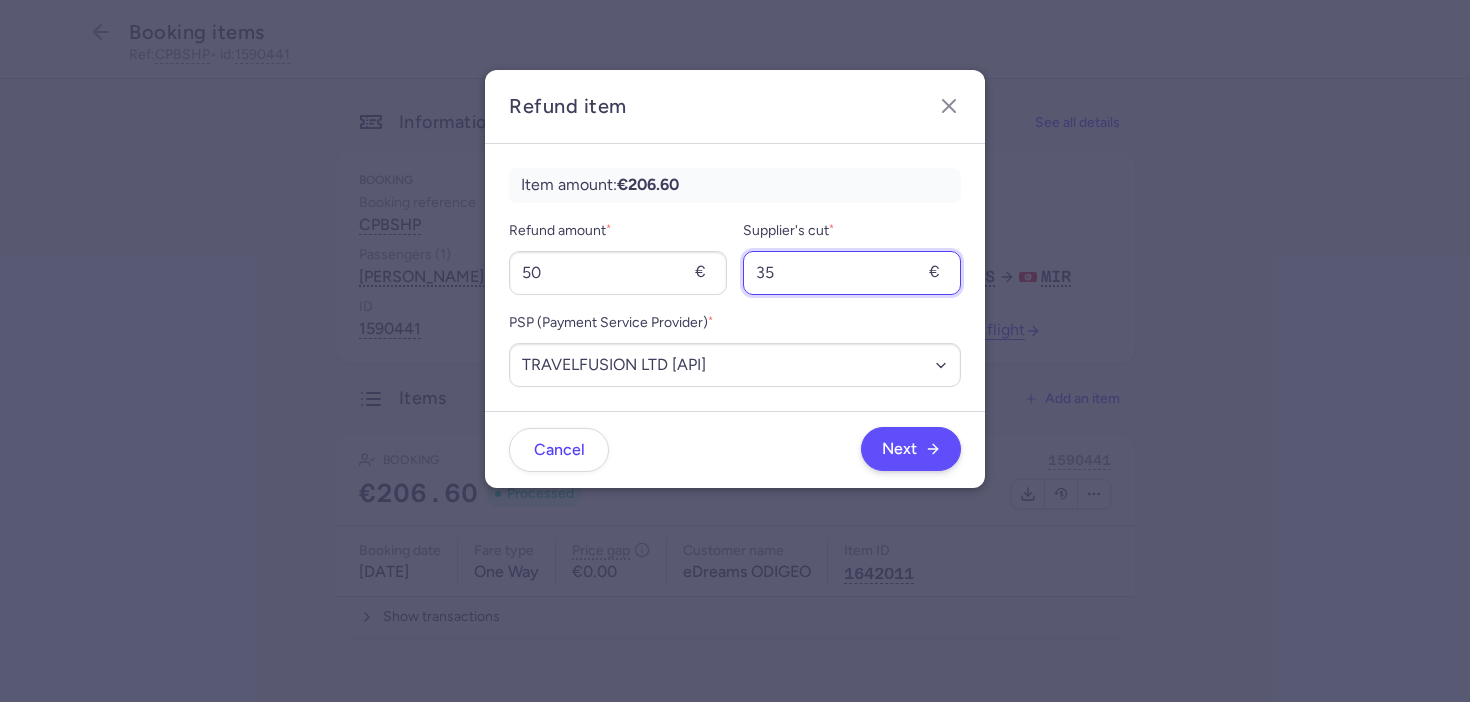 type on "35" 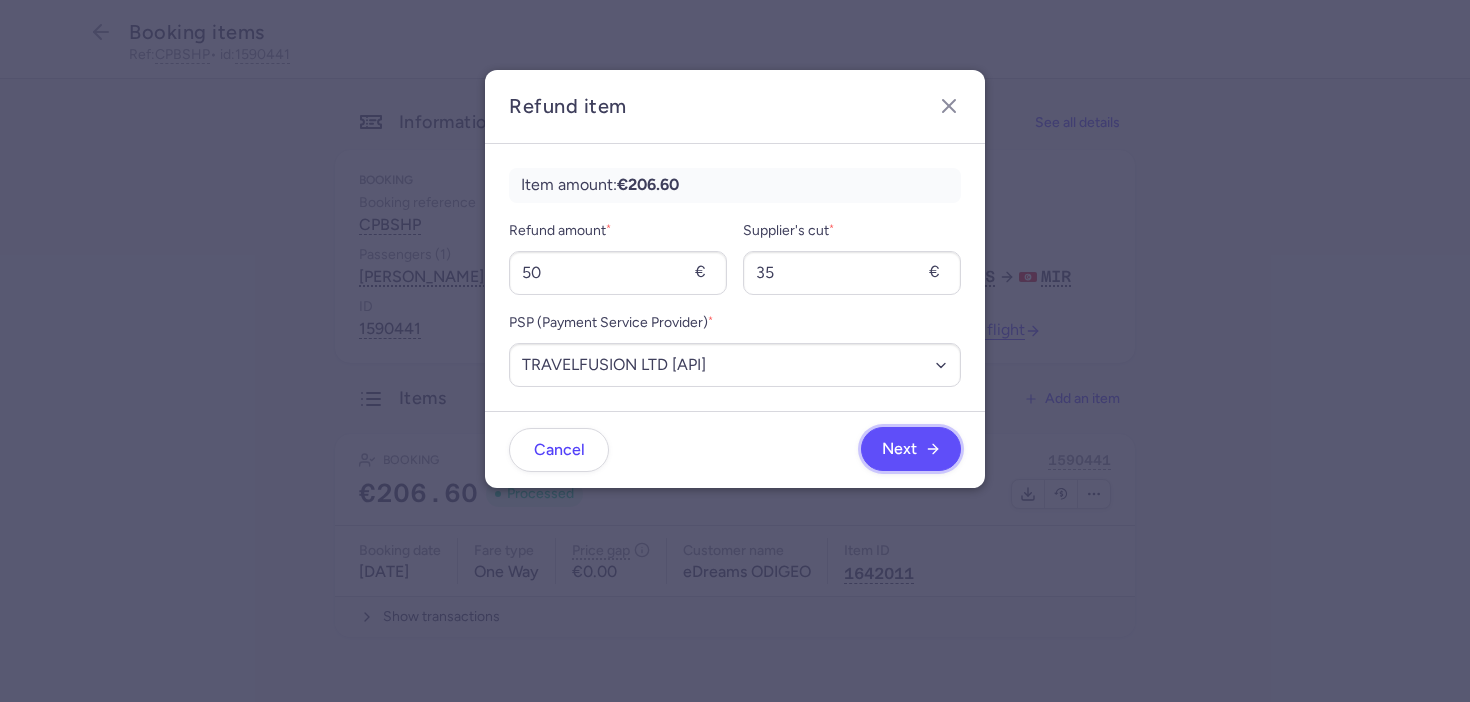 click on "Next" at bounding box center [899, 449] 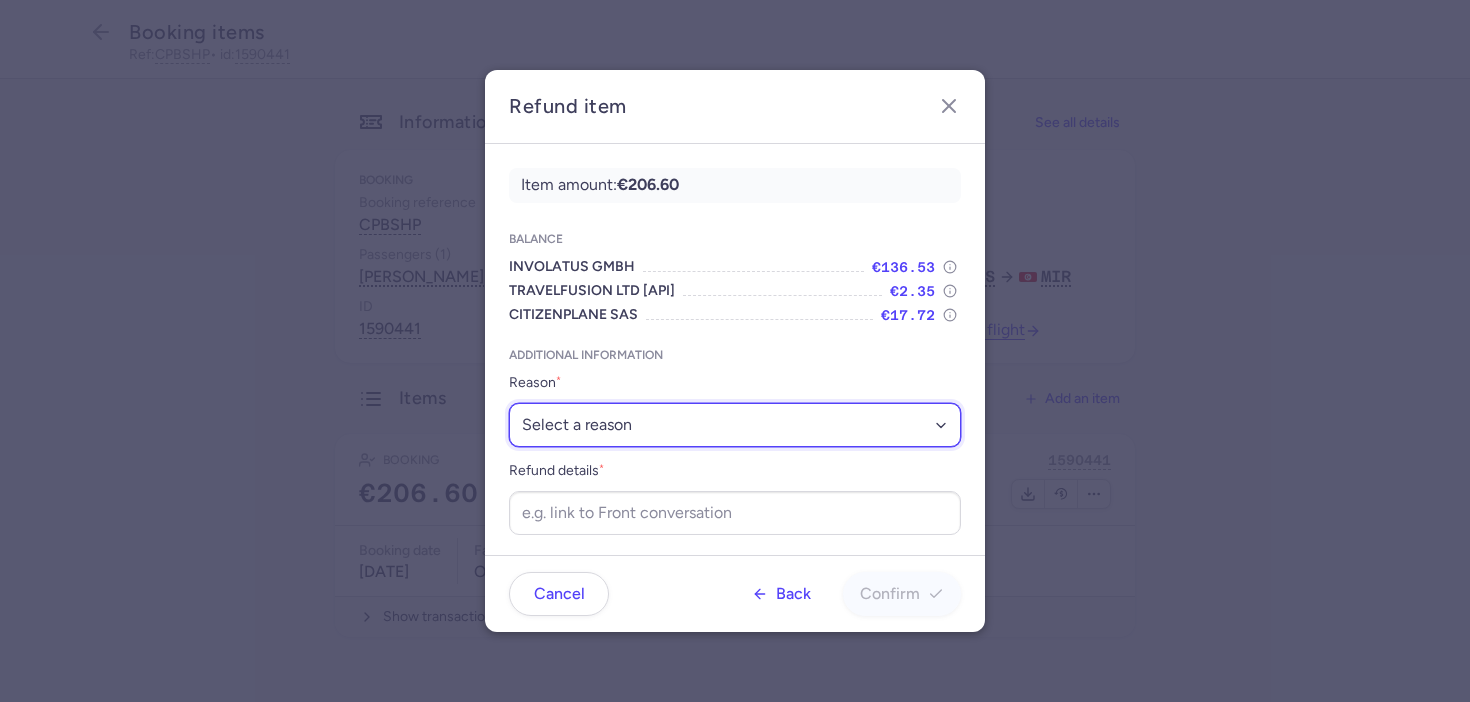 click on "Select a reason ✈️ Airline ceasing ops 💼 Ancillary issue 📄 APIS missing ⚙️ CitizenPlane error ⛔️ Denied boarding 🔁 Duplicate ❌ Flight canceled 🕵🏼‍♂️ Fraud 🎁 Goodwill 🎫 Goodwill allowance 🙃 Other 💺 Overbooking 💸 Refund with penalty 🙅 Schedule change not accepted 🤕 Supplier error 💵 Tax refund ❓ Unconfirmed booking" at bounding box center (735, 425) 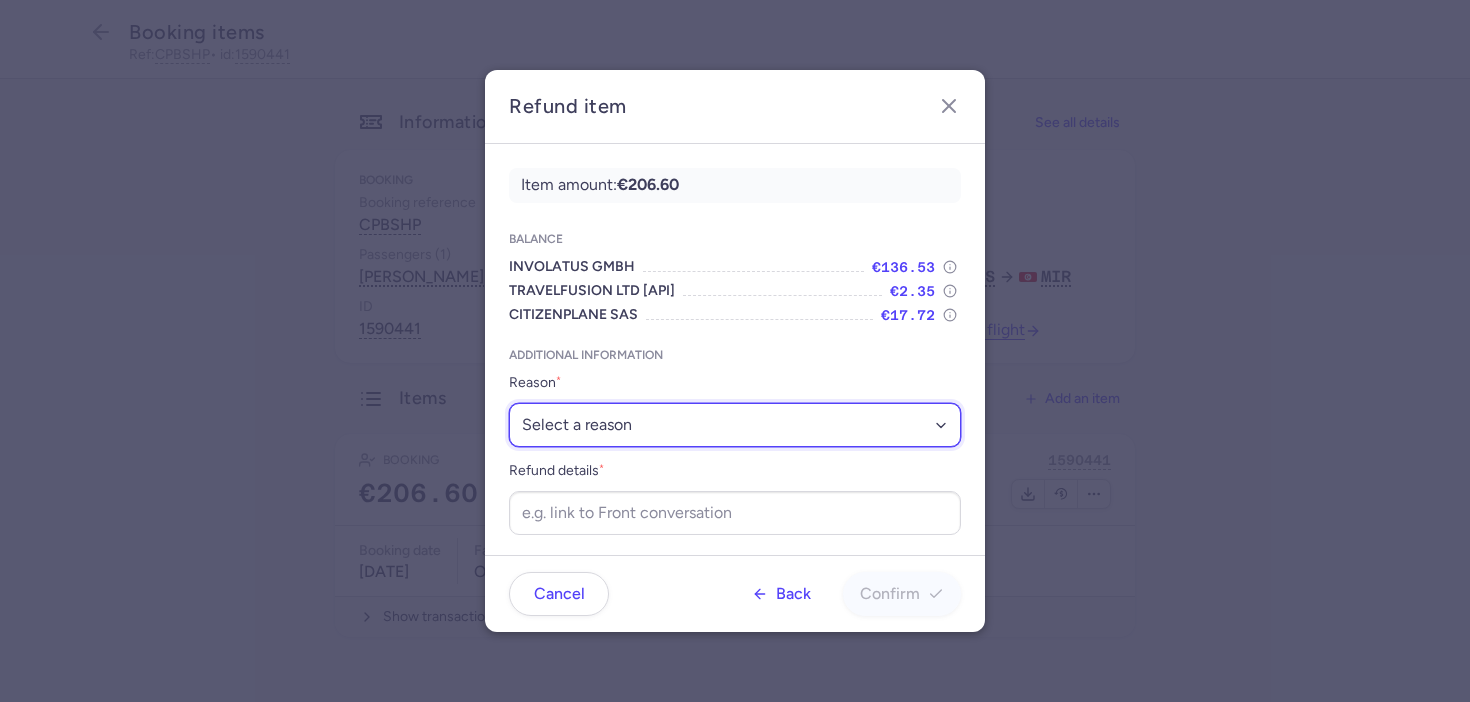 select on "ANCILLARY_ISSUE" 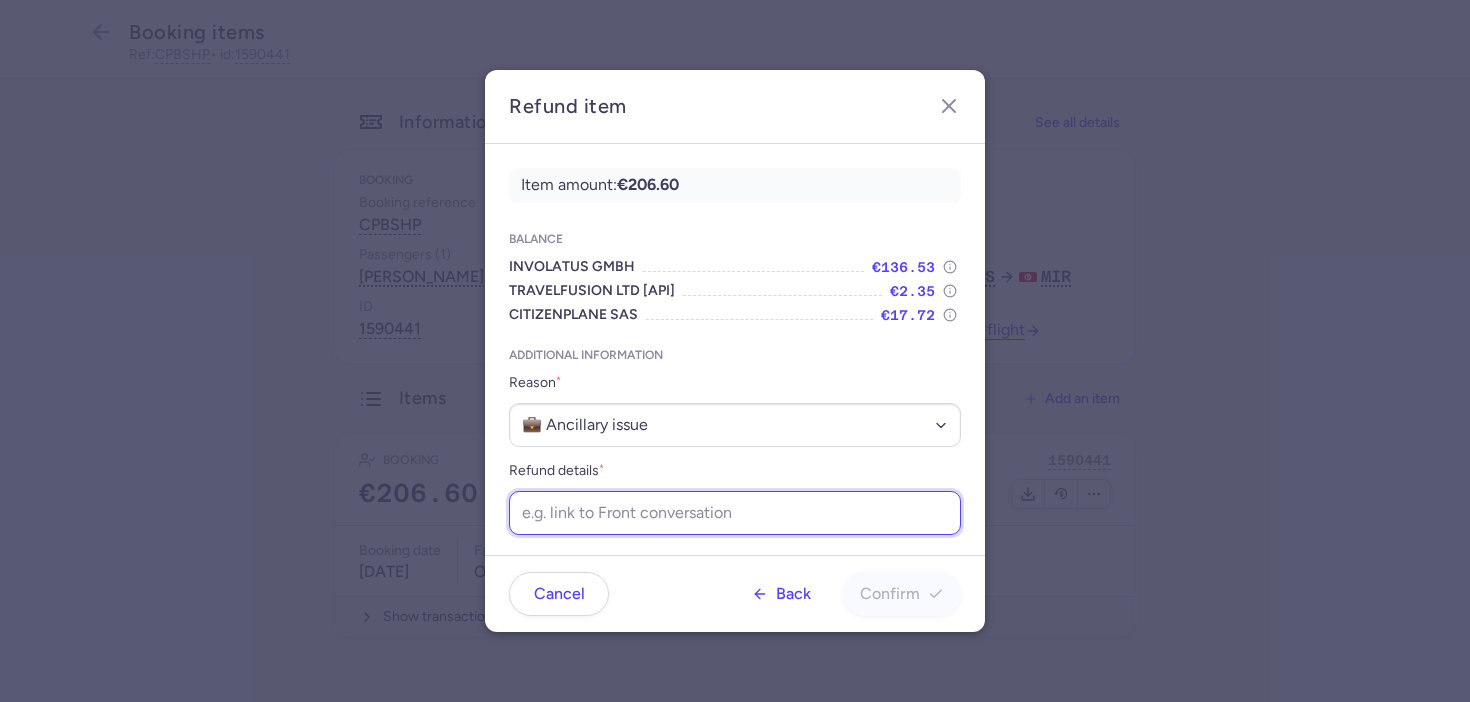 click on "Refund details  *" at bounding box center (735, 513) 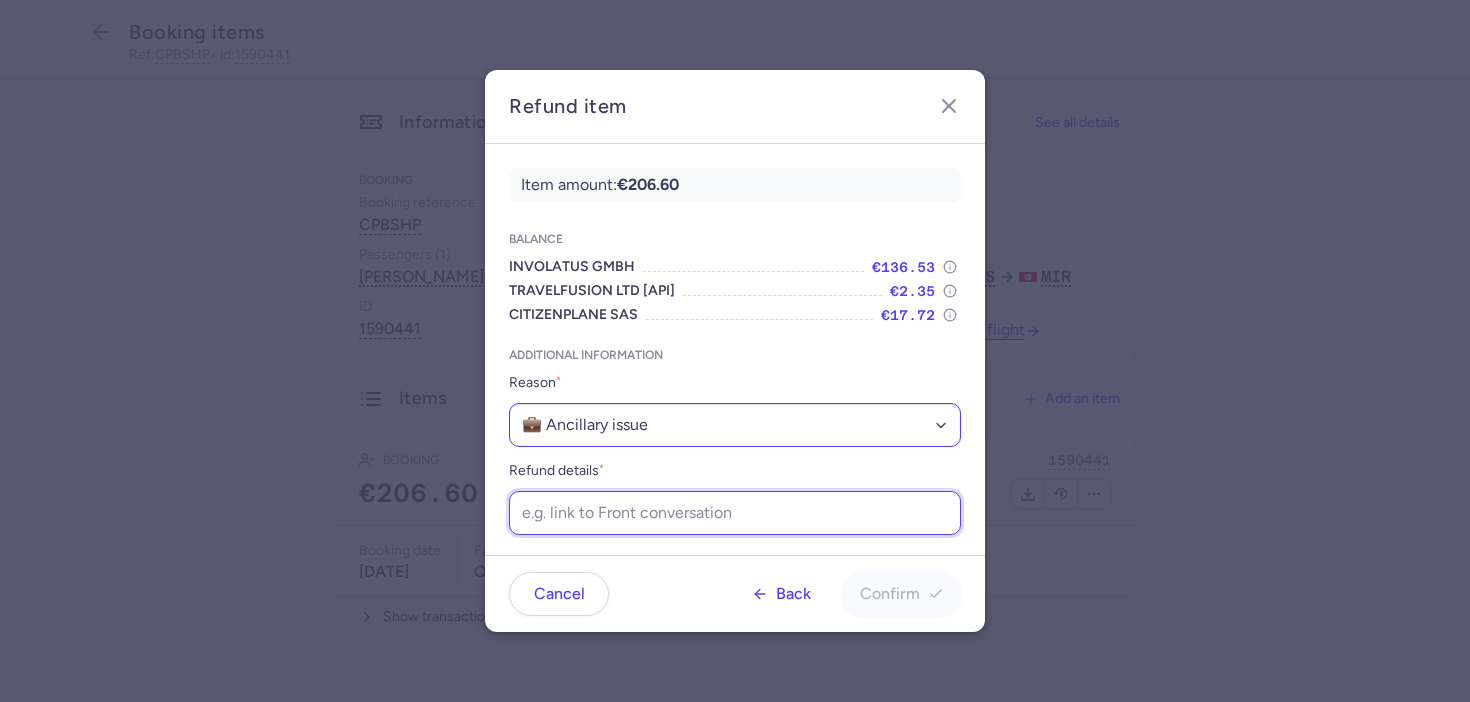 paste on "[URL][DOMAIN_NAME]" 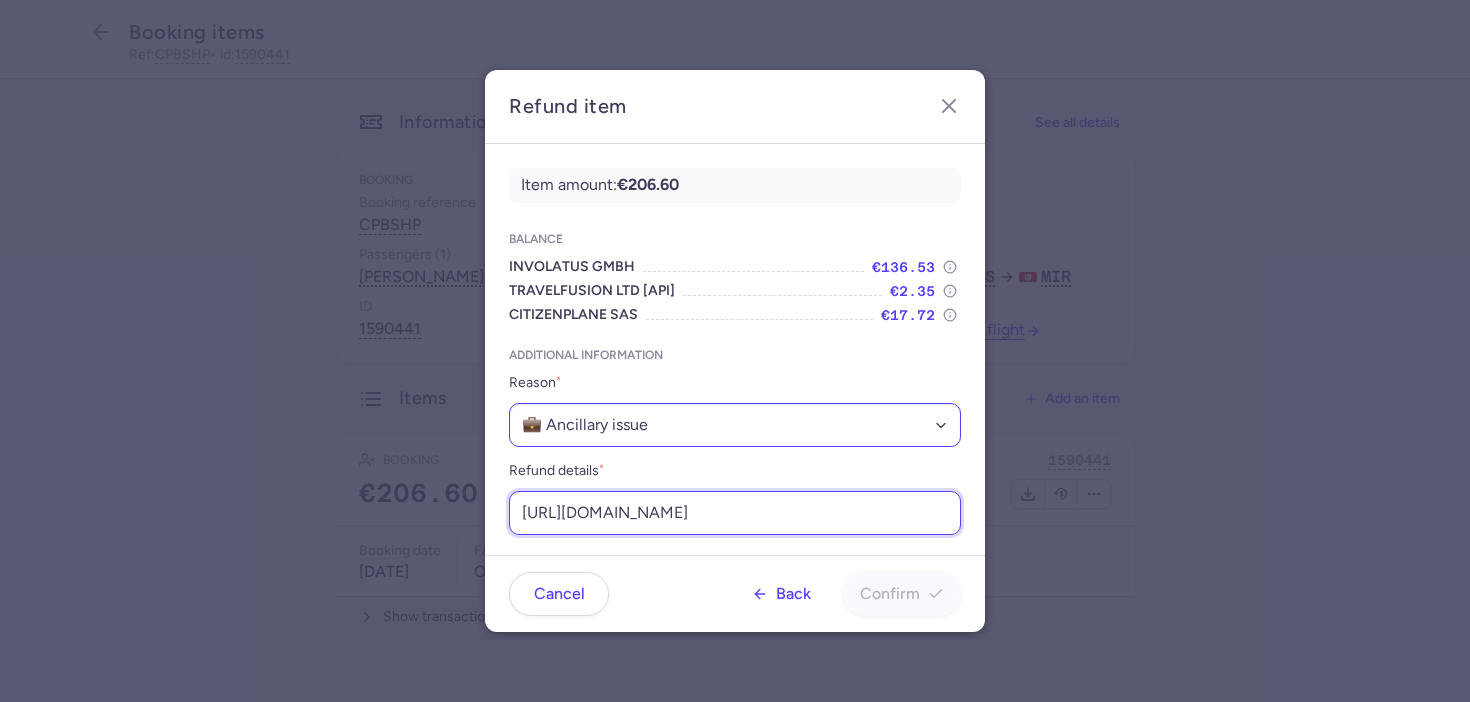 scroll, scrollTop: 0, scrollLeft: 214, axis: horizontal 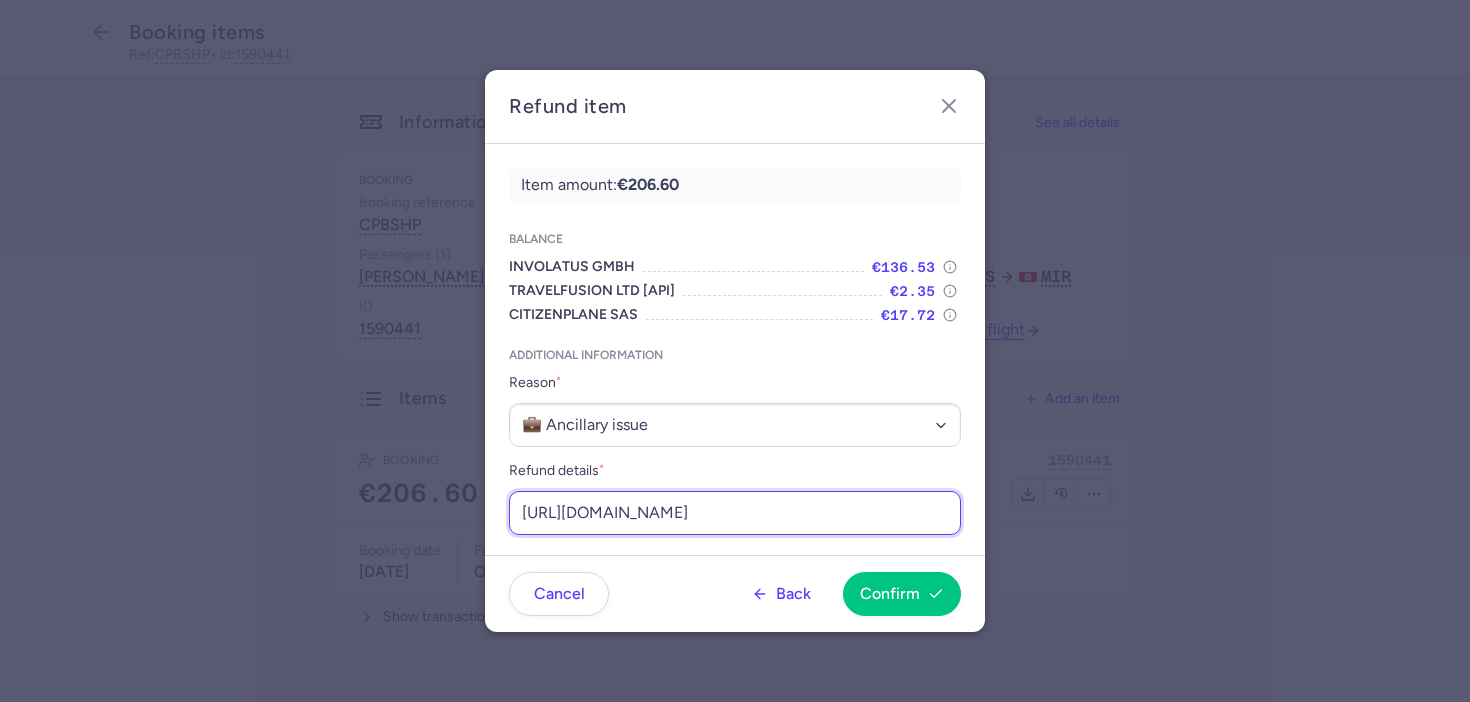 type on "[URL][DOMAIN_NAME]" 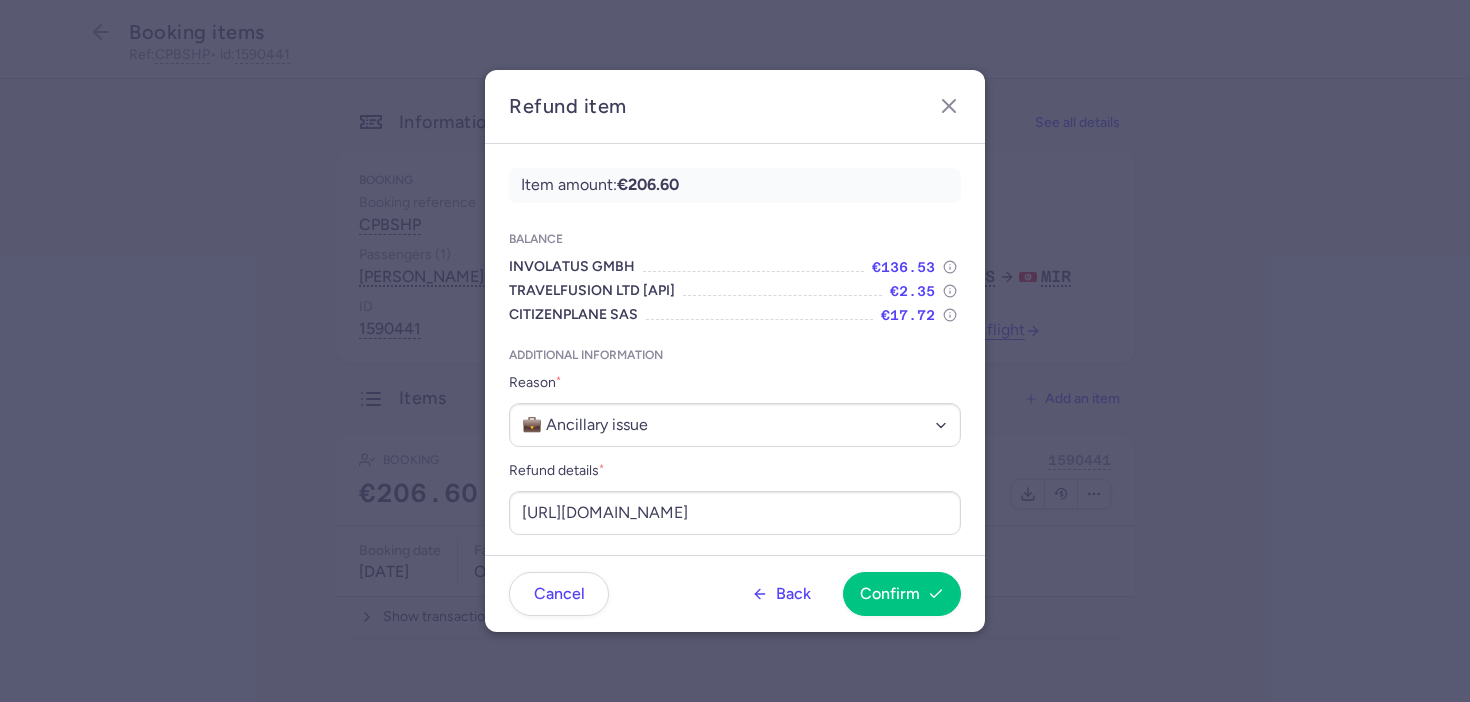 click on "Cancel  Back  Confirm" 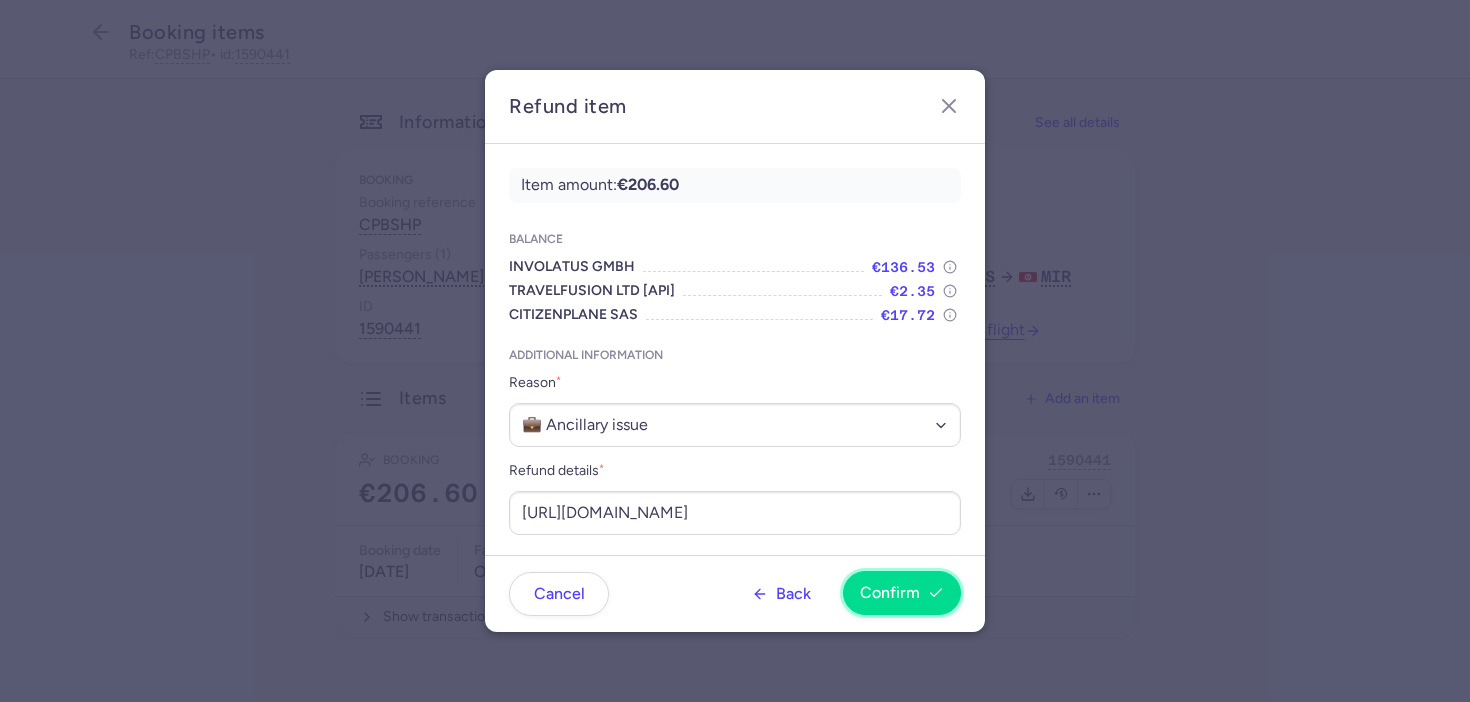 click on "Confirm" at bounding box center [890, 593] 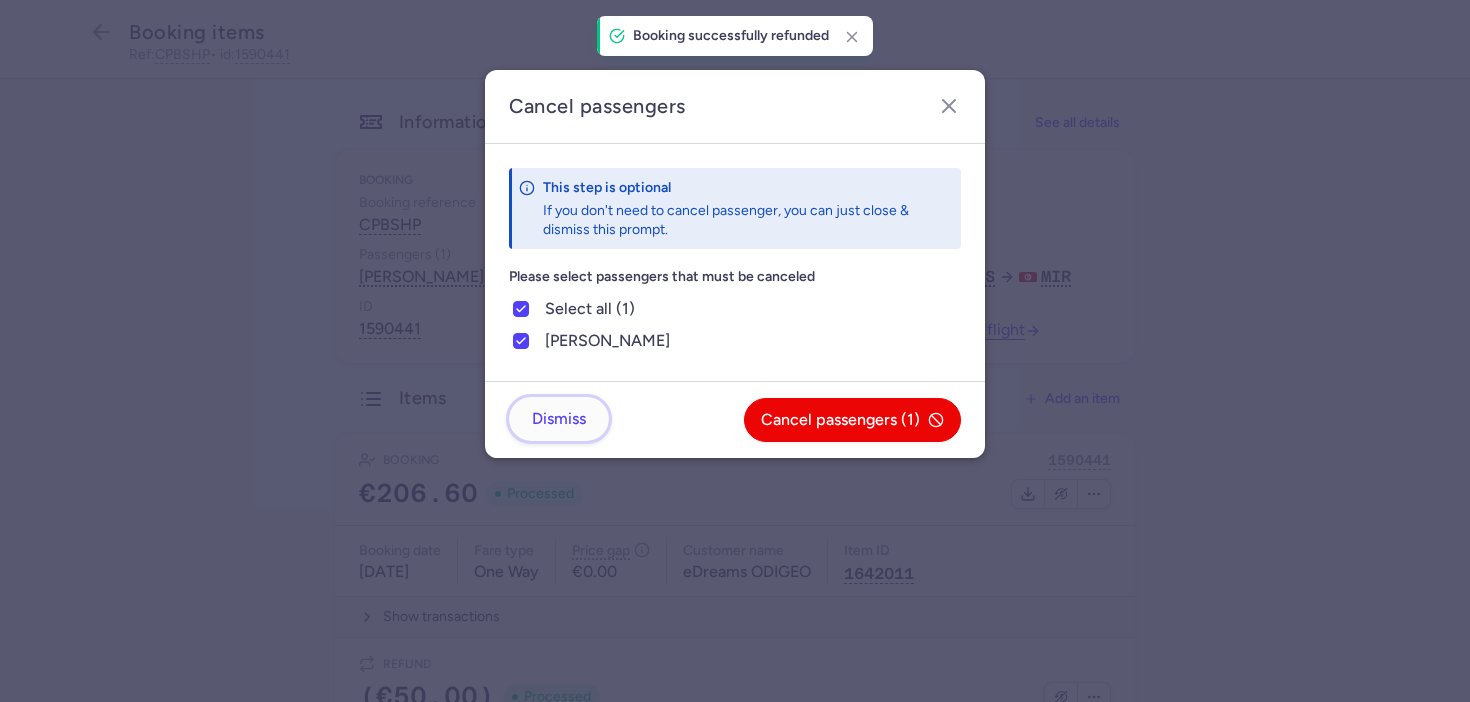 click on "Dismiss" at bounding box center (559, 419) 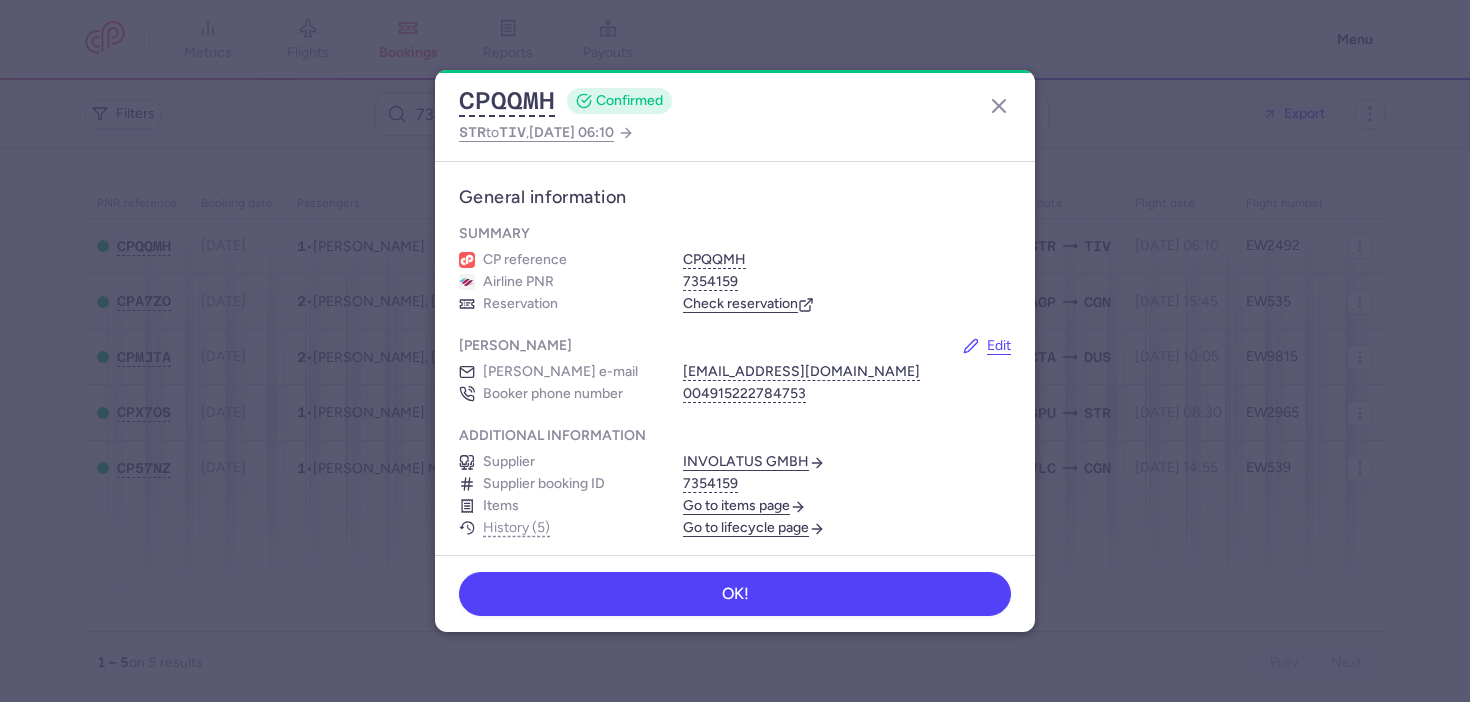 scroll, scrollTop: 0, scrollLeft: 0, axis: both 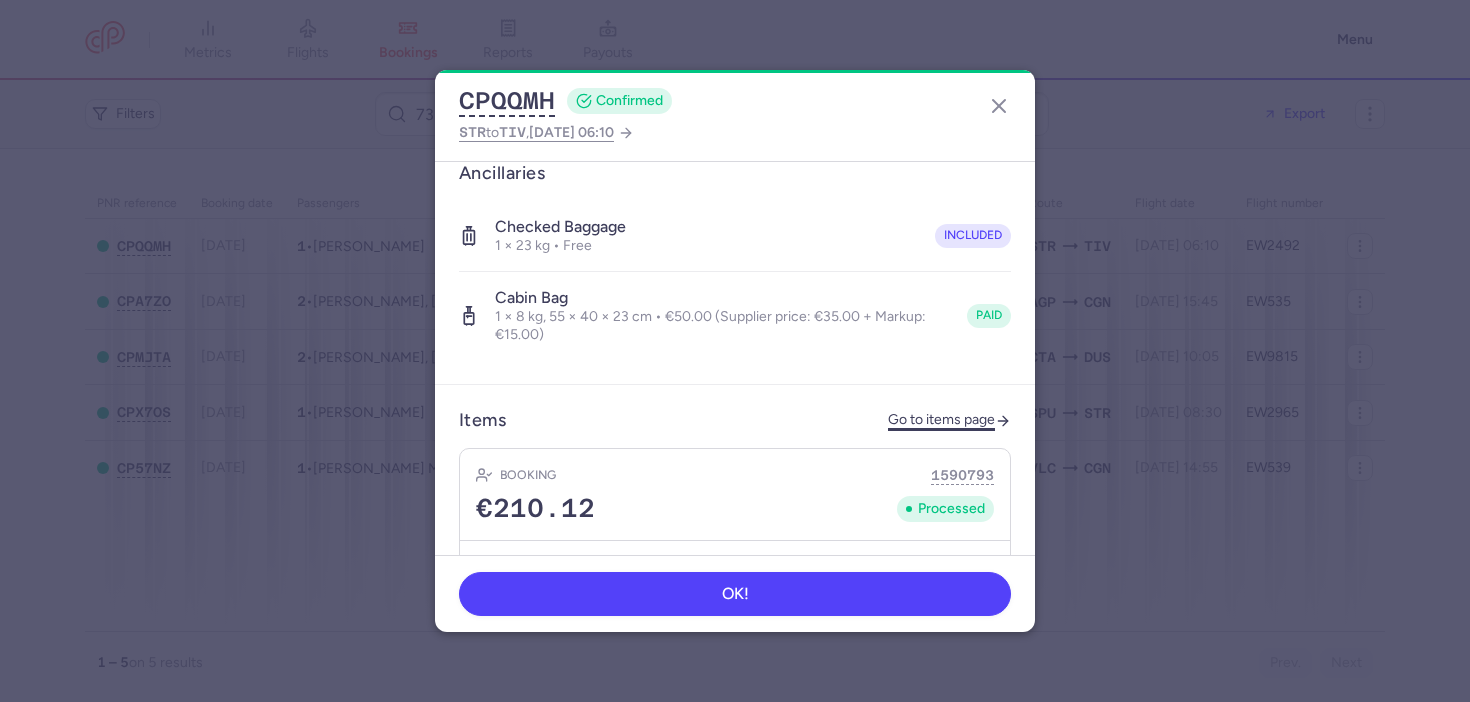 click on "Go to items page" 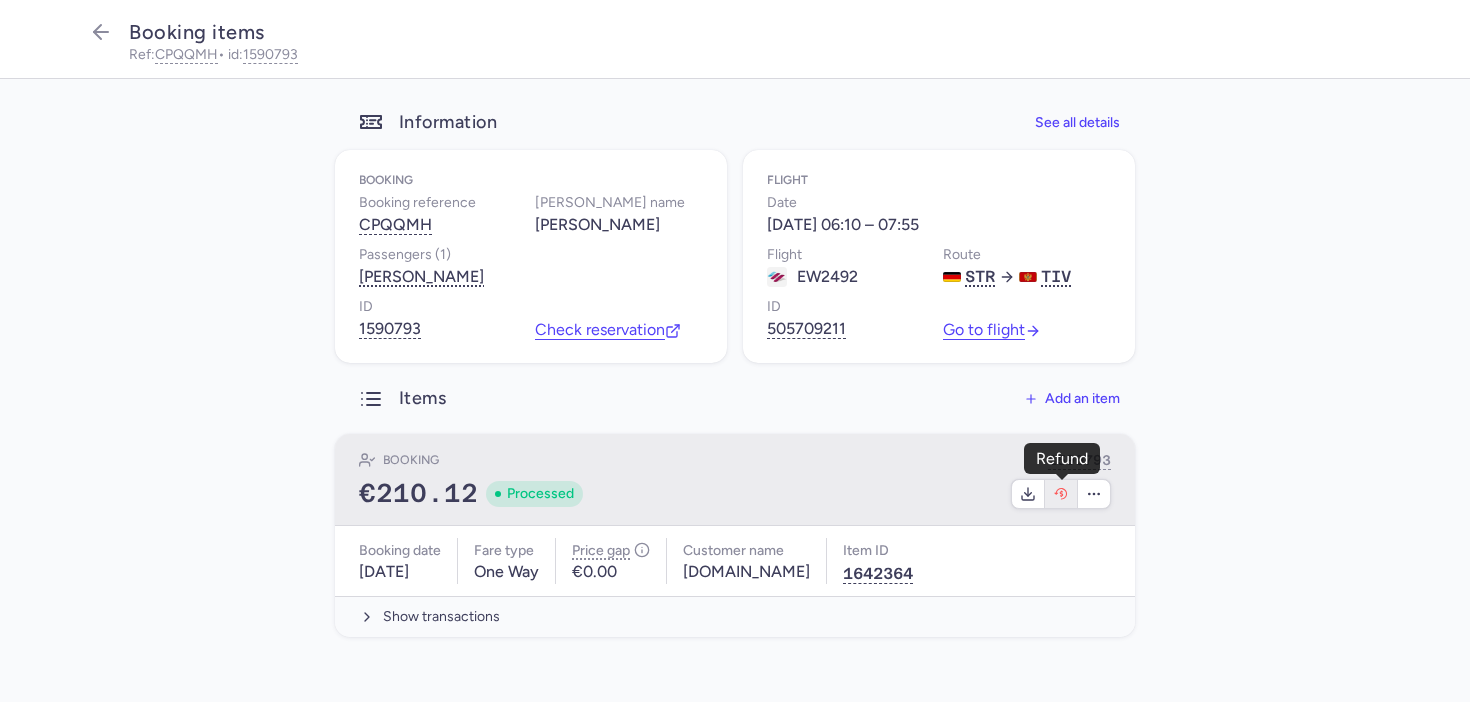 click 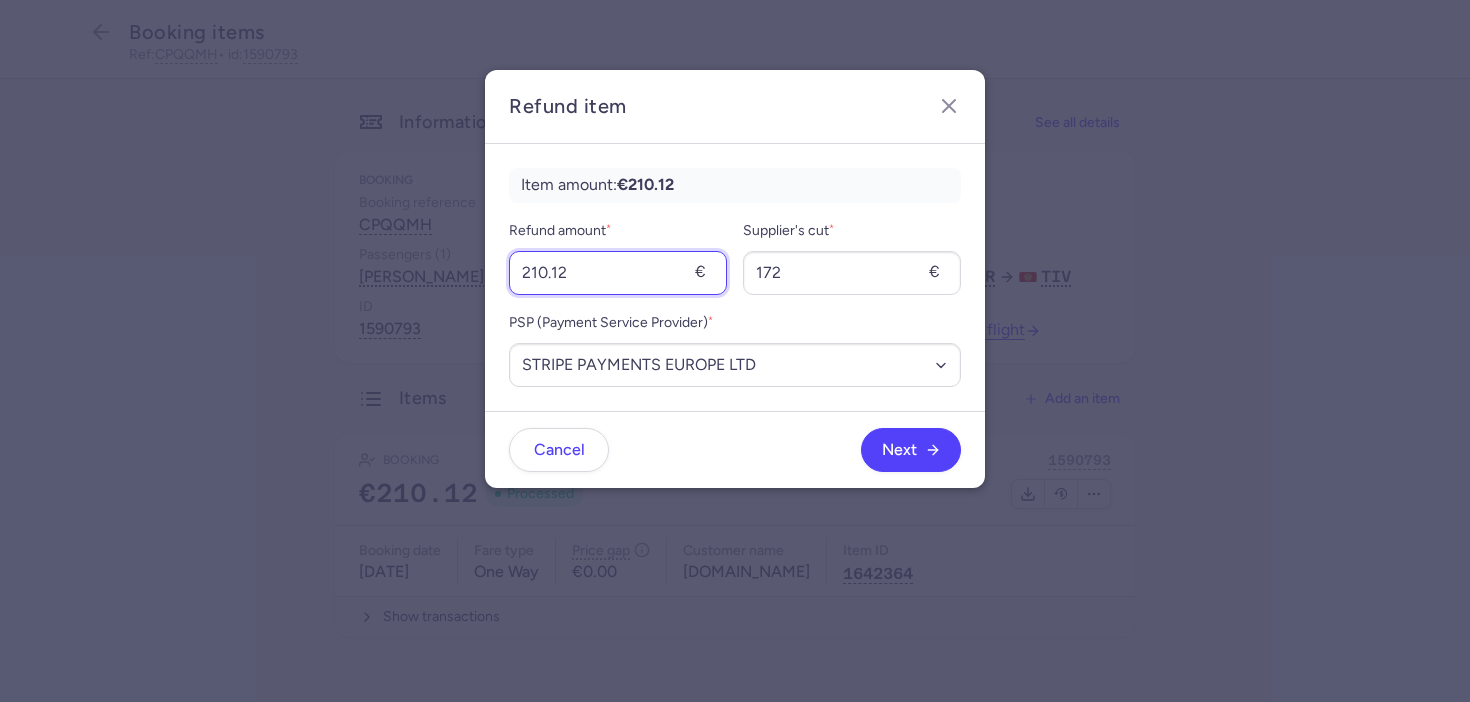 click on "210.12" at bounding box center (618, 273) 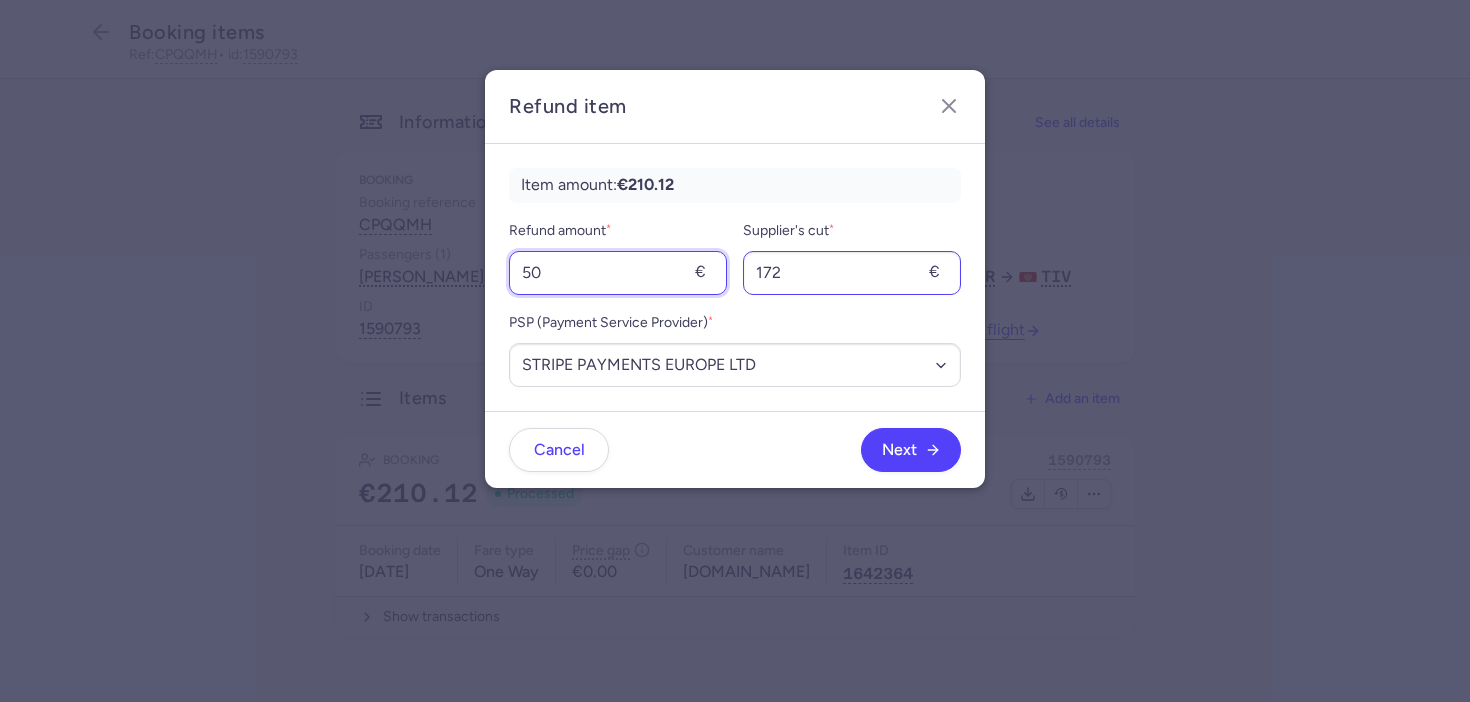 type on "50" 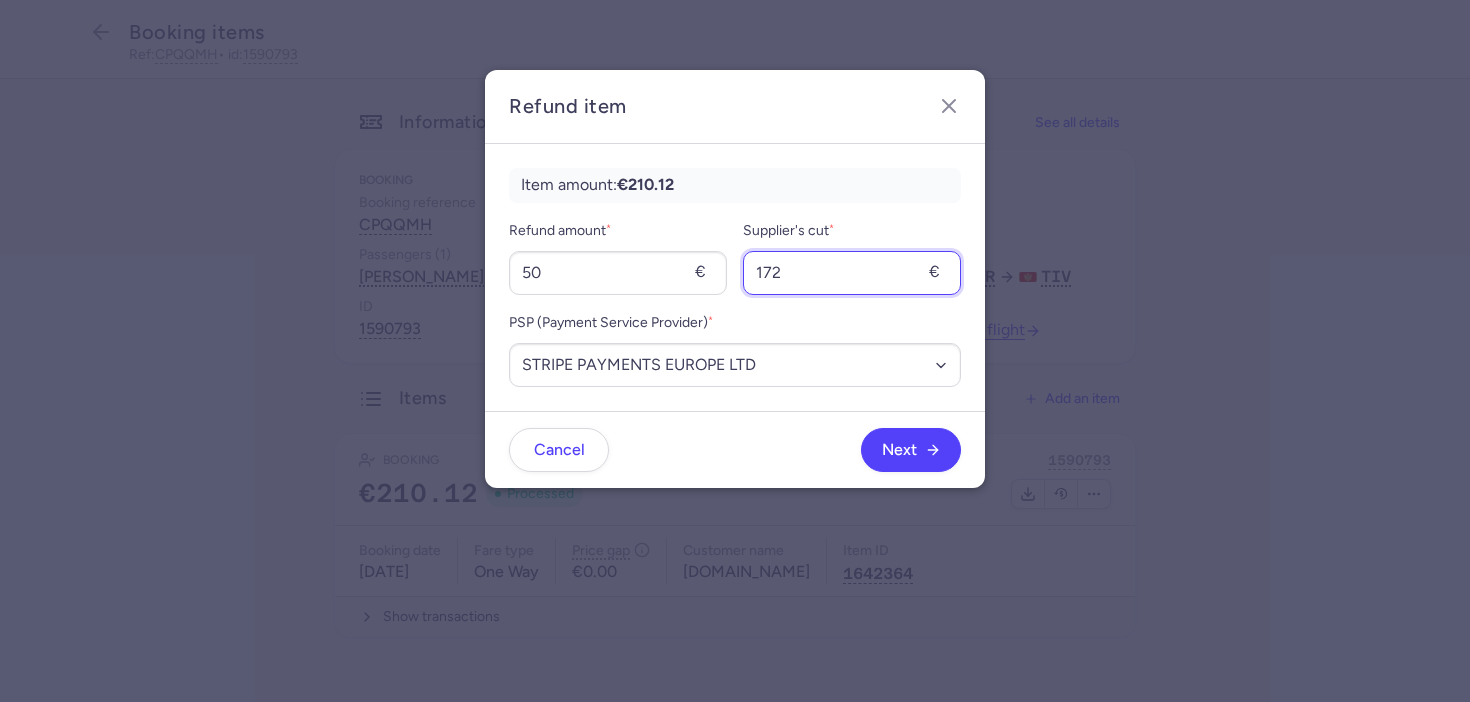 click on "172" at bounding box center [852, 273] 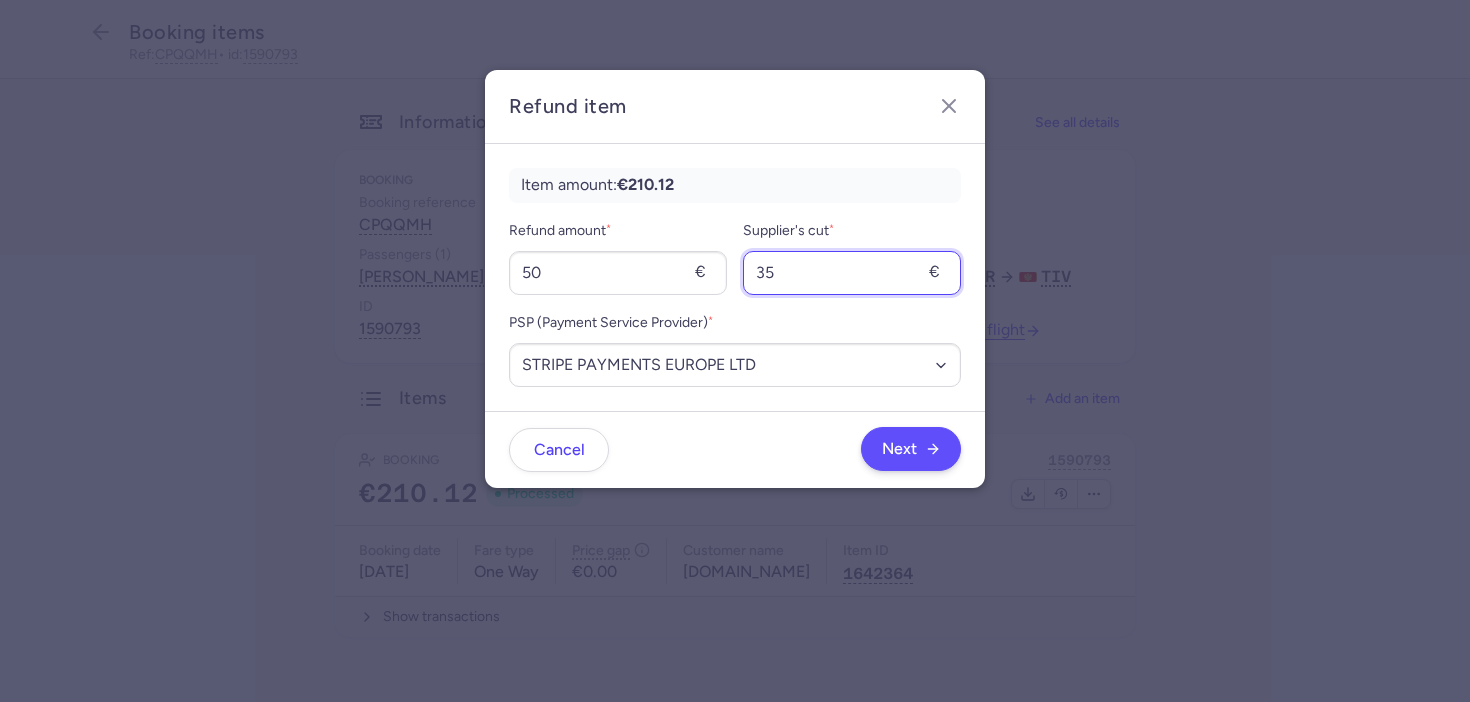 type on "35" 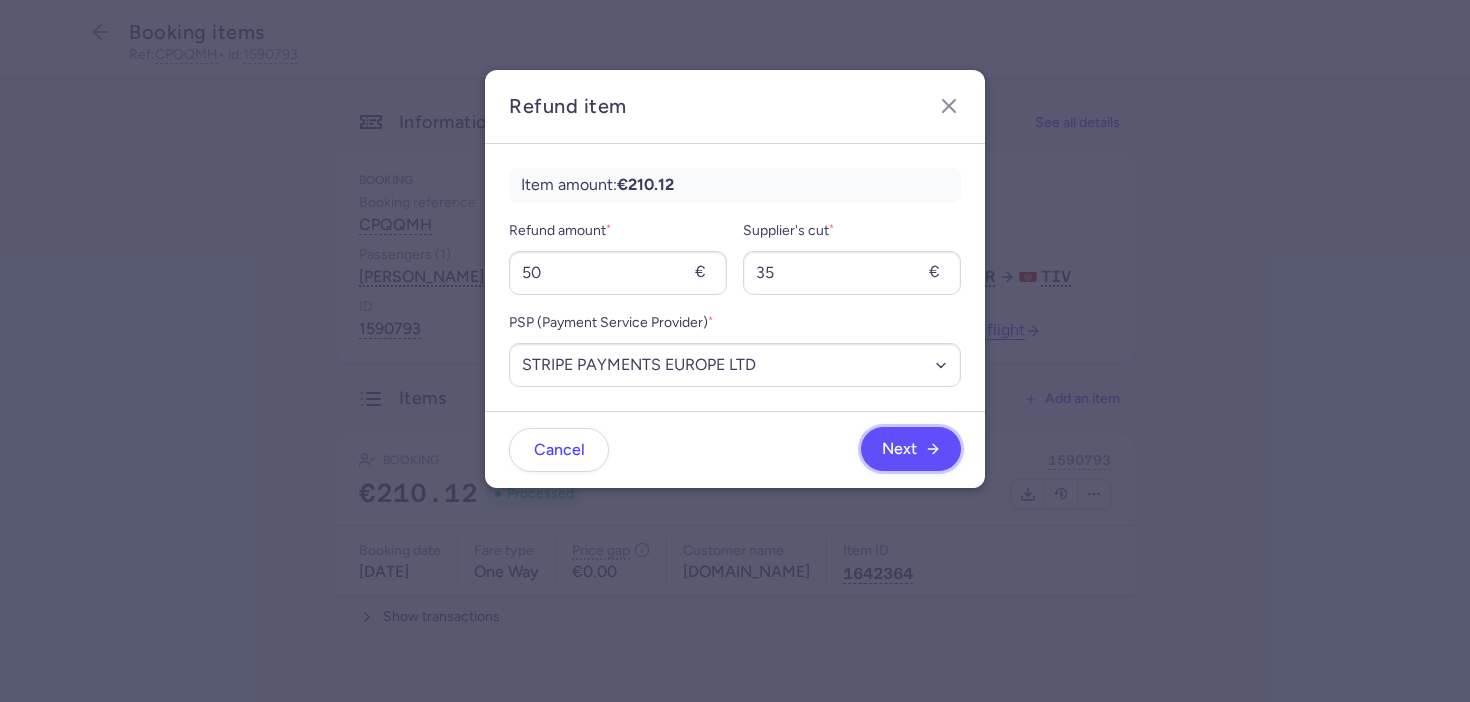 click on "Next" at bounding box center [899, 449] 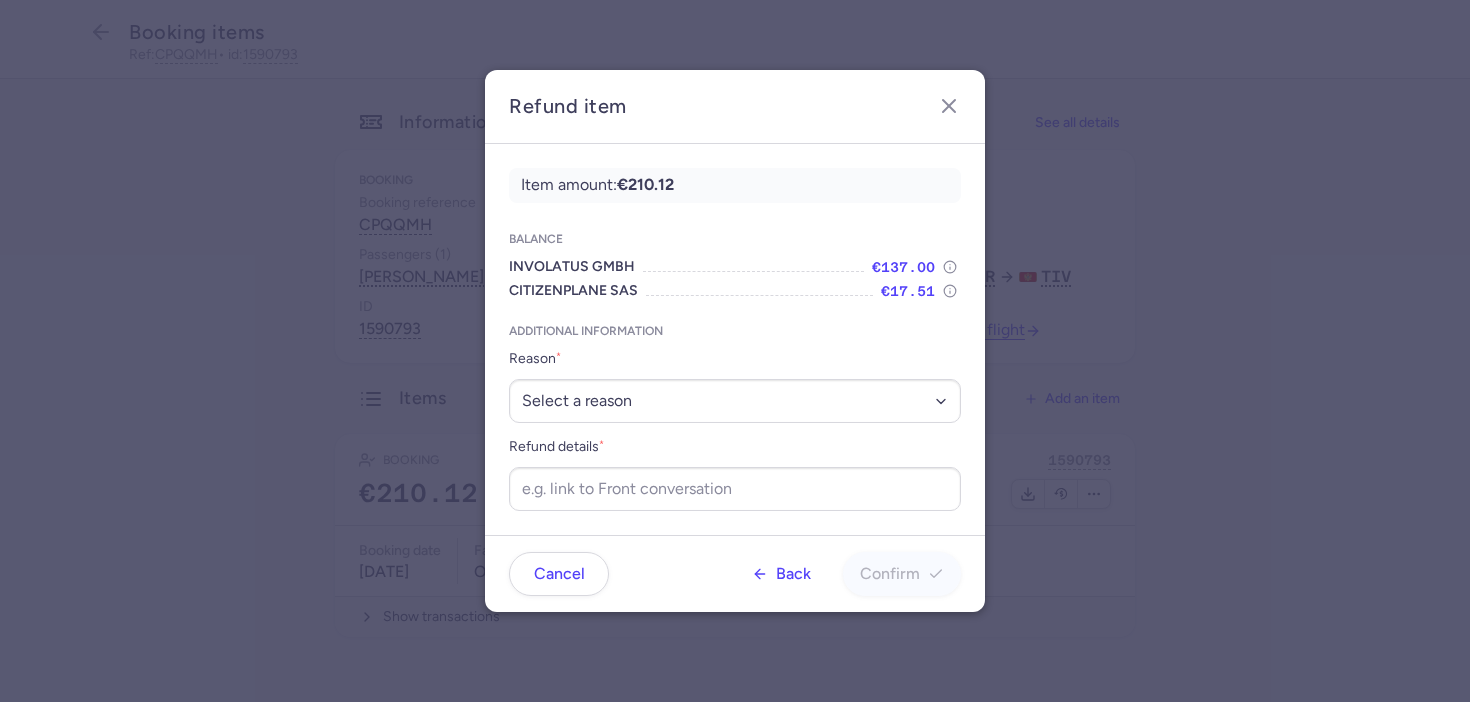 click on "Additional information Reason  * Select a reason ✈️ Airline ceasing ops 💼 Ancillary issue 📄 APIS missing ⚙️ CitizenPlane error ⛔️ Denied boarding 🔁 Duplicate ❌ Flight canceled 🕵🏼‍♂️ Fraud 🎁 Goodwill 🎫 Goodwill allowance 🙃 Other 💺 Overbooking 💸 Refund with penalty 🙅 Schedule change not accepted 🤕 Supplier error 💵 Tax refund ❓ Unconfirmed booking Refund details  *" at bounding box center [735, 417] 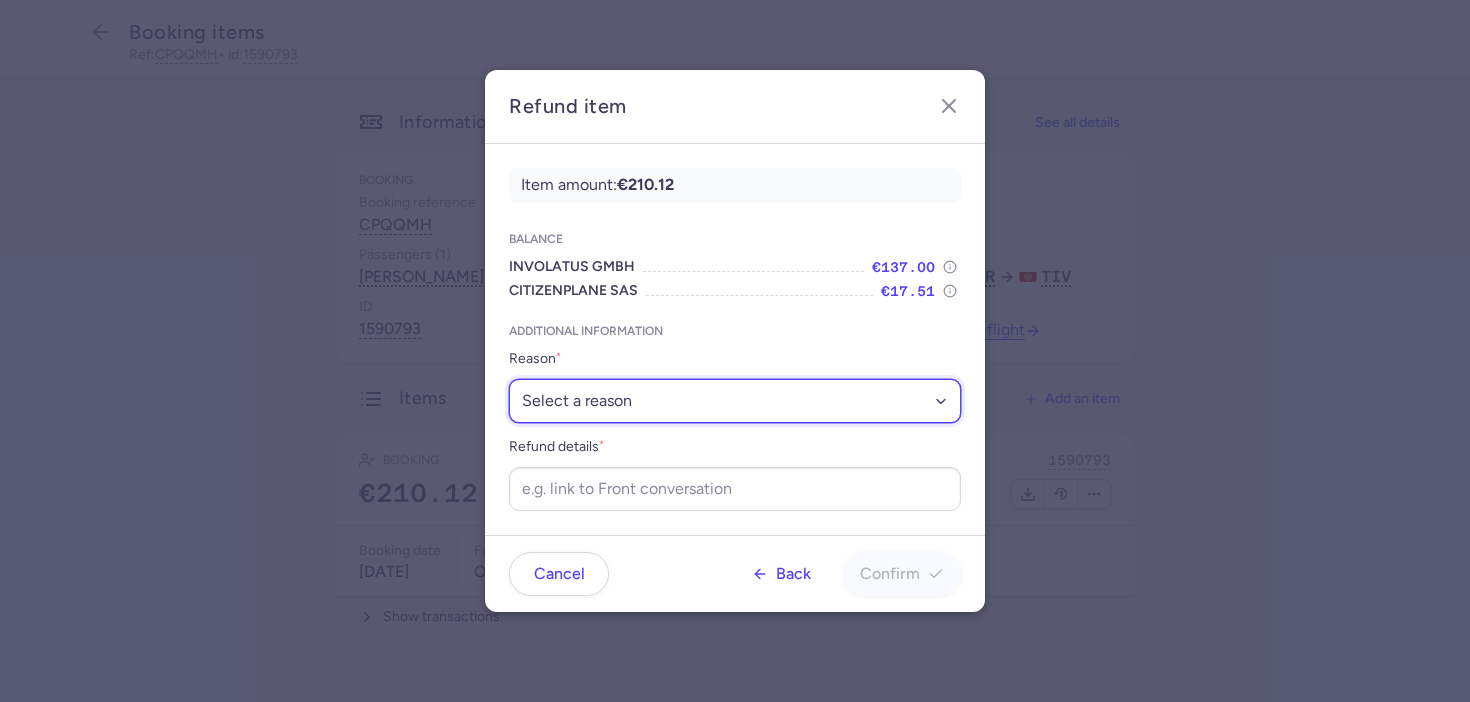 click on "Select a reason ✈️ Airline ceasing ops 💼 Ancillary issue 📄 APIS missing ⚙️ CitizenPlane error ⛔️ Denied boarding 🔁 Duplicate ❌ Flight canceled 🕵🏼‍♂️ Fraud 🎁 Goodwill 🎫 Goodwill allowance 🙃 Other 💺 Overbooking 💸 Refund with penalty 🙅 Schedule change not accepted 🤕 Supplier error 💵 Tax refund ❓ Unconfirmed booking" at bounding box center (735, 401) 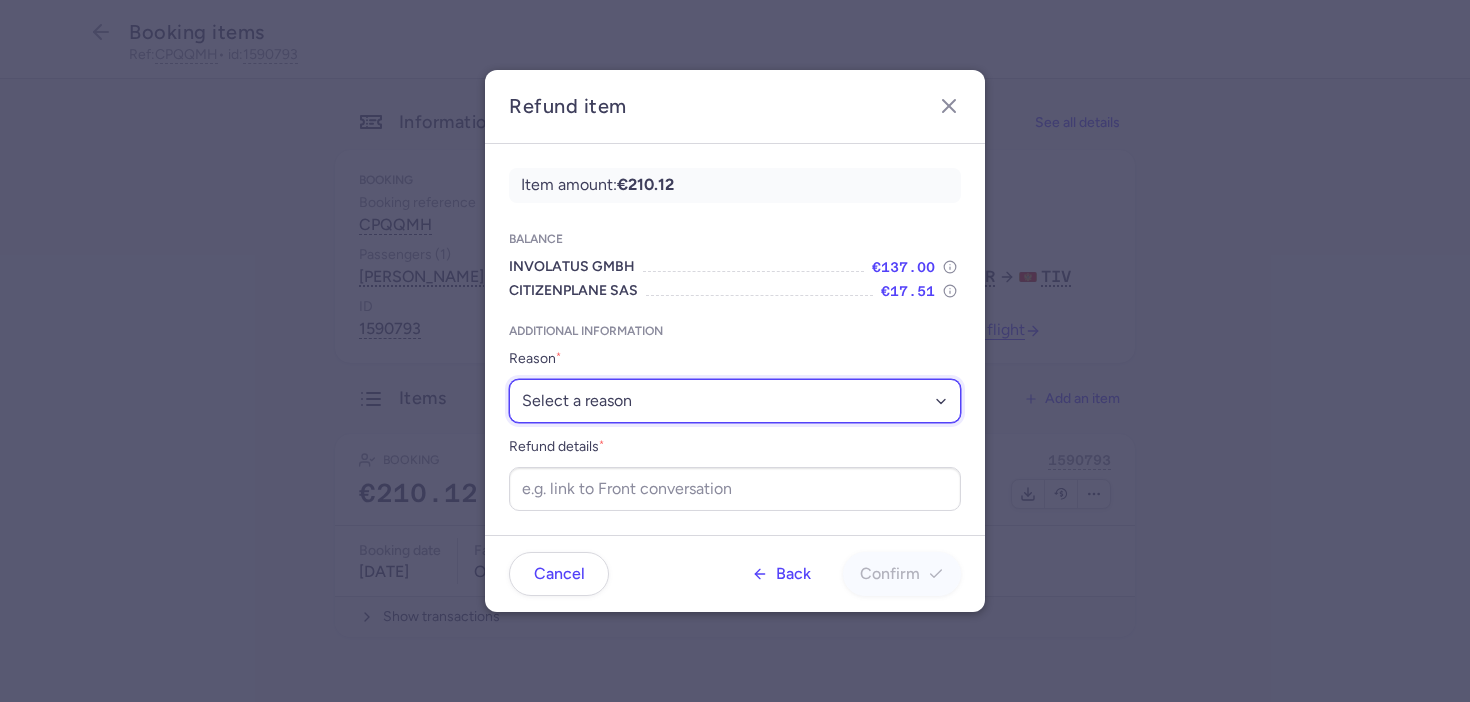 select on "ANCILLARY_ISSUE" 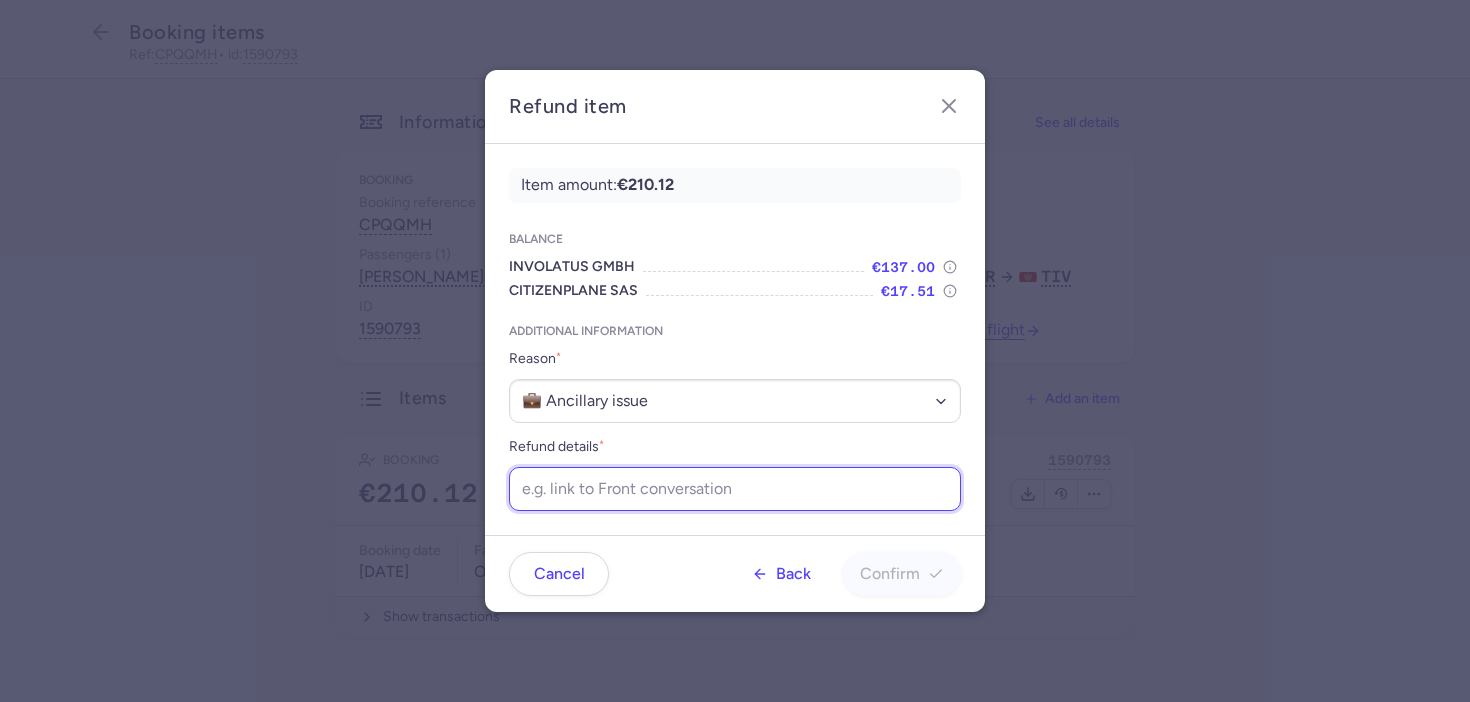click on "Refund details  *" at bounding box center (735, 489) 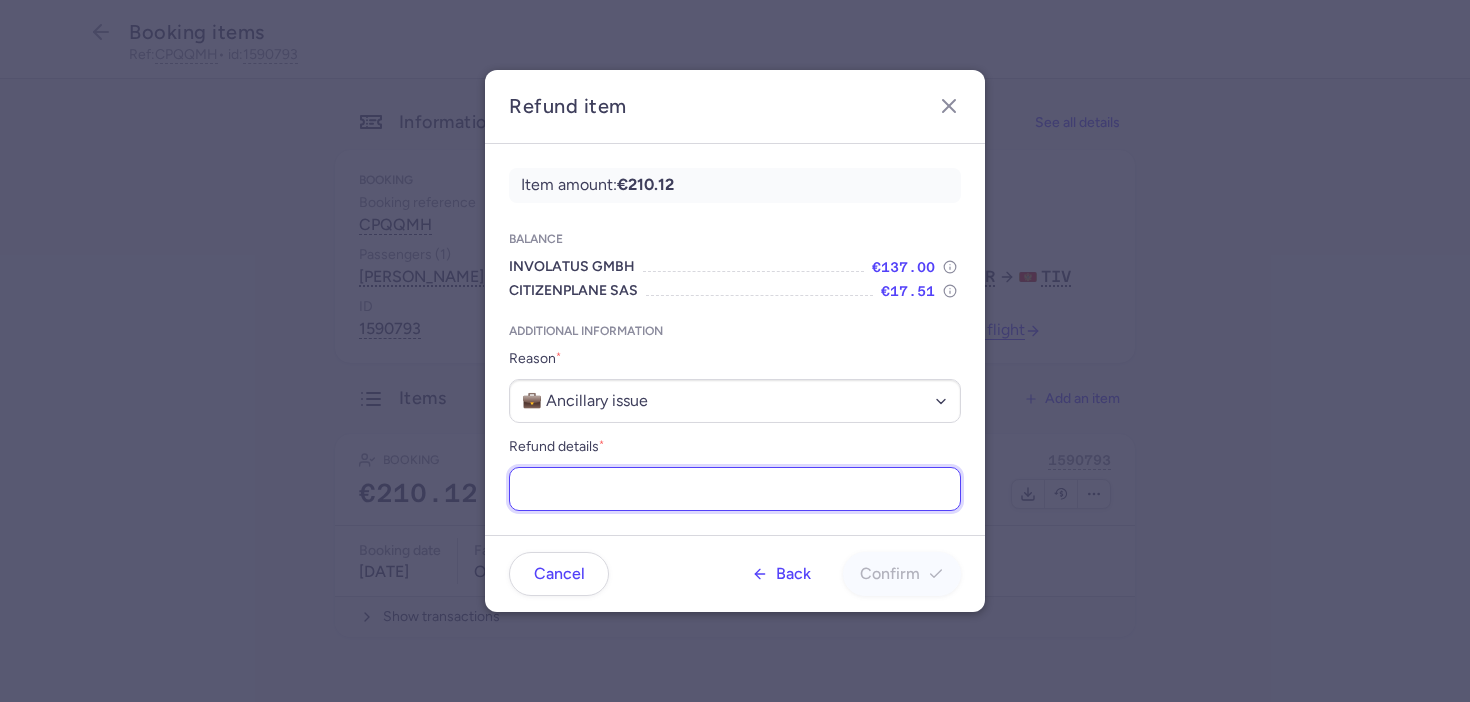 type on "v" 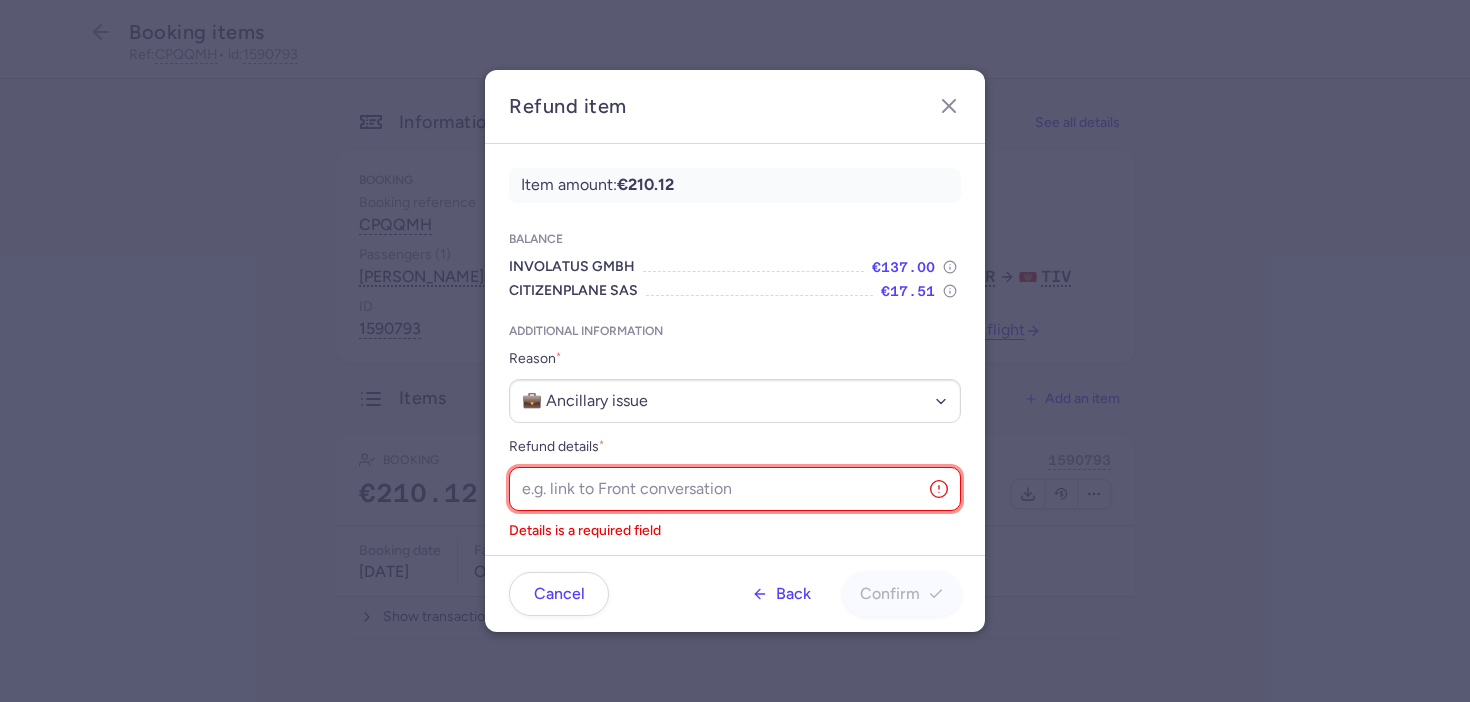 paste on "https://app.frontapp.com/open/cnv_eyo2g8y?key=n1mvKbLZsu4r6zPjksLY6gHhjBhENHT3" 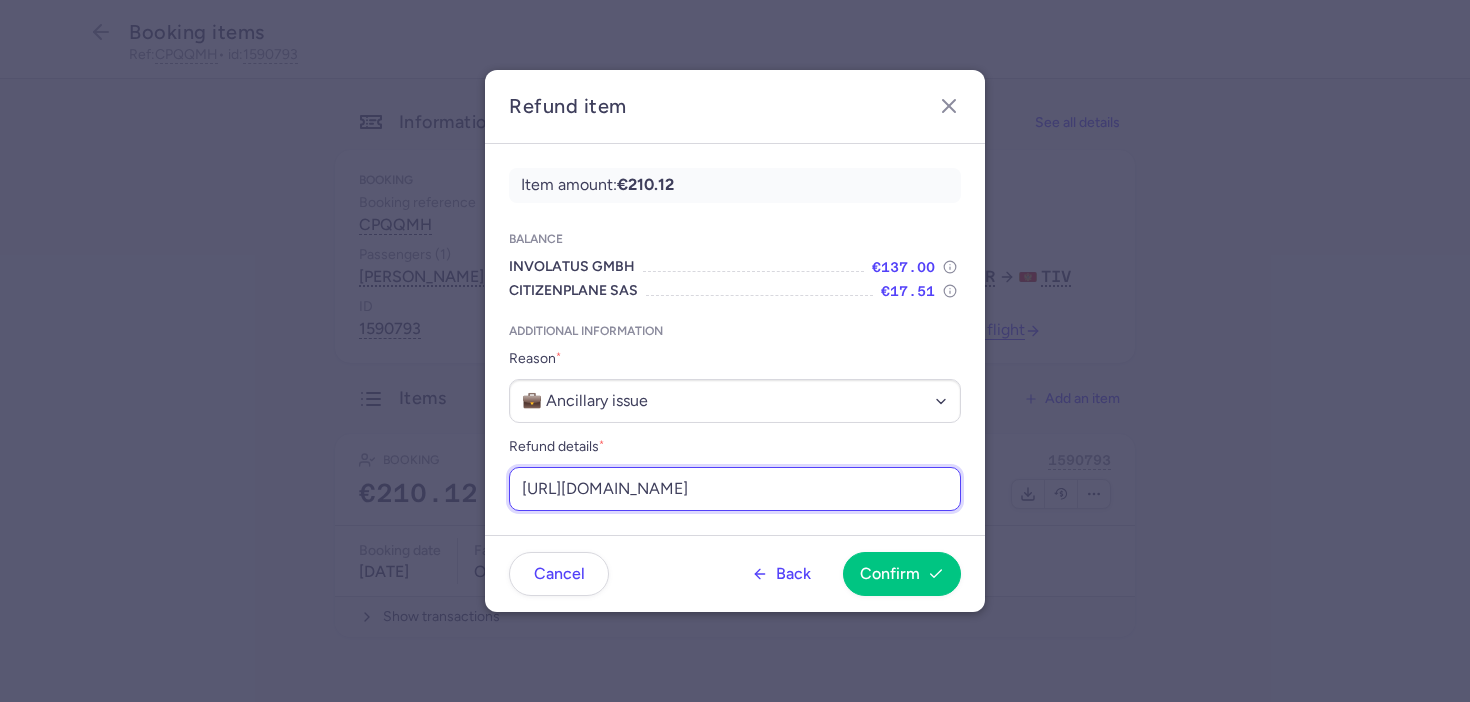 scroll, scrollTop: 0, scrollLeft: 227, axis: horizontal 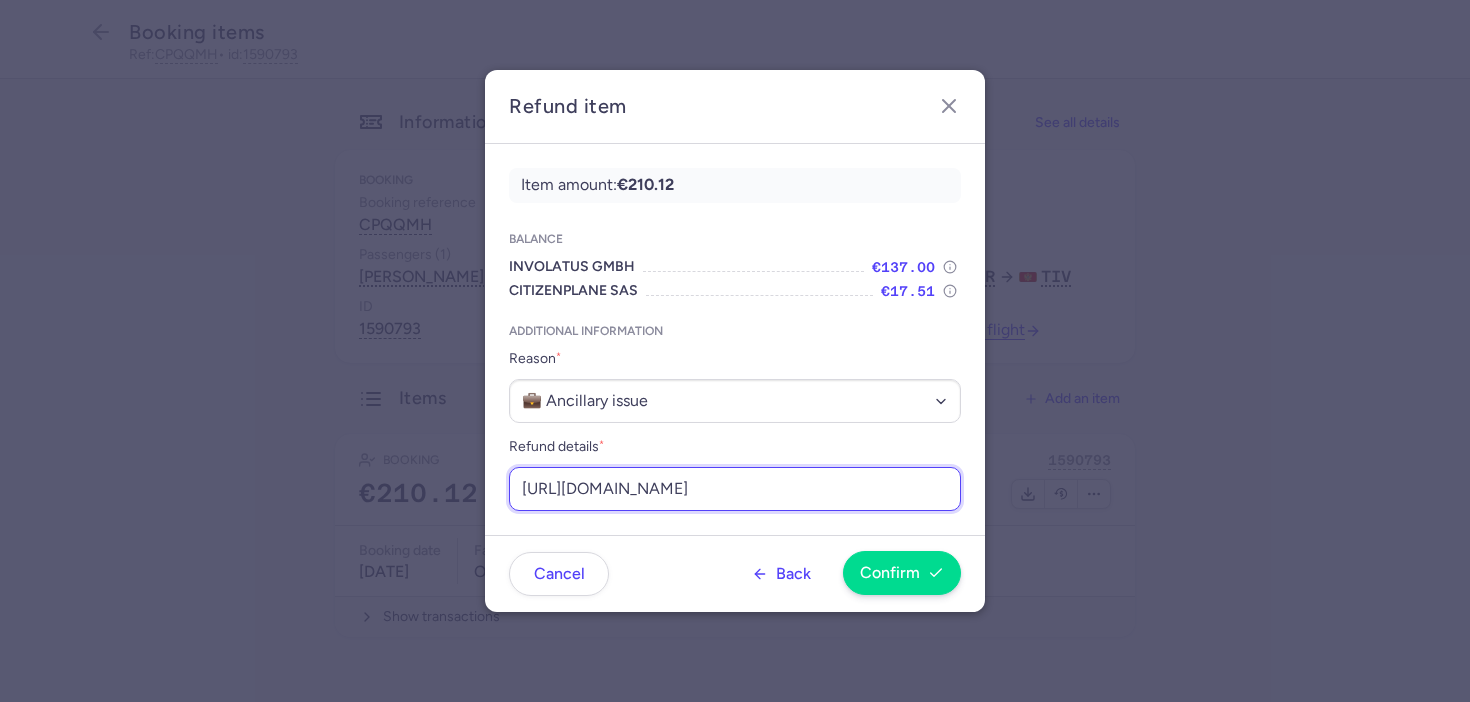 type on "https://app.frontapp.com/open/cnv_eyo2g8y?key=n1mvKbLZsu4r6zPjksLY6gHhjBhENHT3" 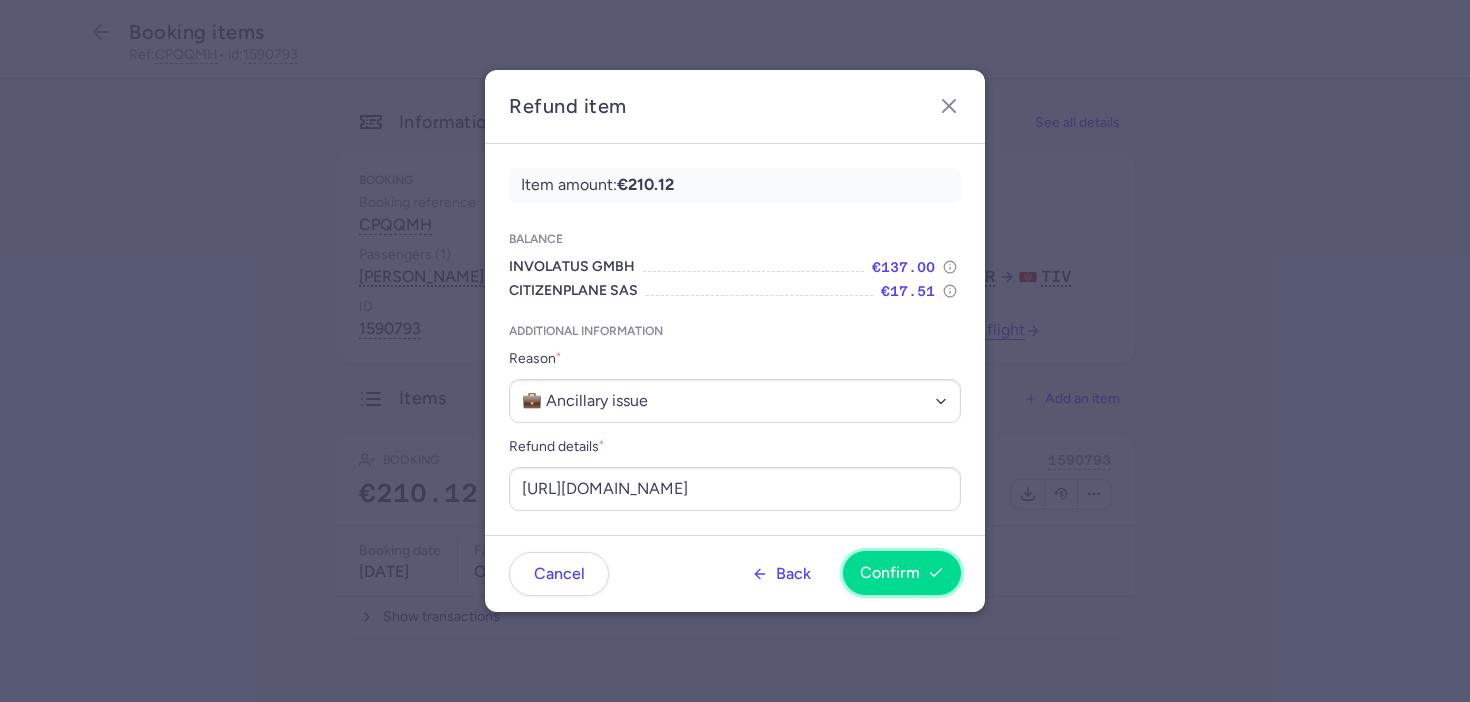 scroll, scrollTop: 0, scrollLeft: 0, axis: both 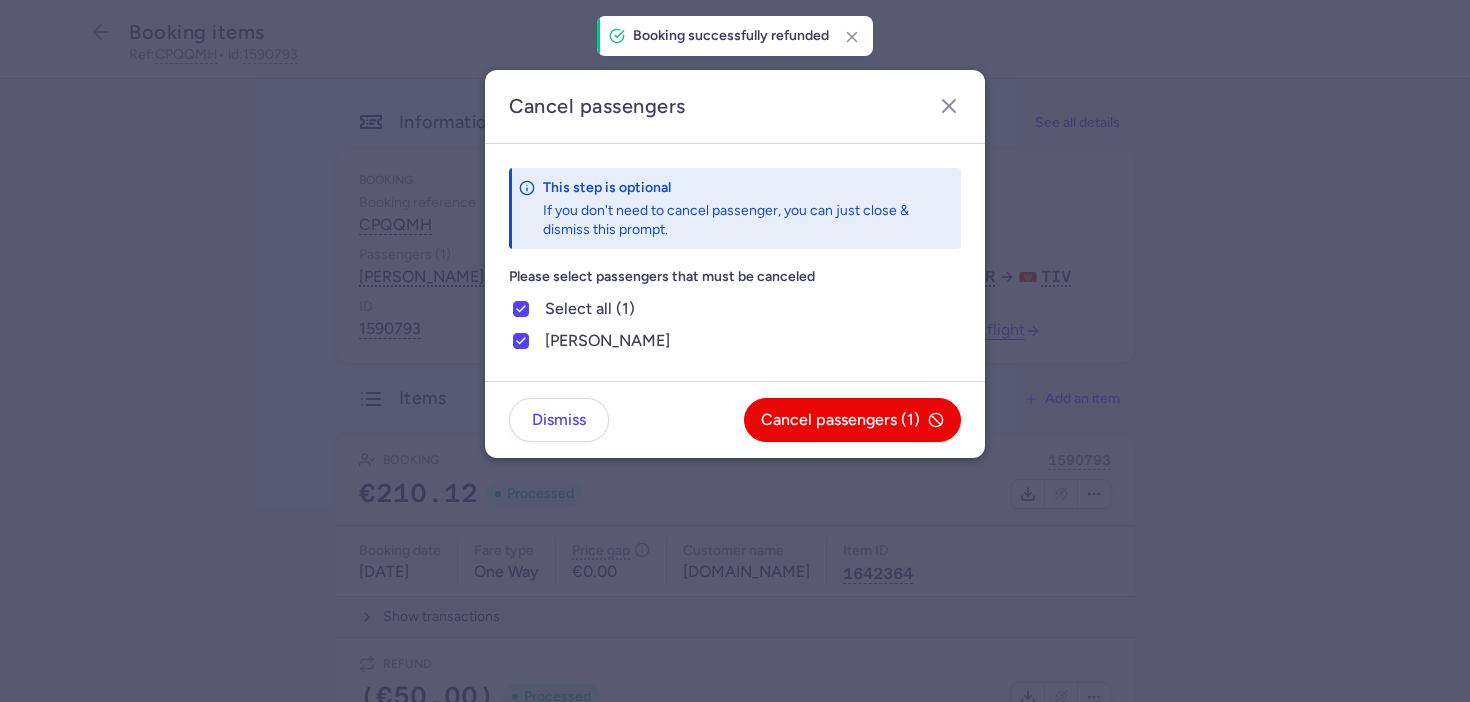 click on "Dismiss Cancel passengers (1)" 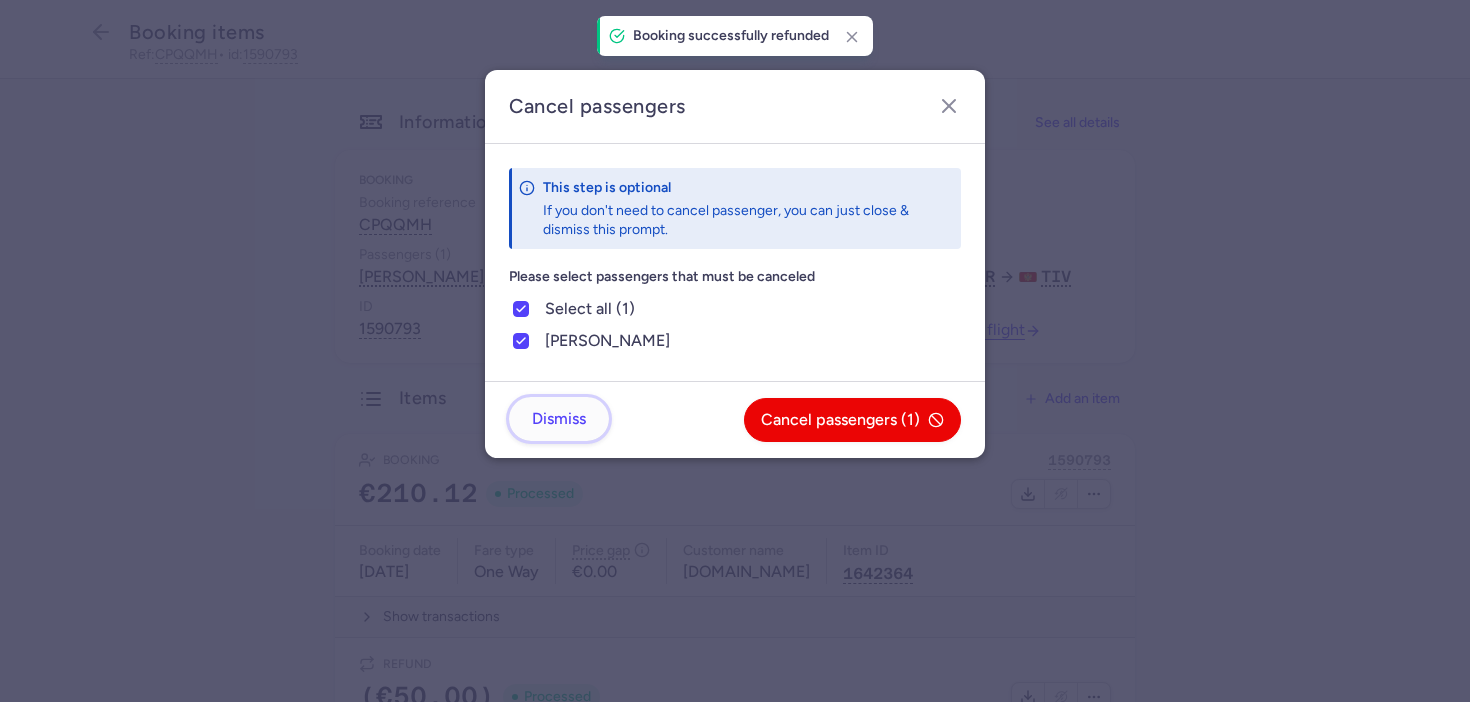 click on "Dismiss" 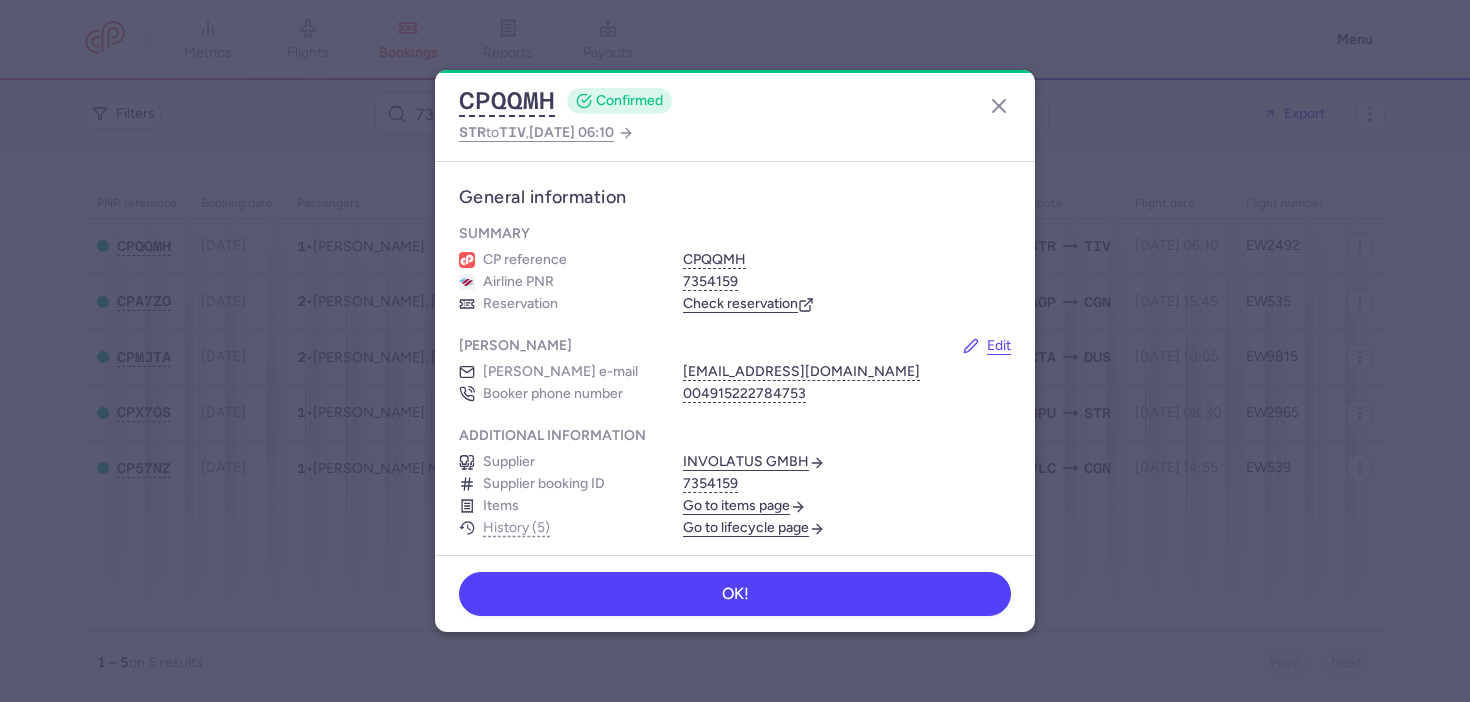 scroll, scrollTop: 0, scrollLeft: 0, axis: both 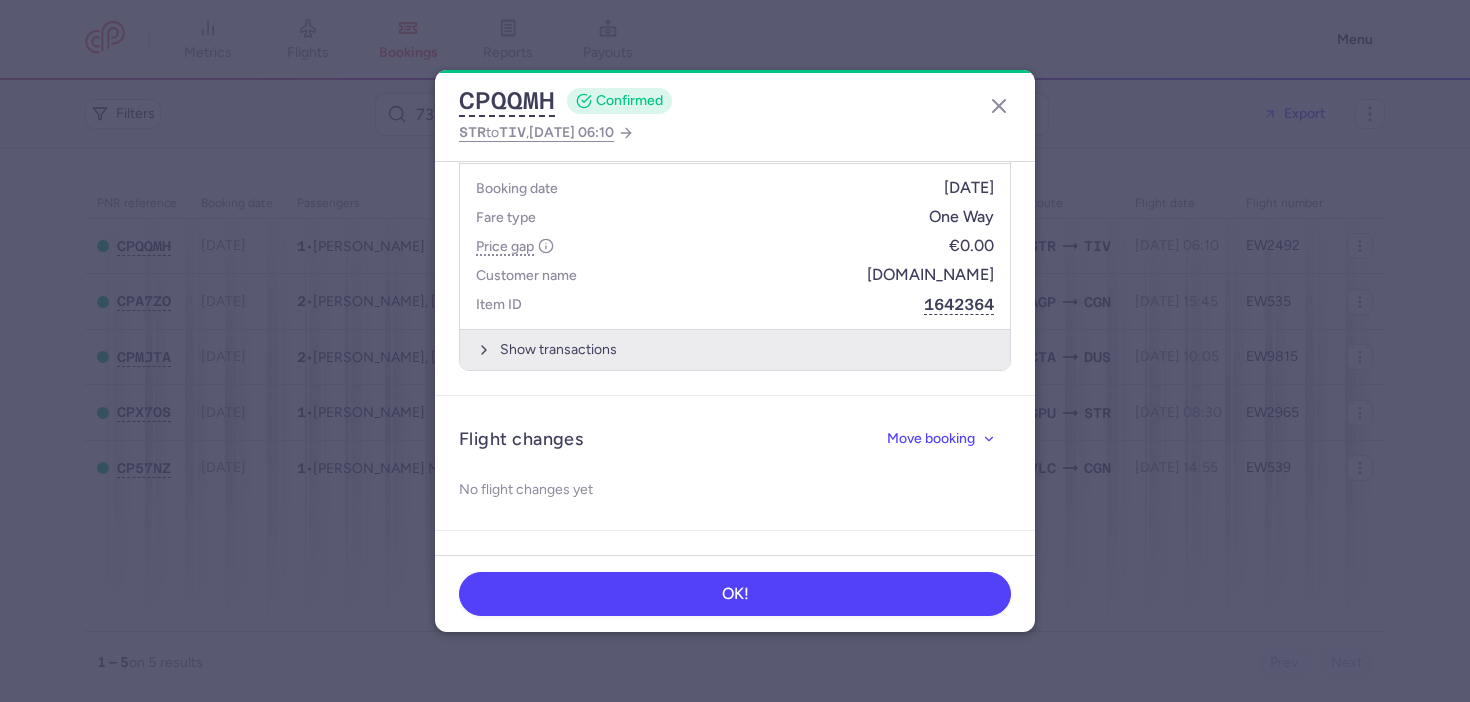 click on "Show transactions" at bounding box center (735, 349) 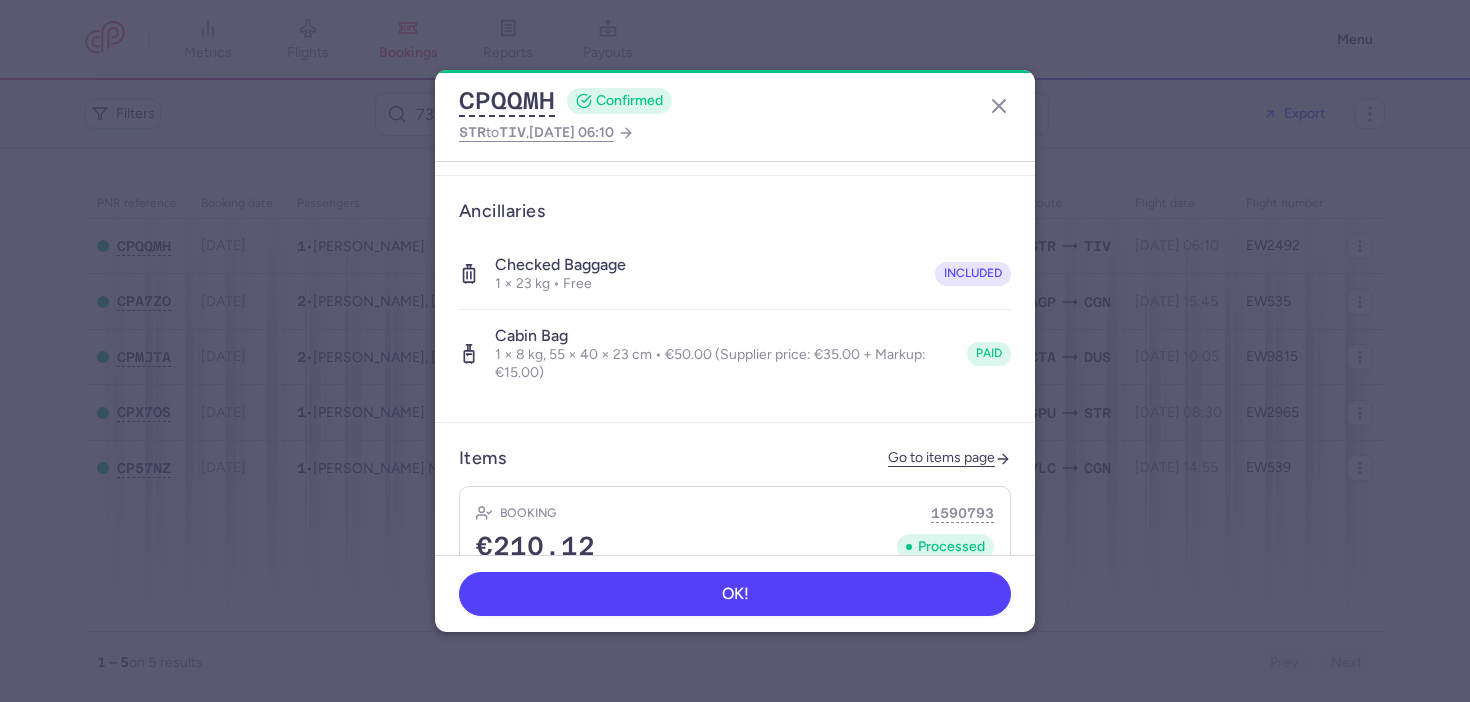 scroll, scrollTop: 573, scrollLeft: 0, axis: vertical 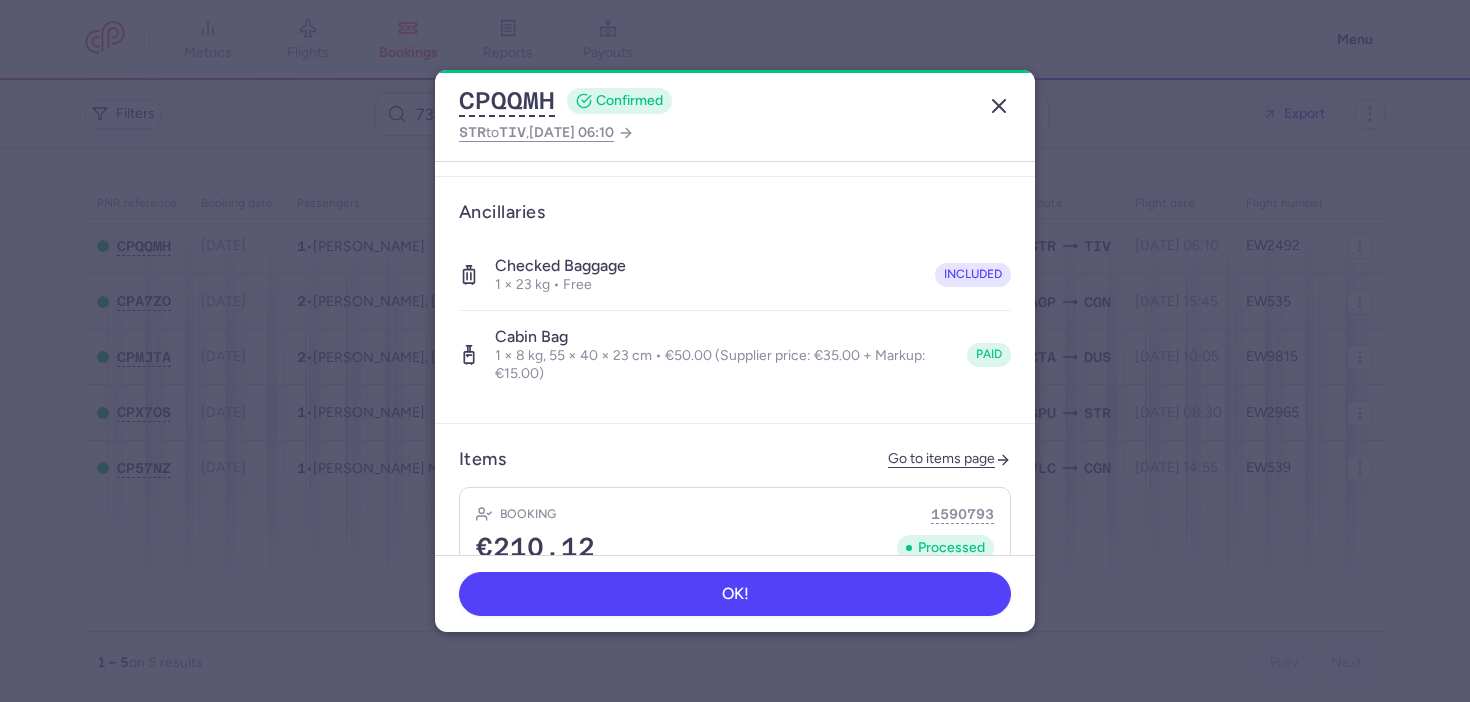 click 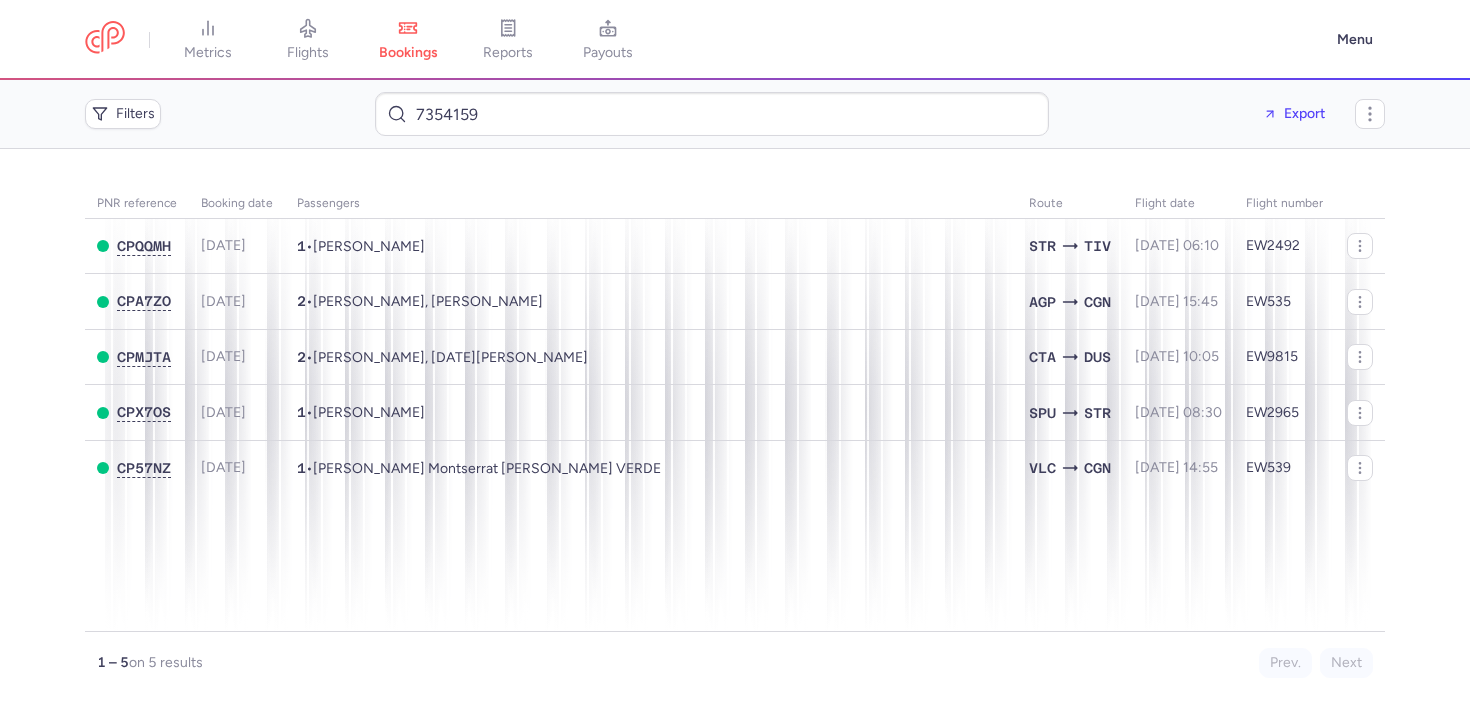 click on "metrics flights bookings reports payouts" at bounding box center [705, 40] 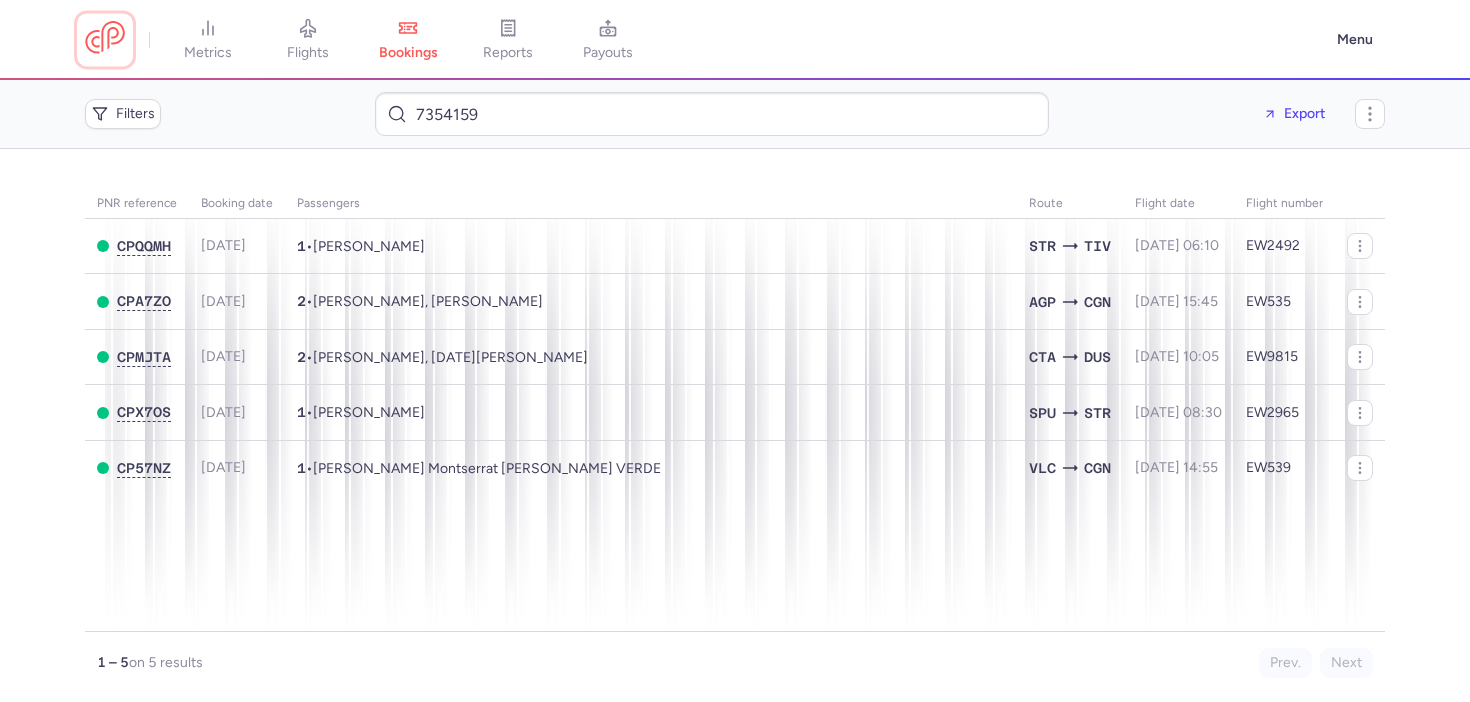click at bounding box center (105, 39) 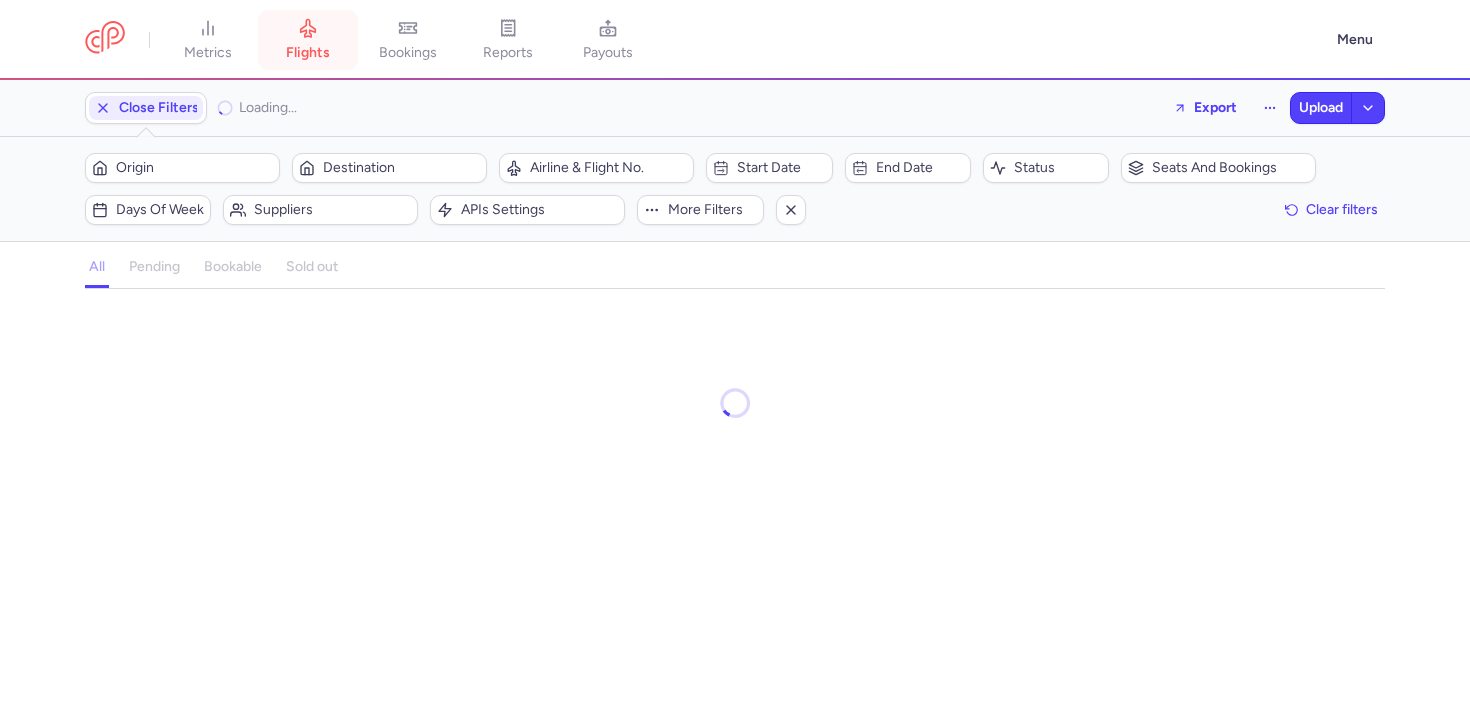 click on "flights" at bounding box center [308, 40] 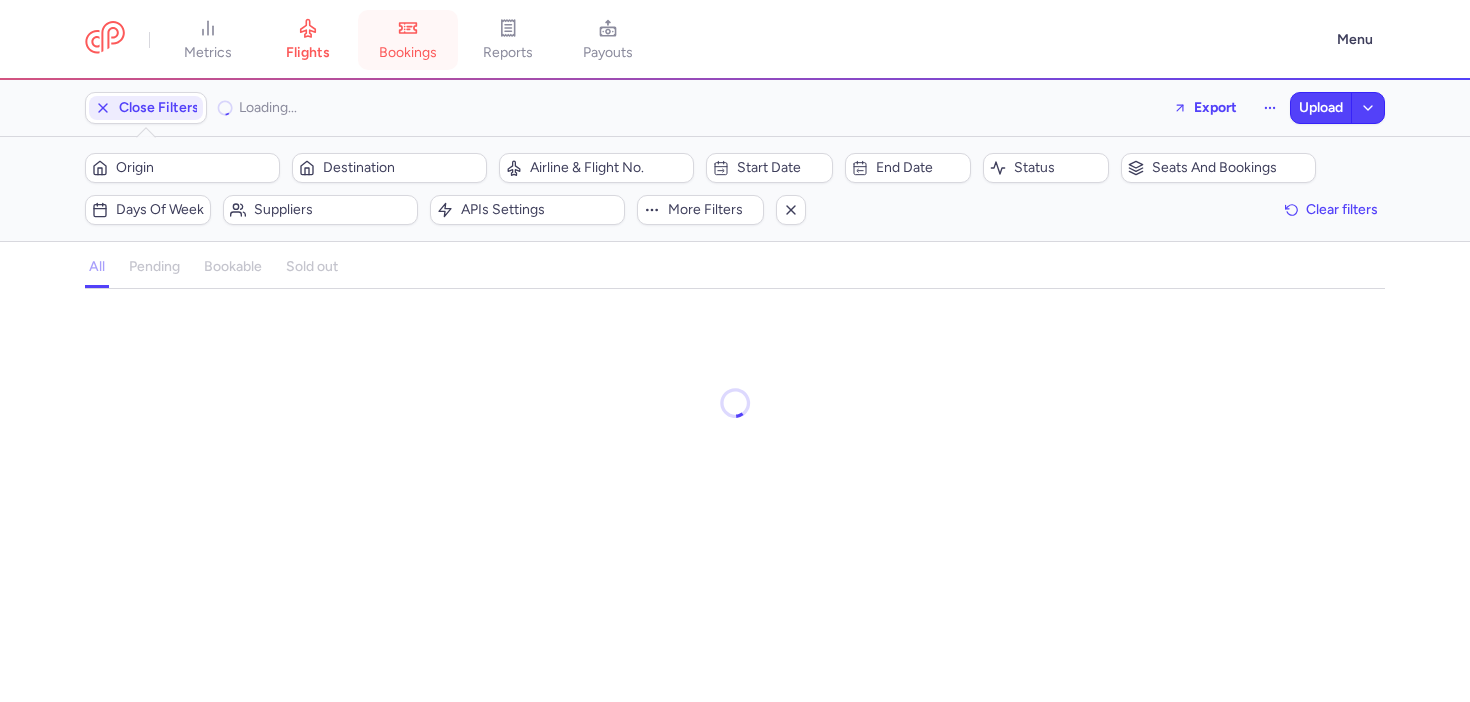 click on "bookings" at bounding box center [408, 53] 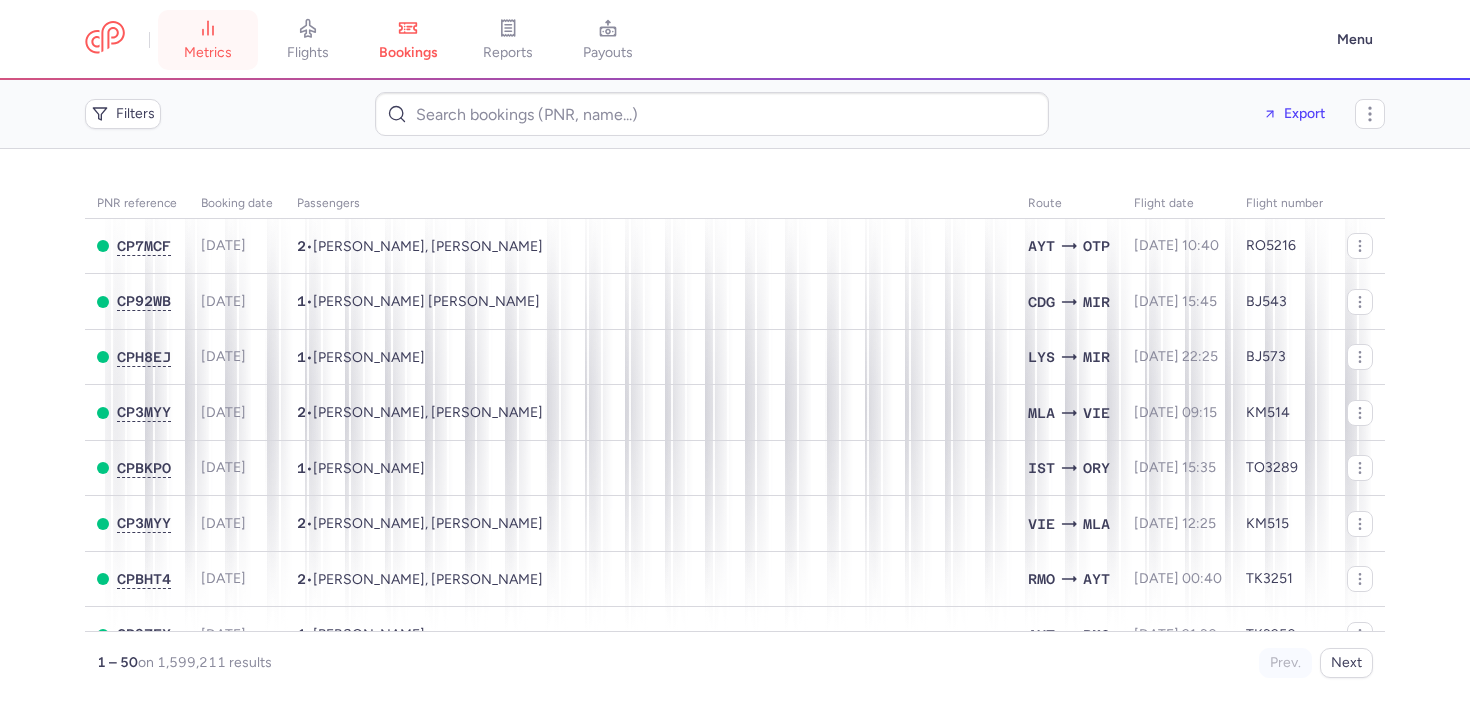click on "metrics" at bounding box center (208, 40) 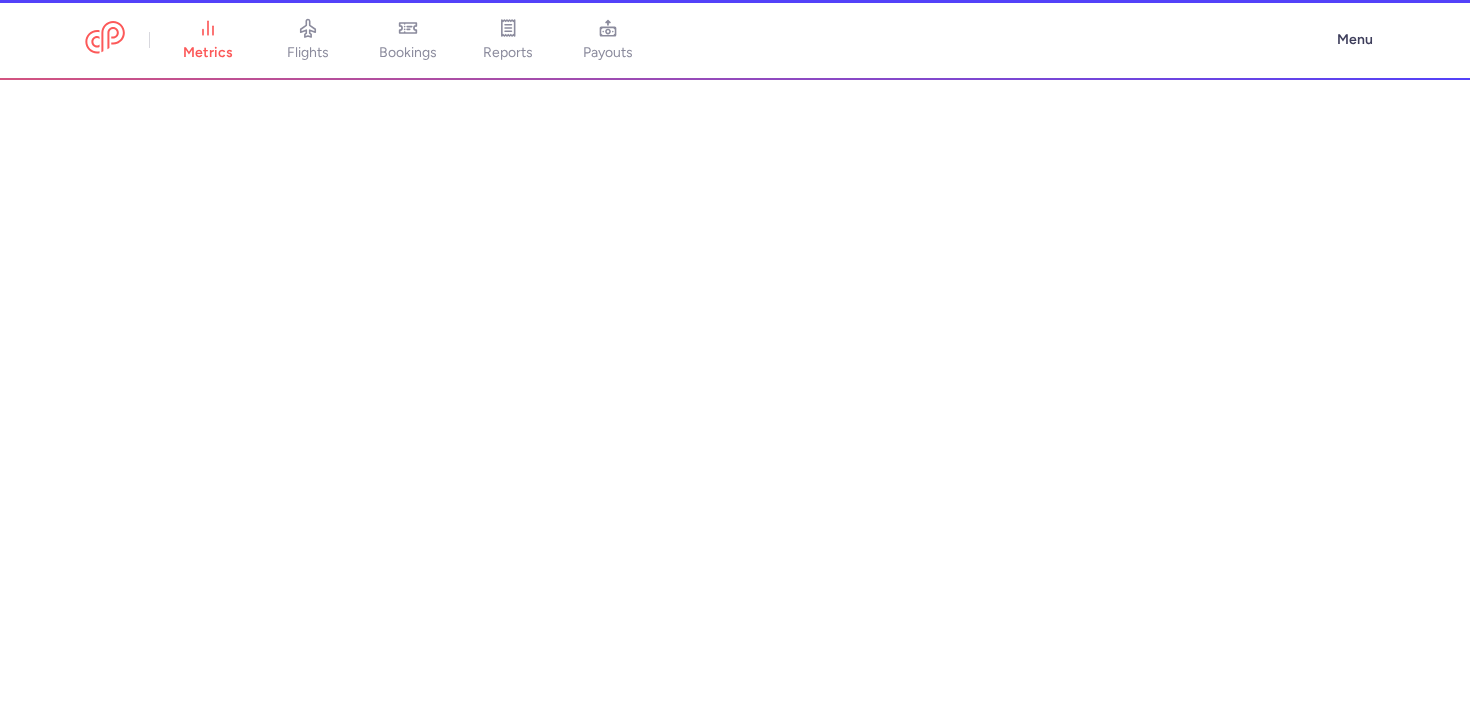 click on "flights" at bounding box center (308, 40) 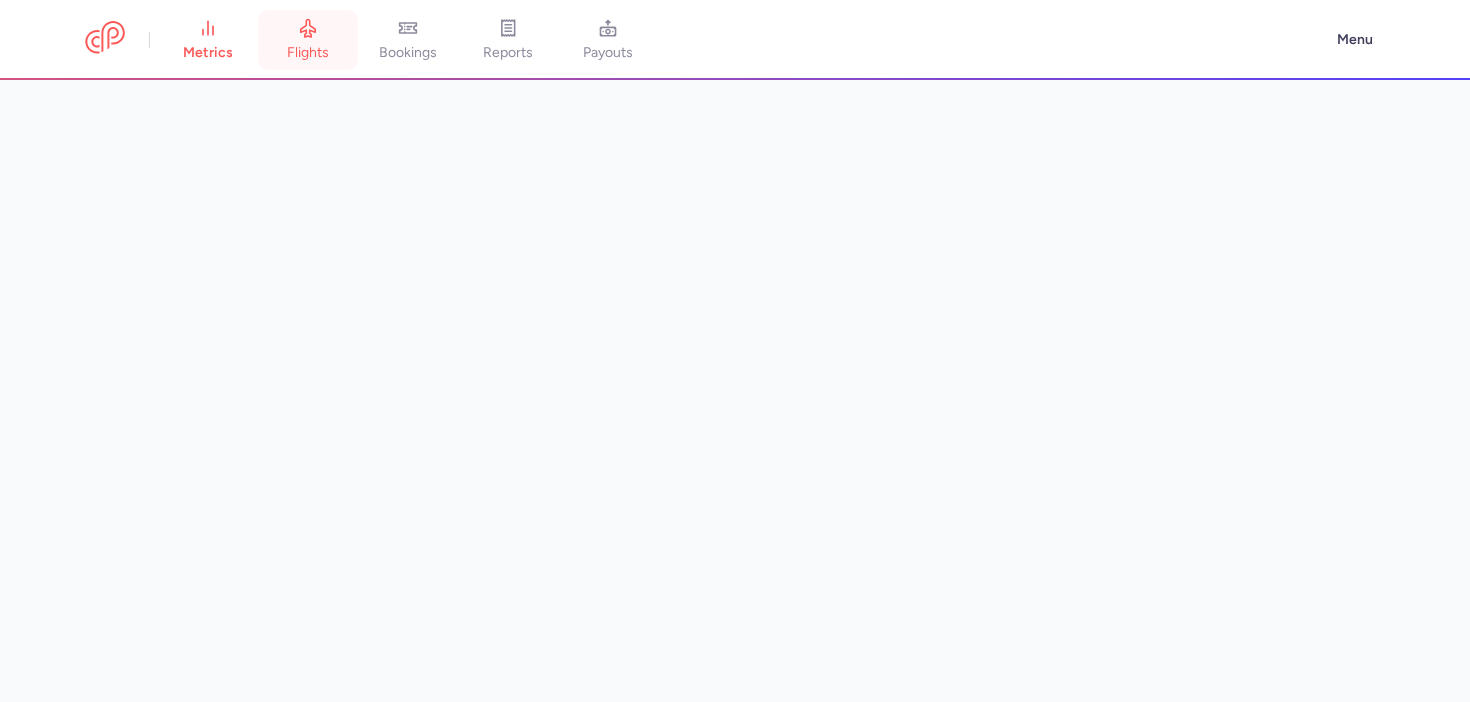 click on "flights" at bounding box center [308, 40] 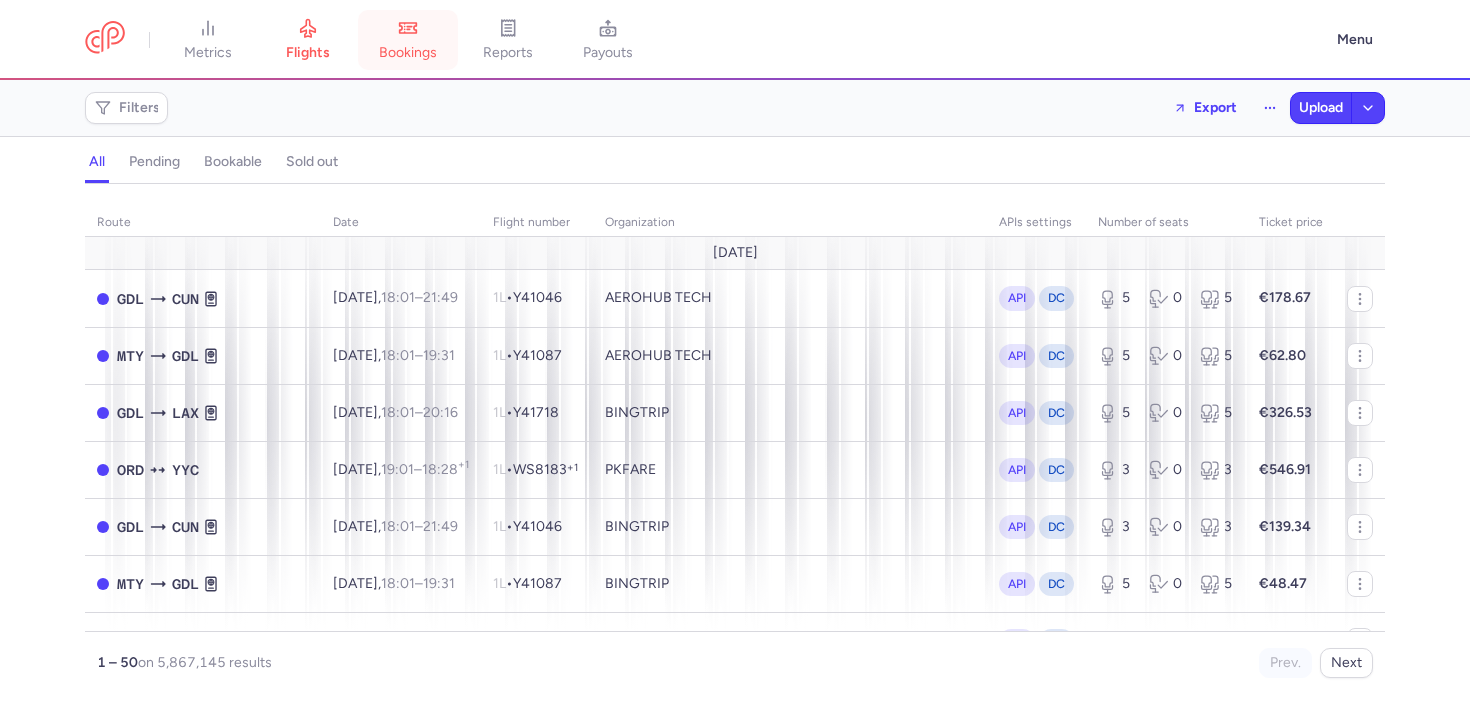 click on "bookings" at bounding box center [408, 53] 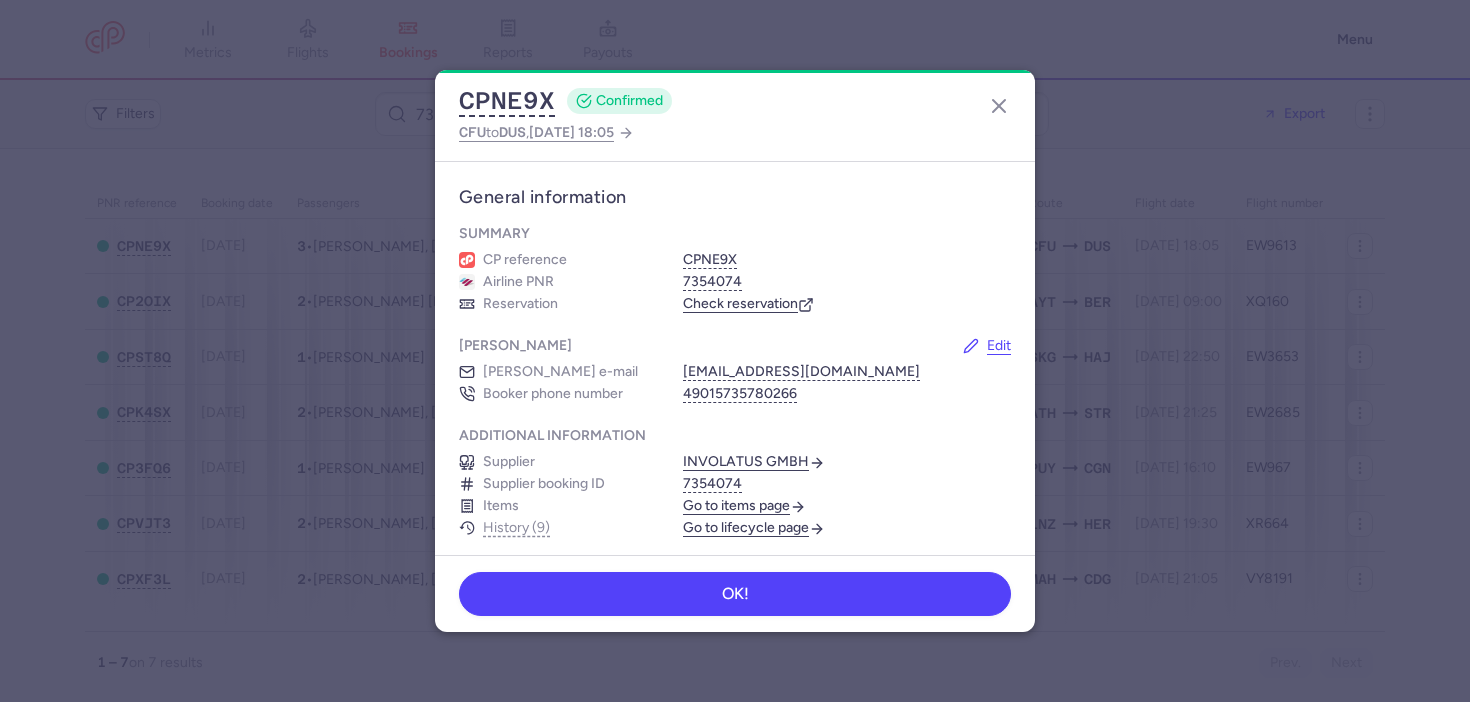 scroll, scrollTop: 0, scrollLeft: 0, axis: both 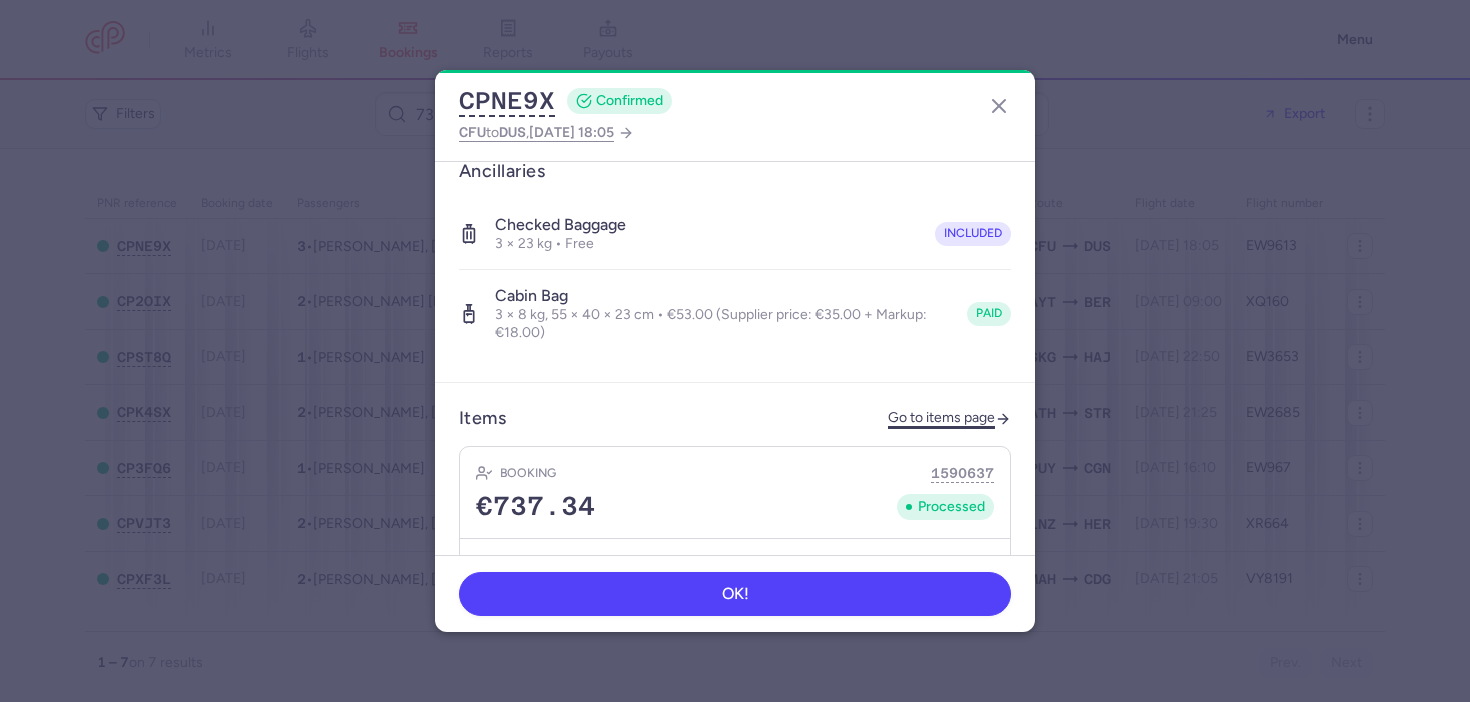 click on "Go to items page" 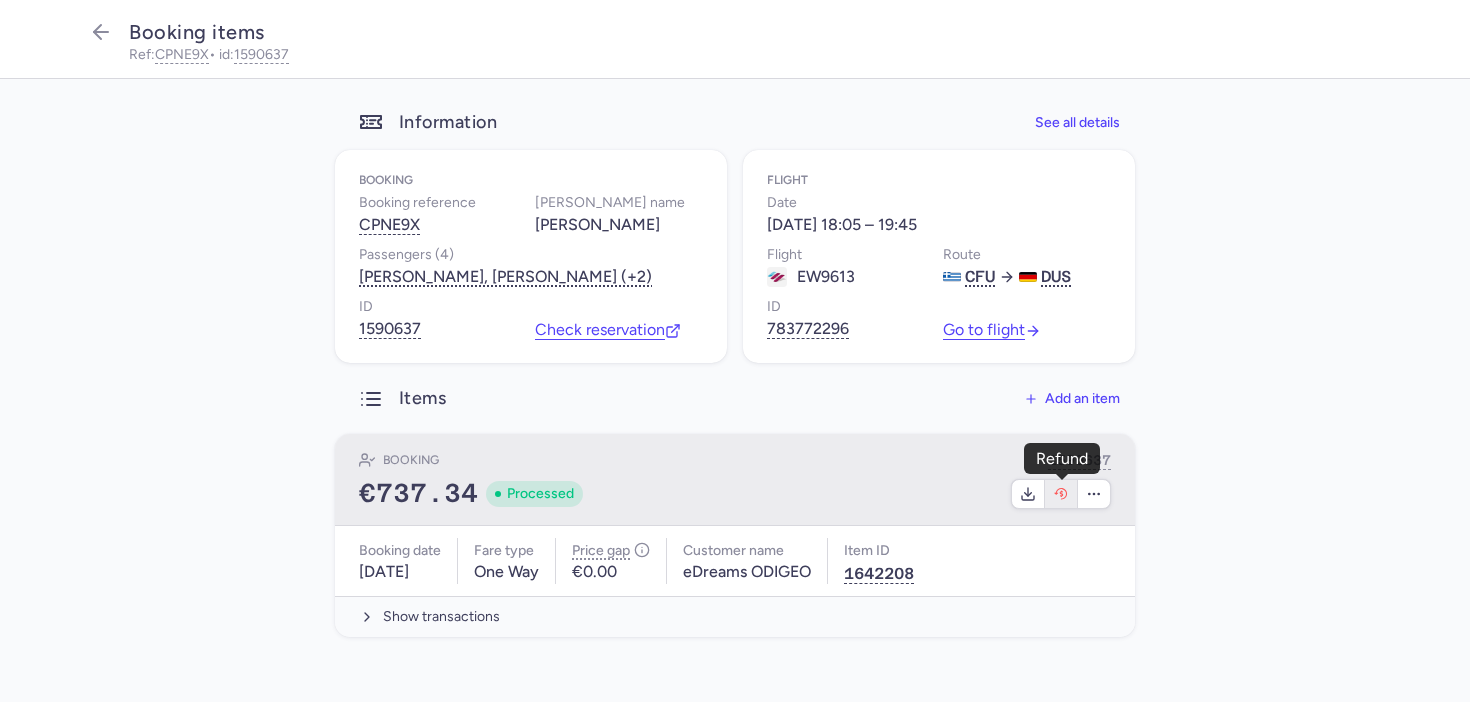 click 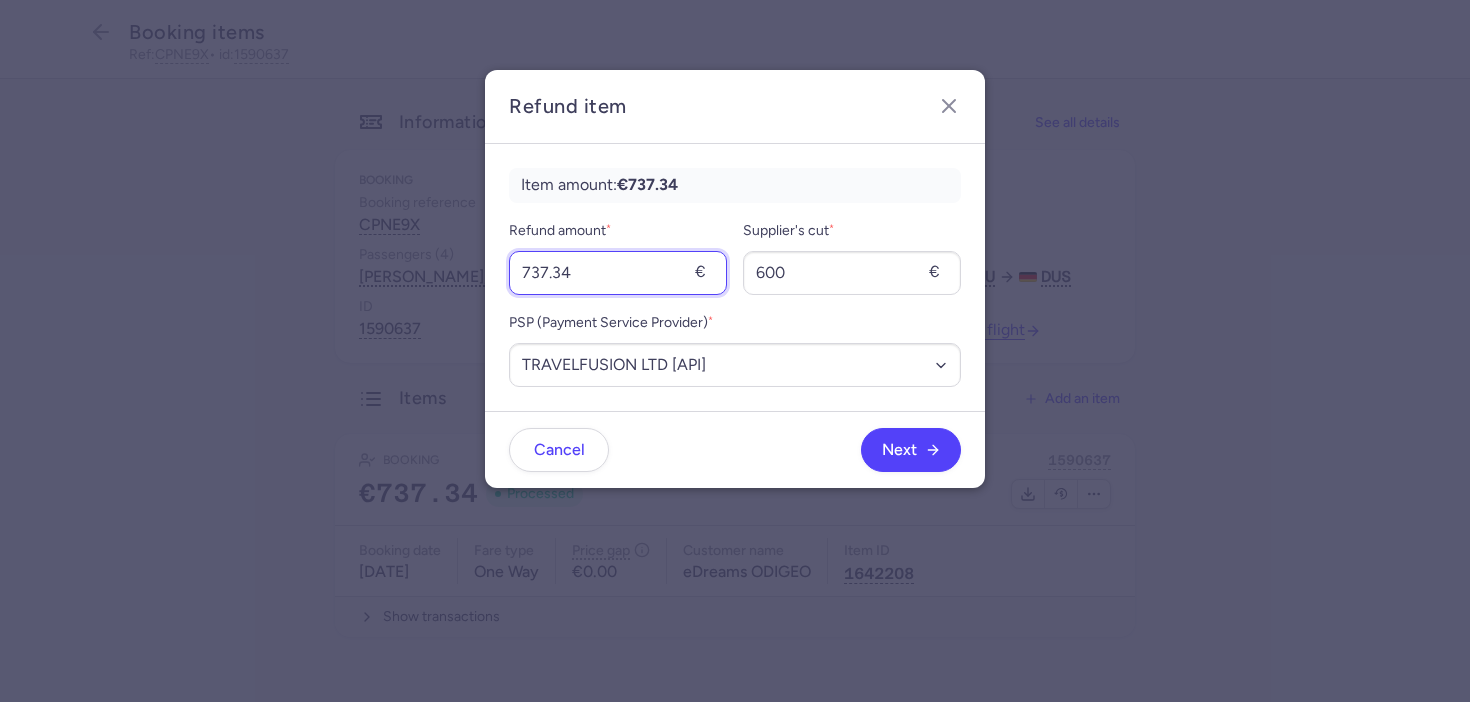 click on "737.34" at bounding box center (618, 273) 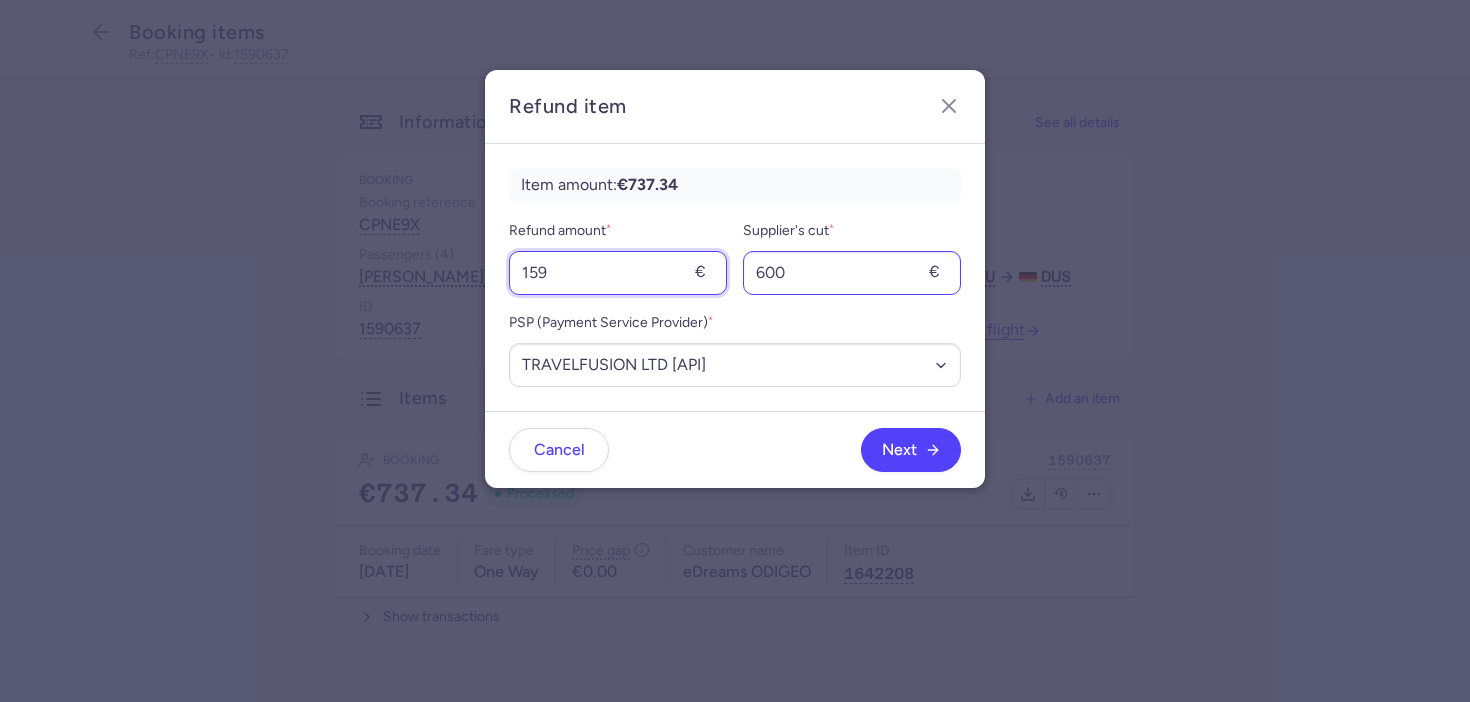 type on "159" 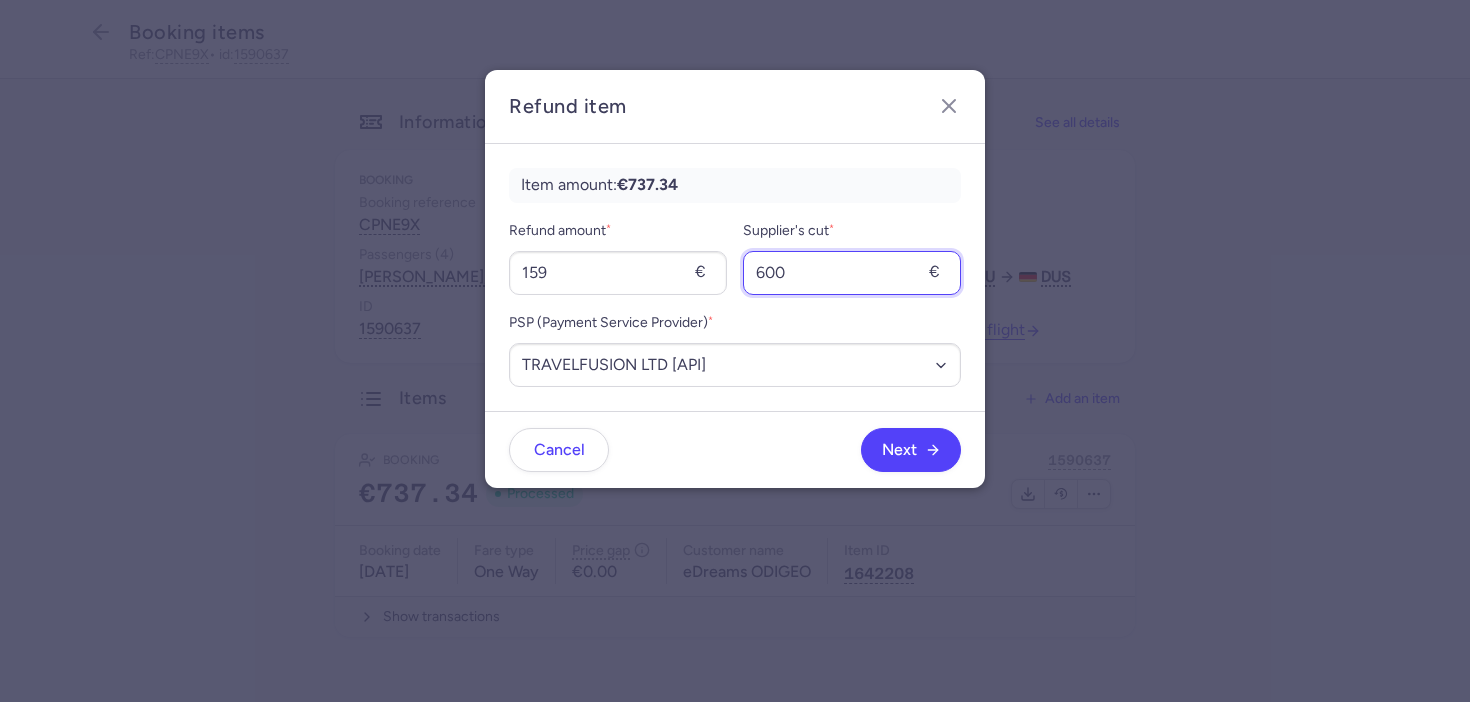 click on "600" at bounding box center [852, 273] 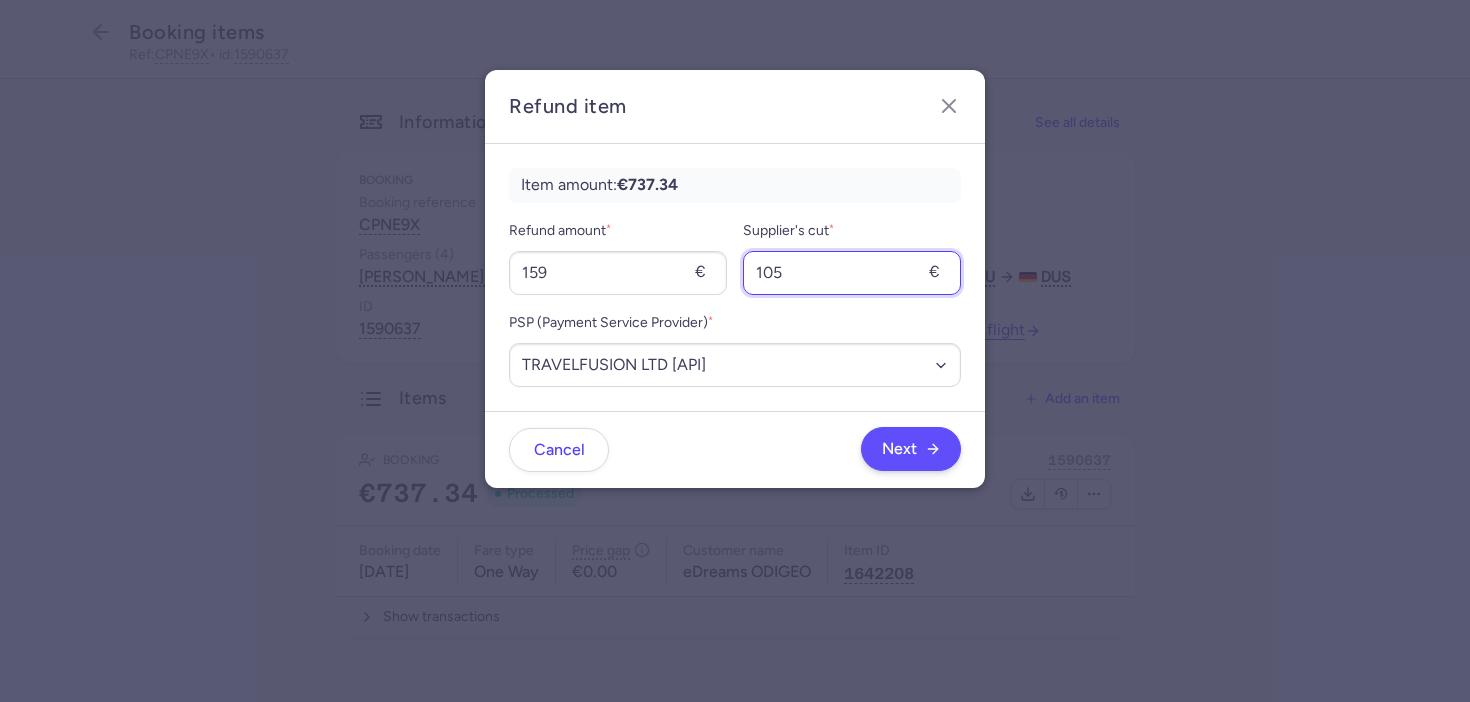 type on "105" 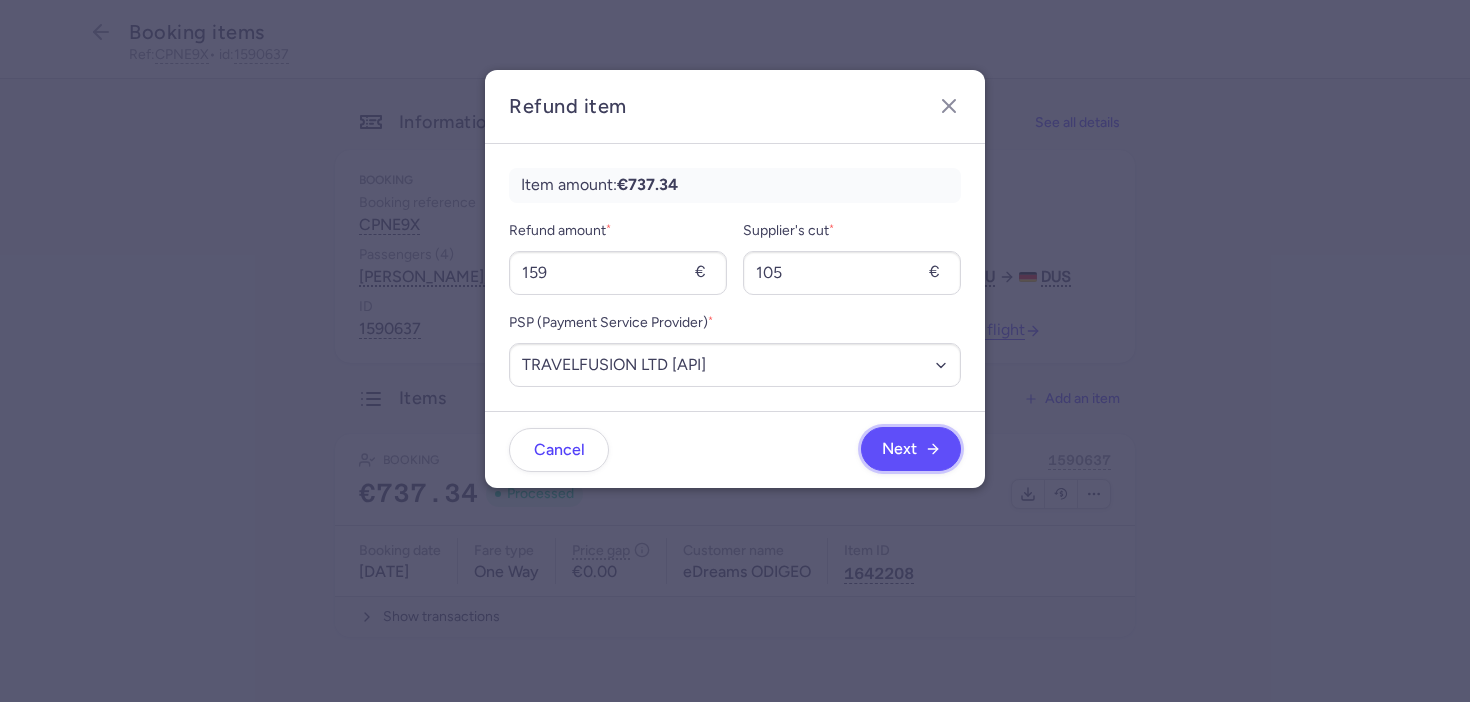click on "Next" at bounding box center [911, 449] 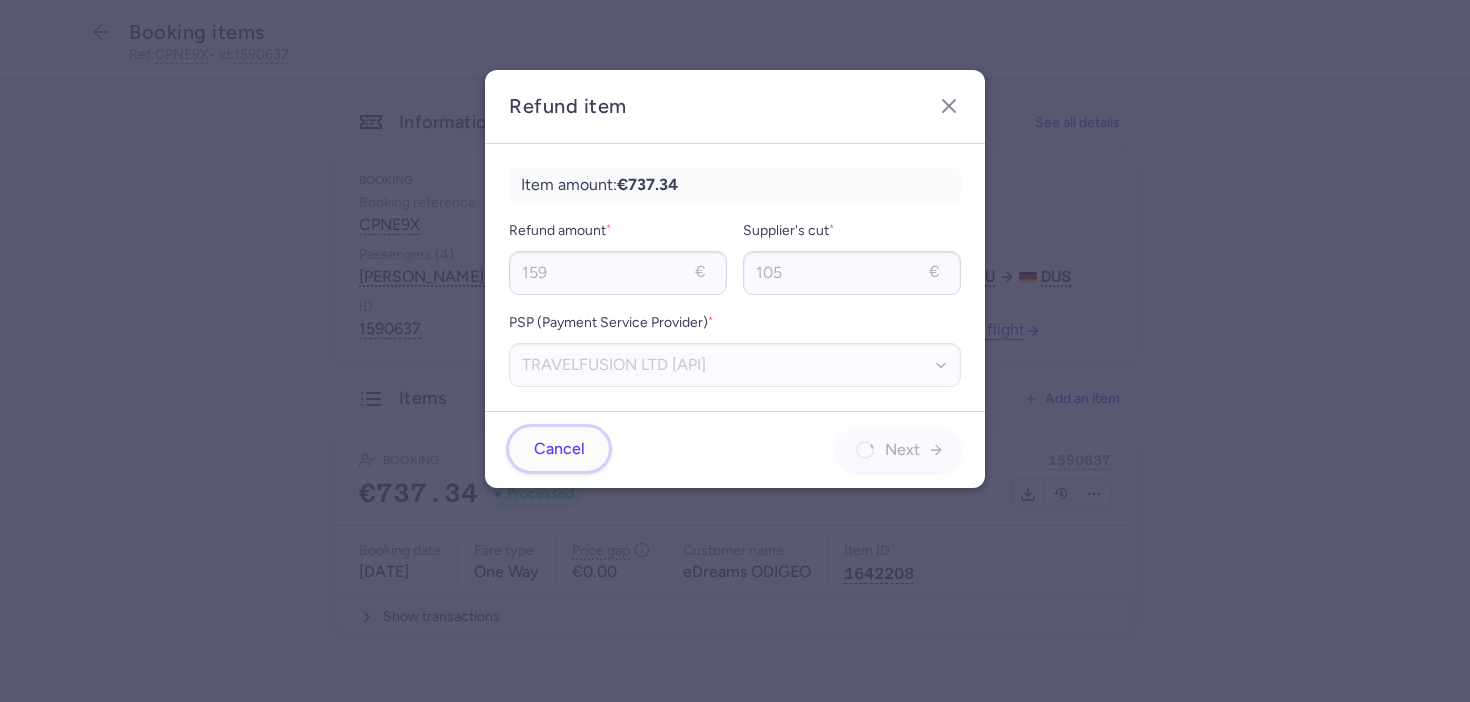 click on "Cancel" at bounding box center (559, 449) 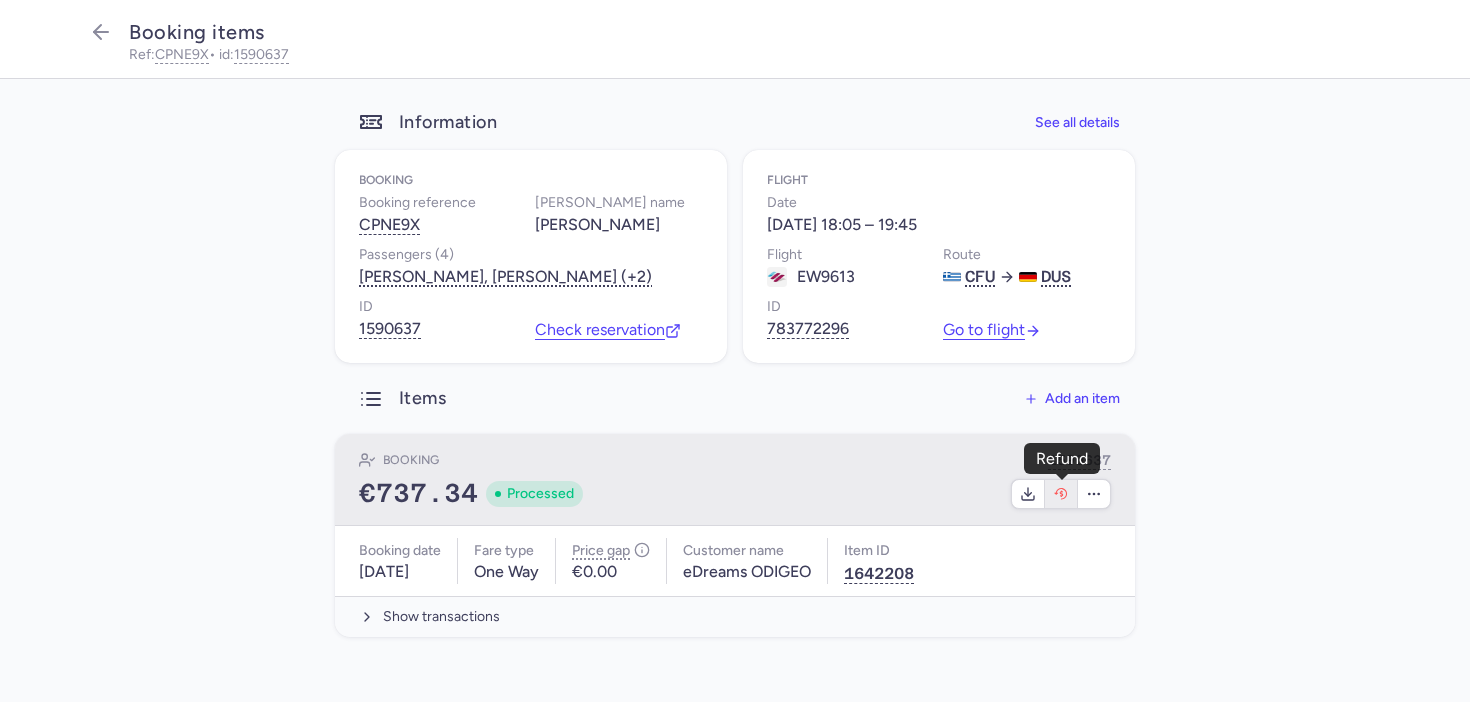 click 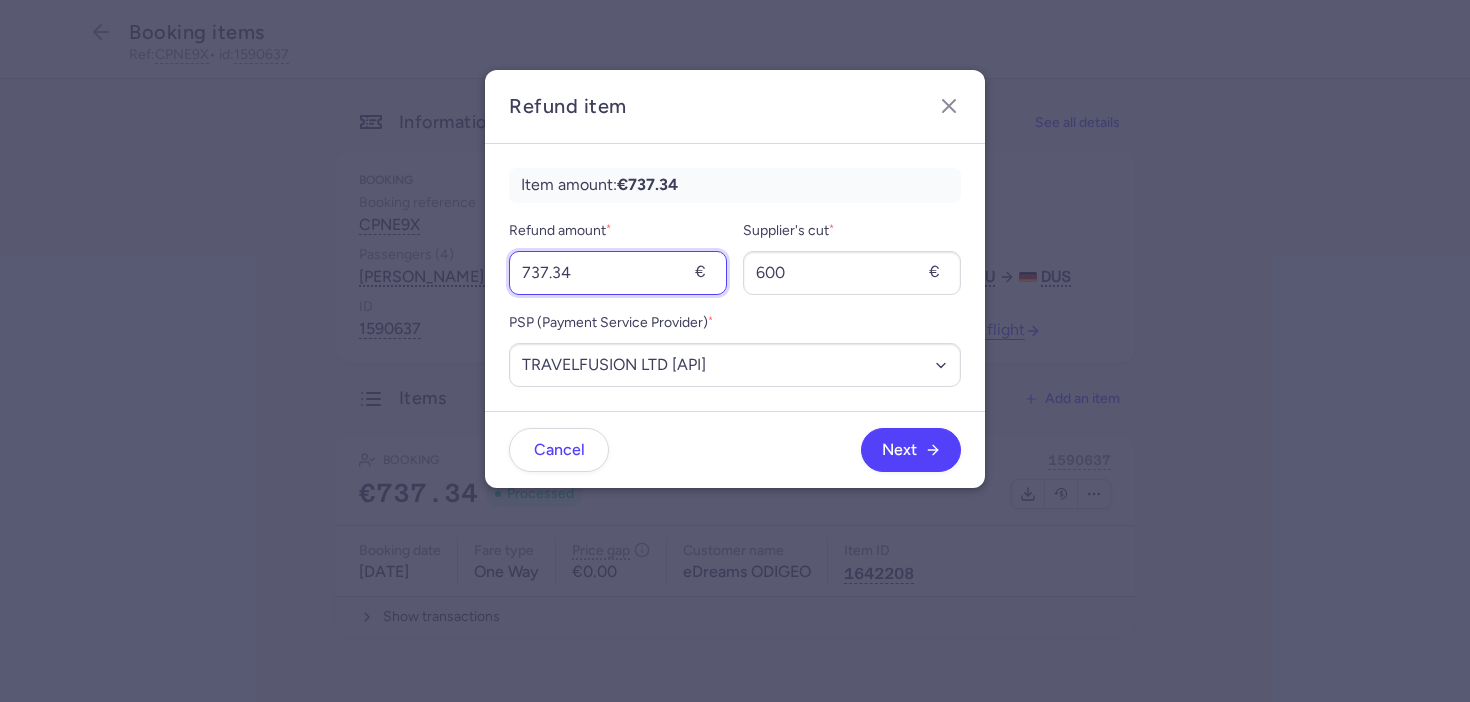 click on "737.34" at bounding box center [618, 273] 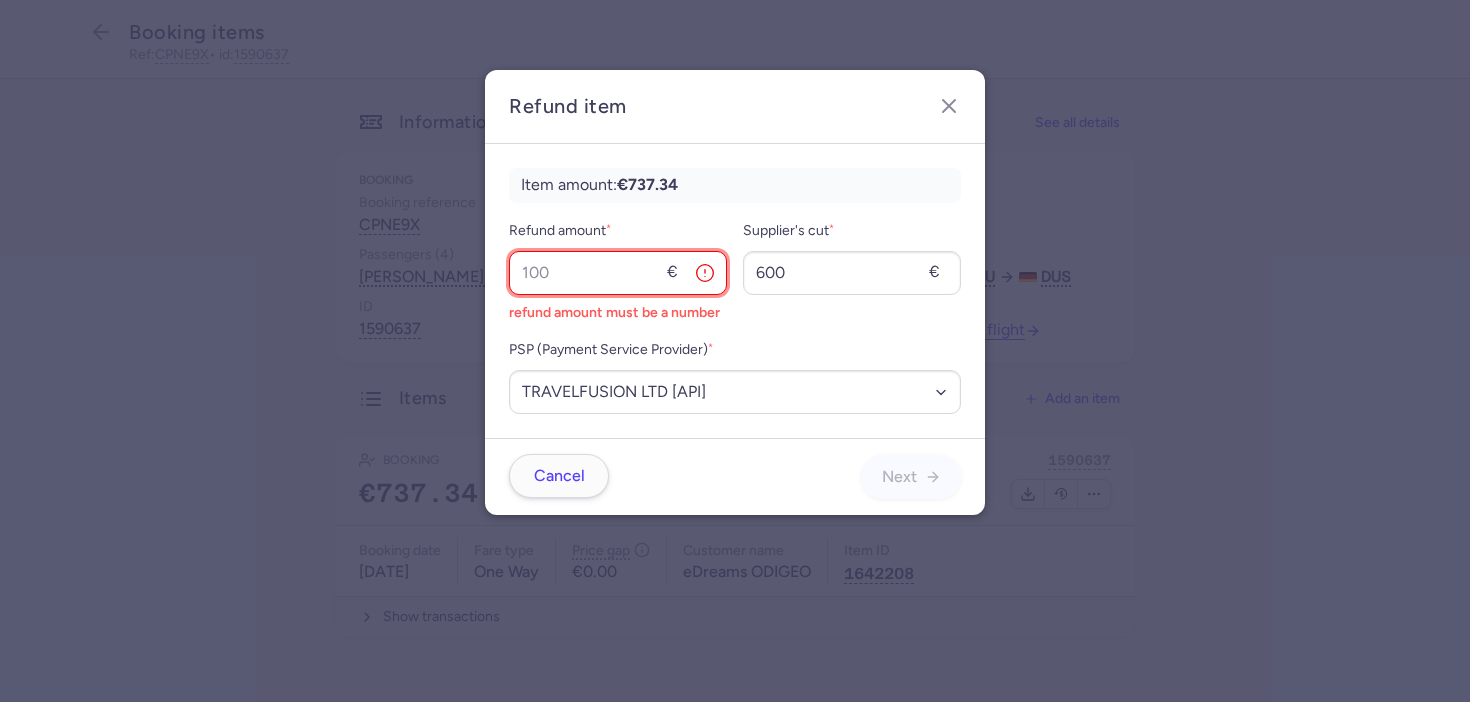 type 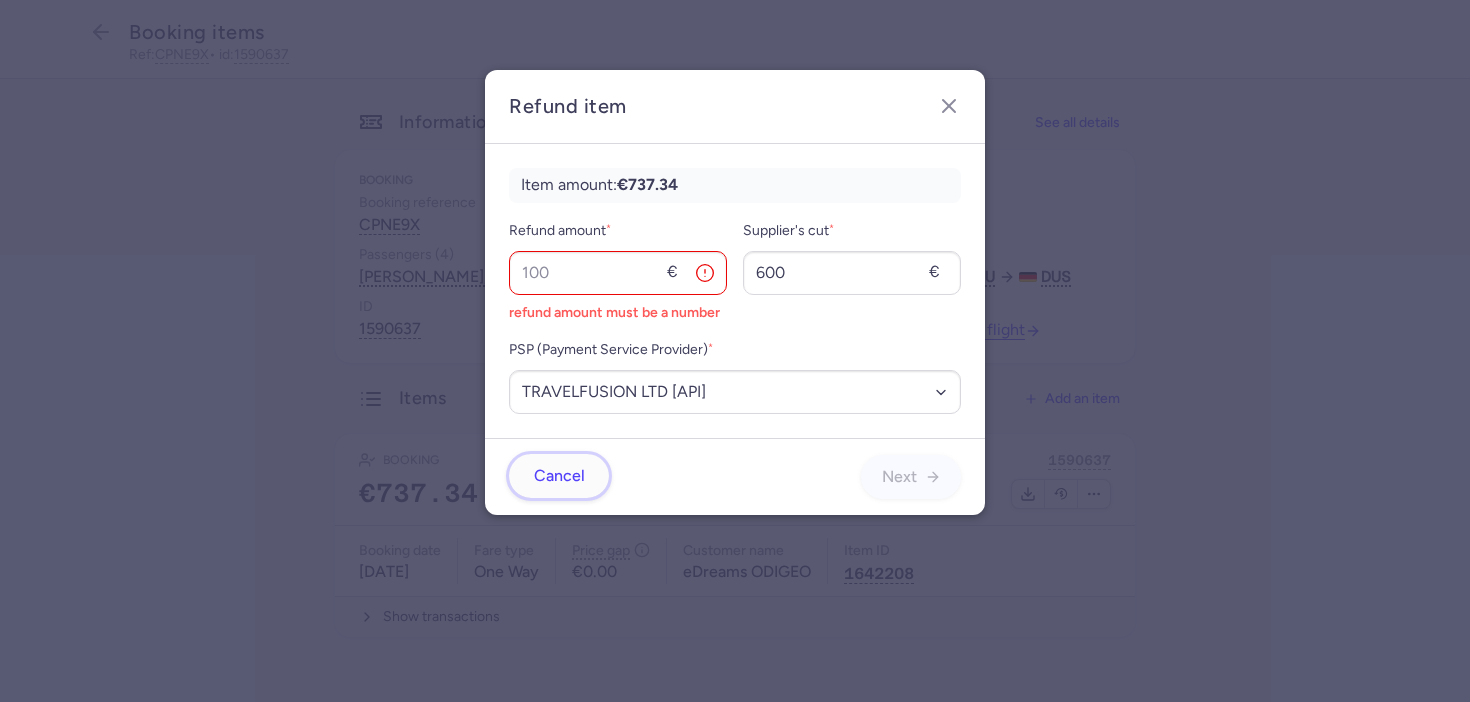 click on "Cancel" 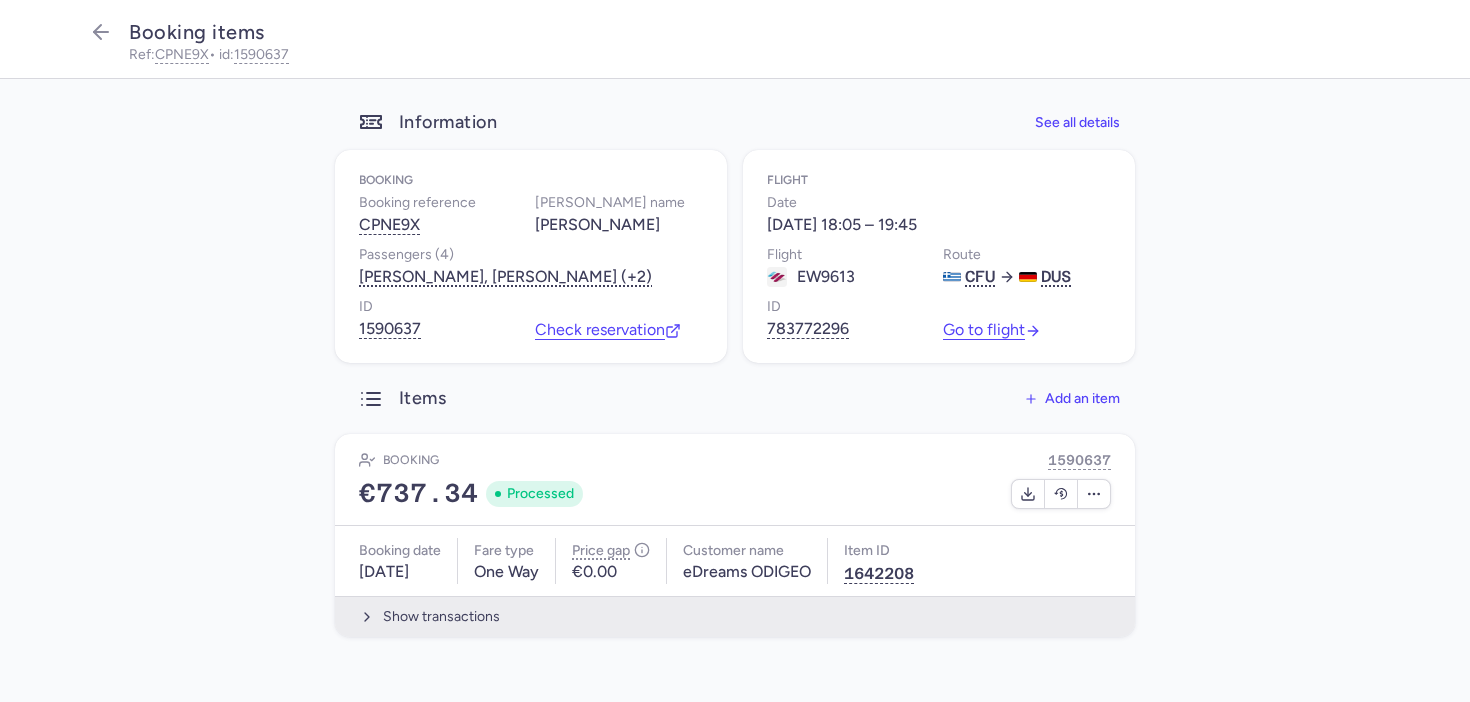 click on "Show transactions" at bounding box center [735, 616] 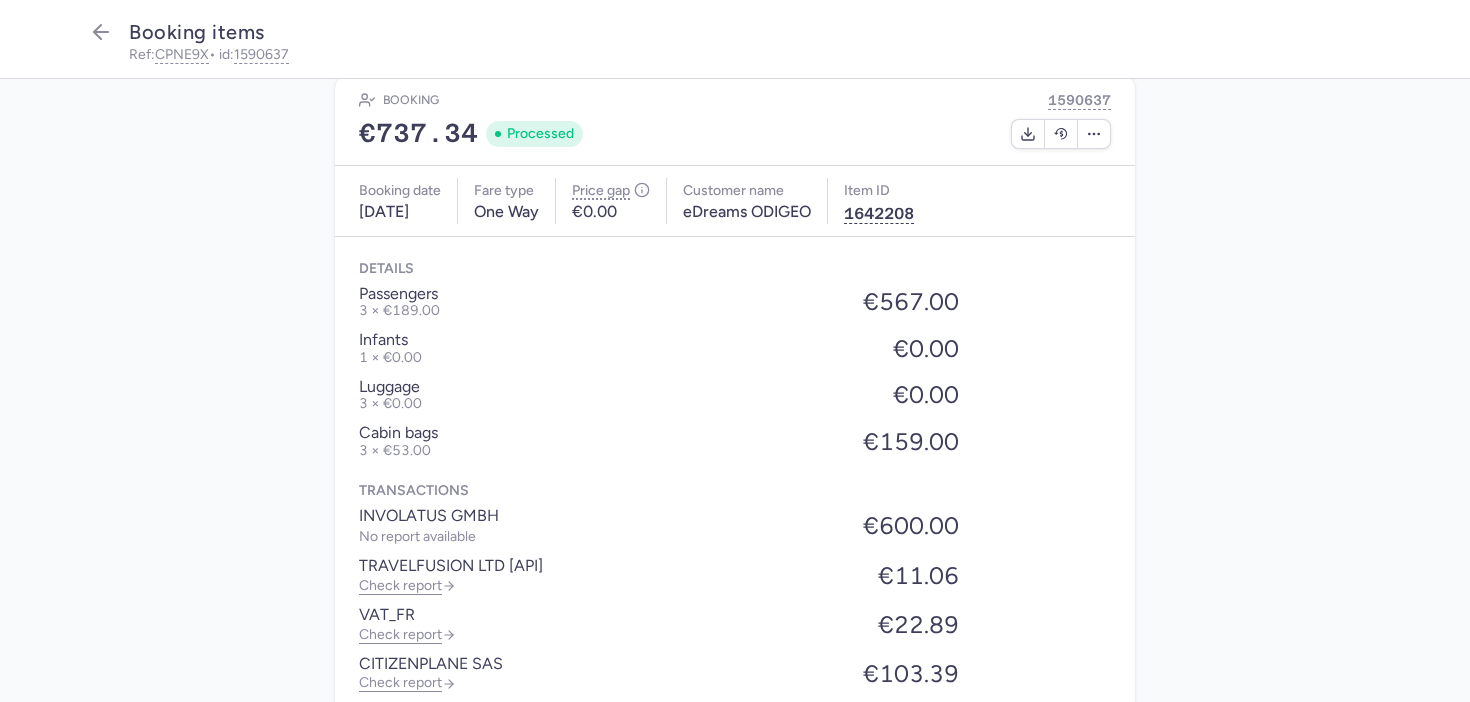 scroll, scrollTop: 295, scrollLeft: 0, axis: vertical 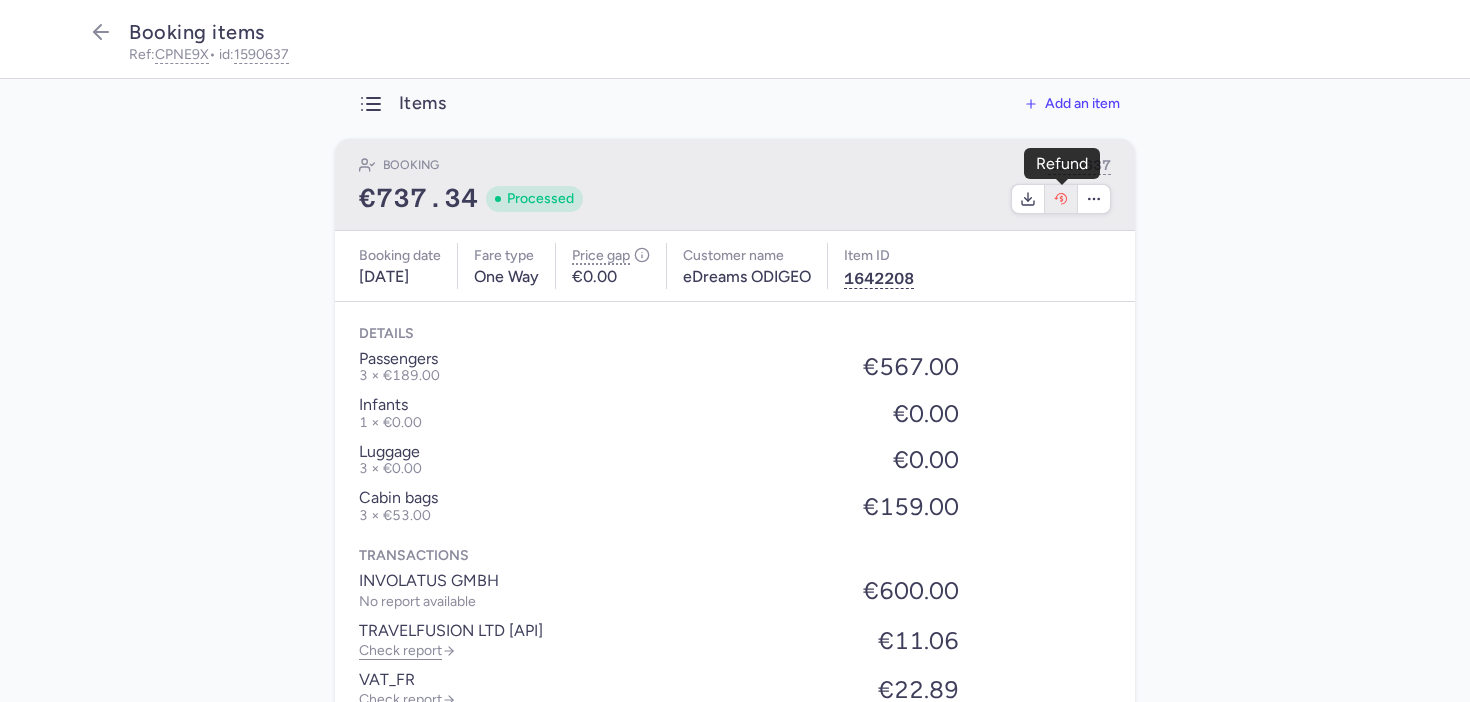 click 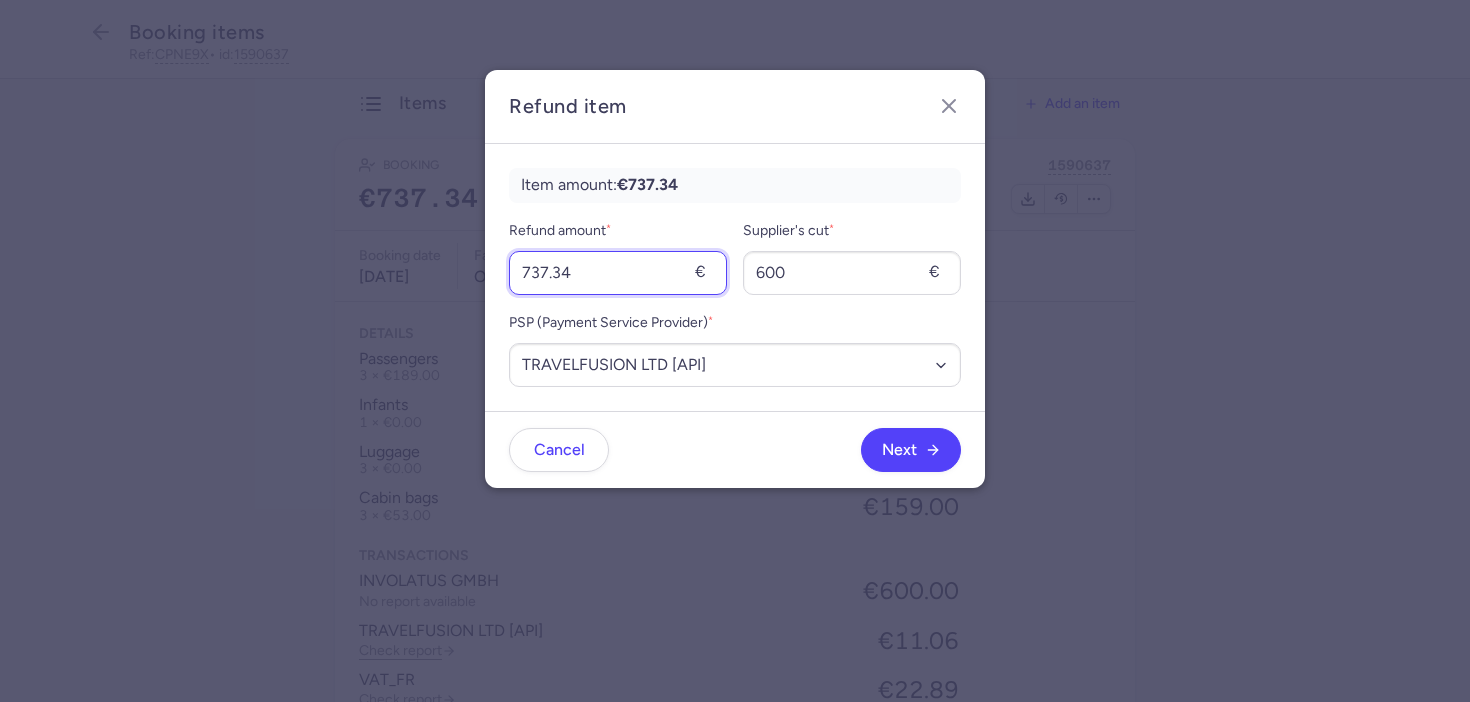 click on "737.34" at bounding box center [618, 273] 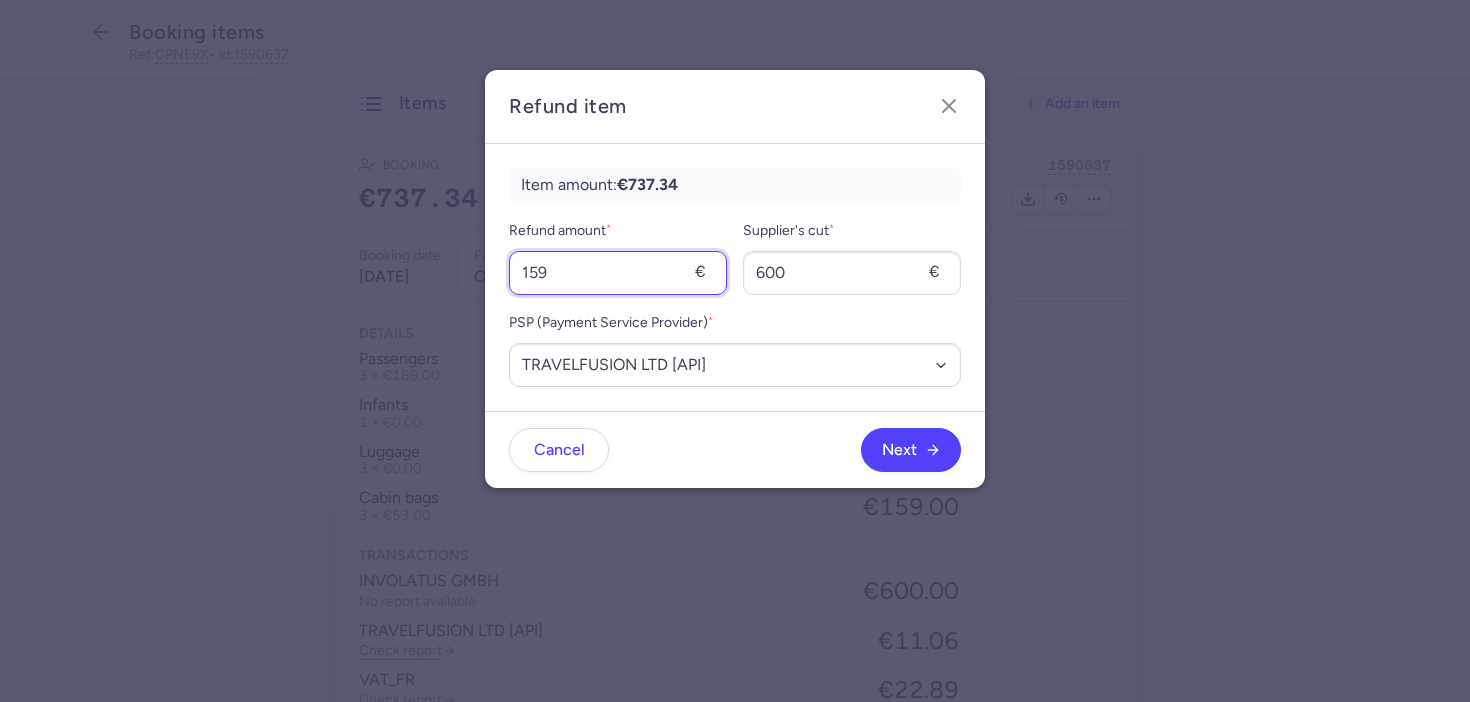 type on "159" 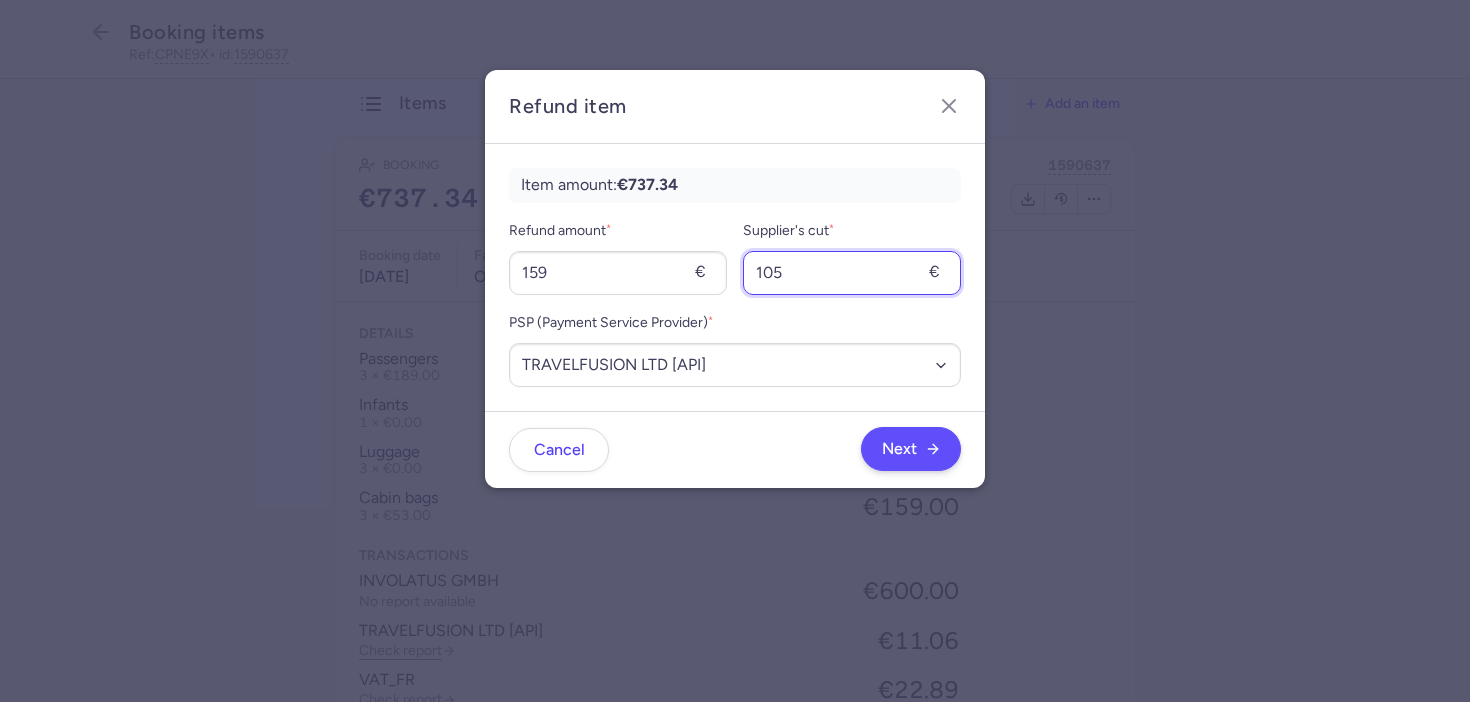 type on "105" 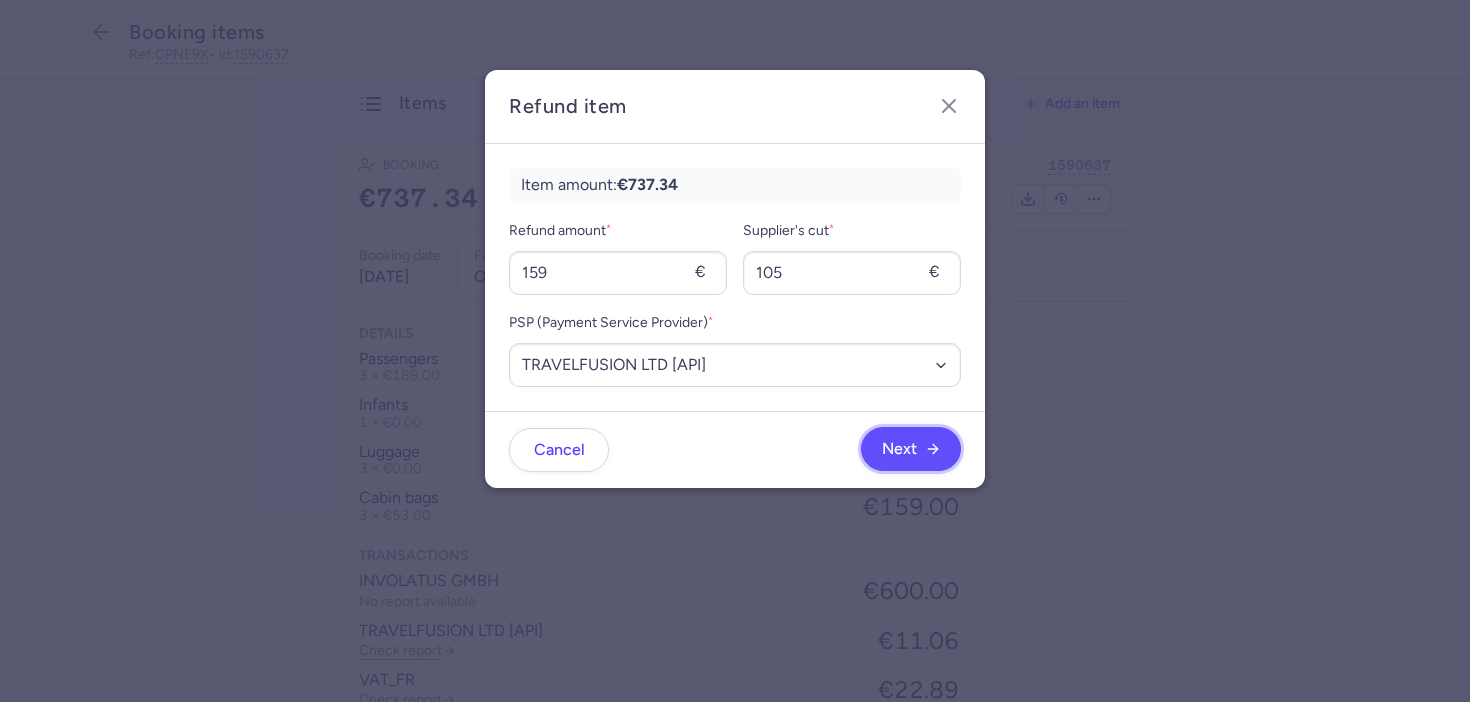 click on "Next" at bounding box center (911, 449) 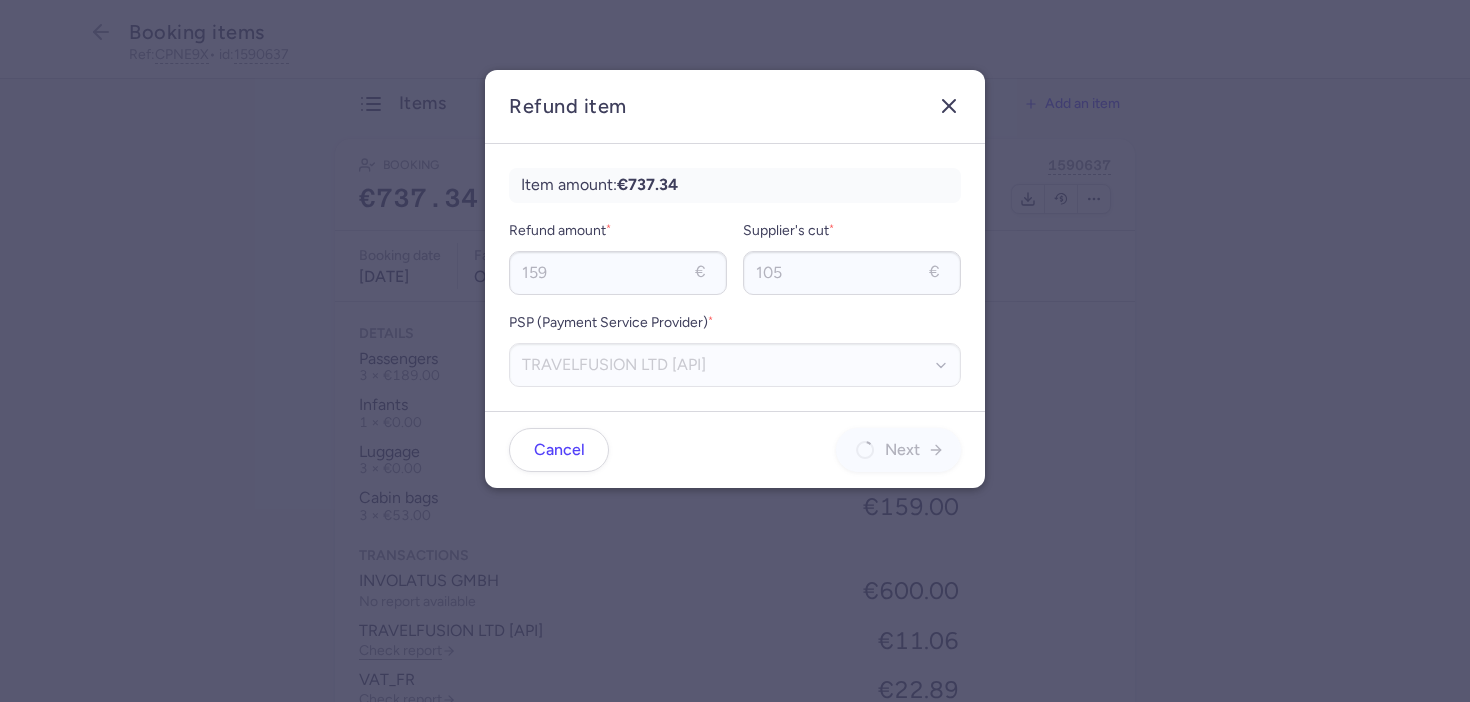 click 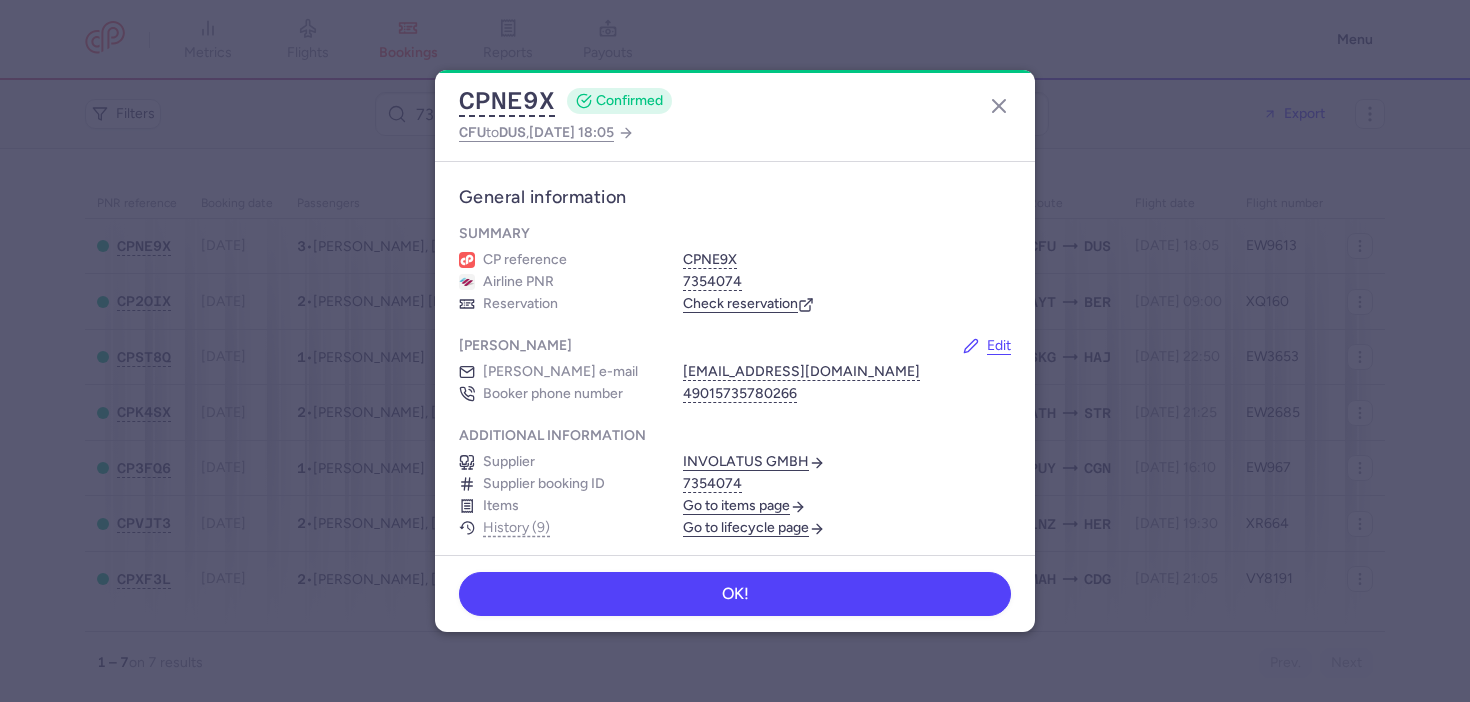 scroll, scrollTop: 0, scrollLeft: 0, axis: both 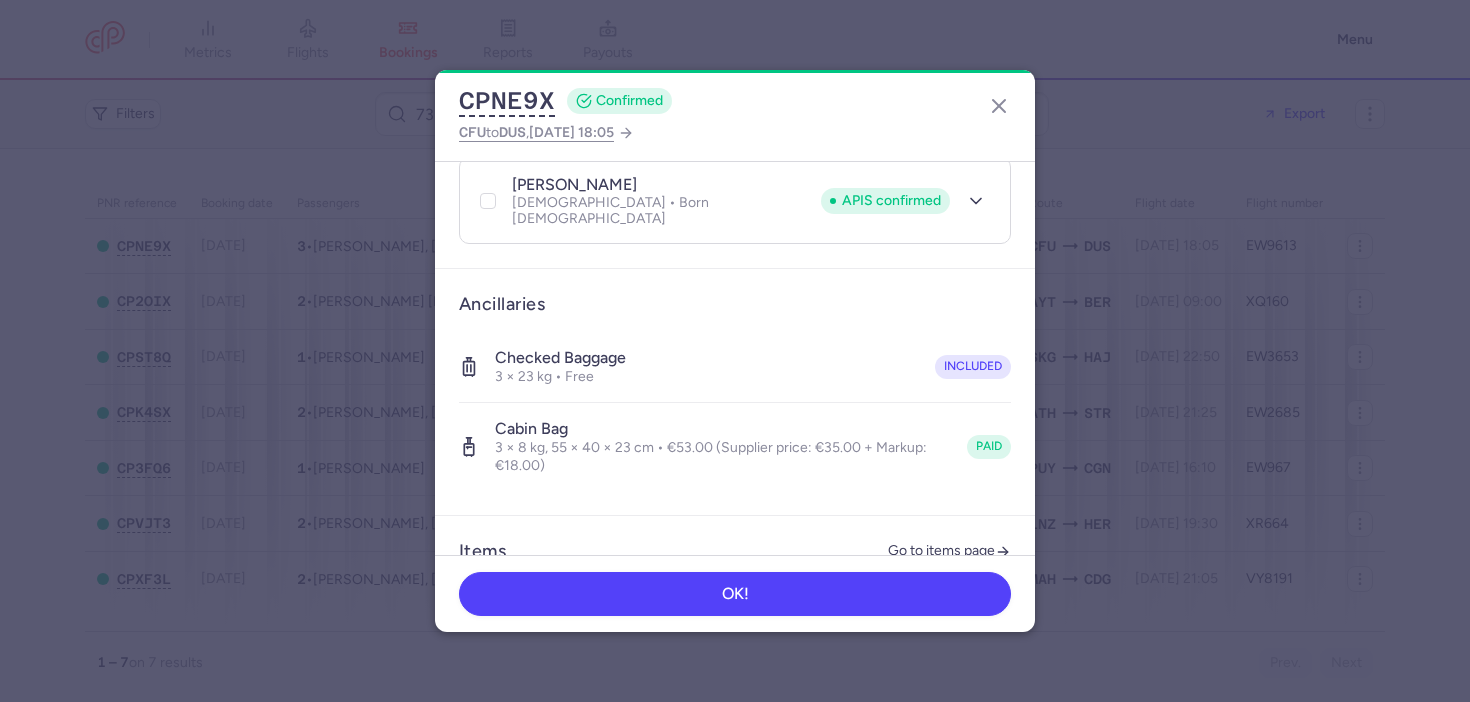 click on "Go to items page" 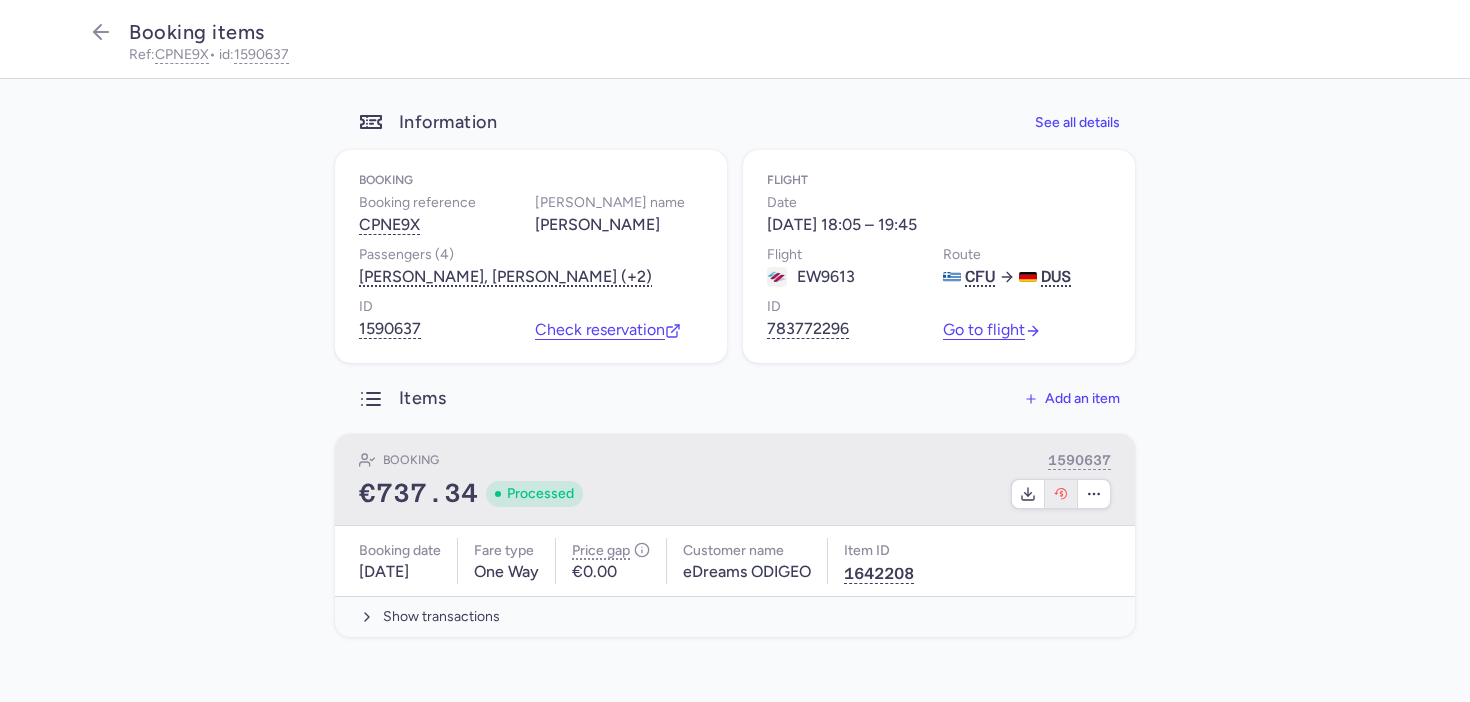 click 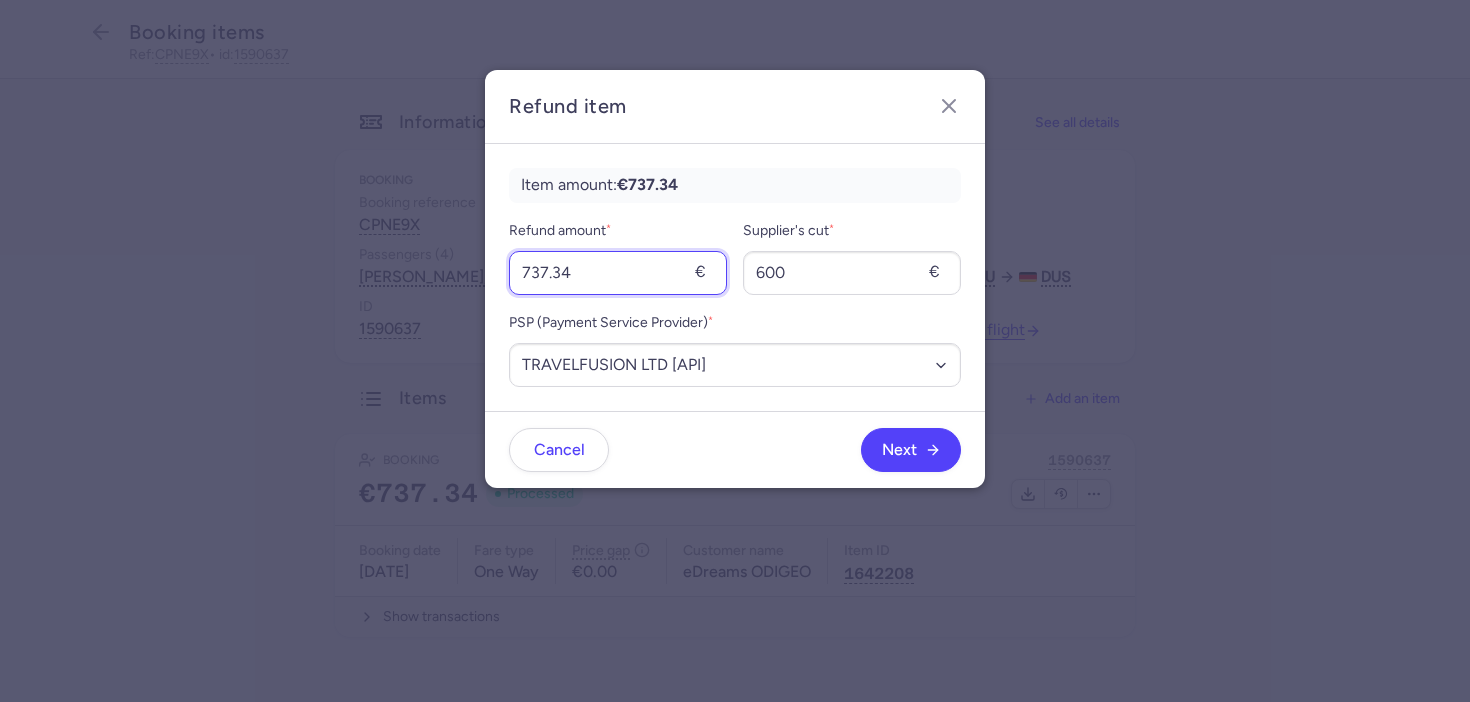 click on "737.34" at bounding box center [618, 273] 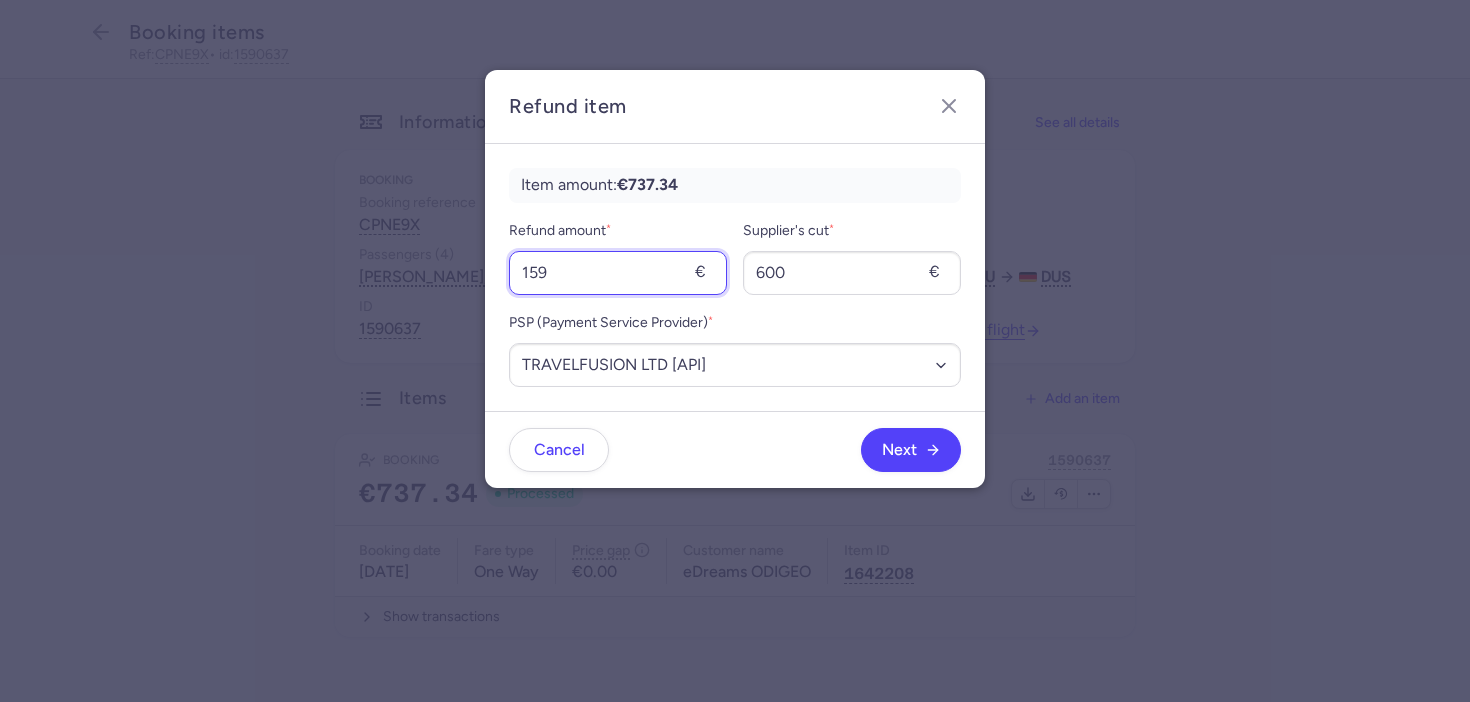 type on "159" 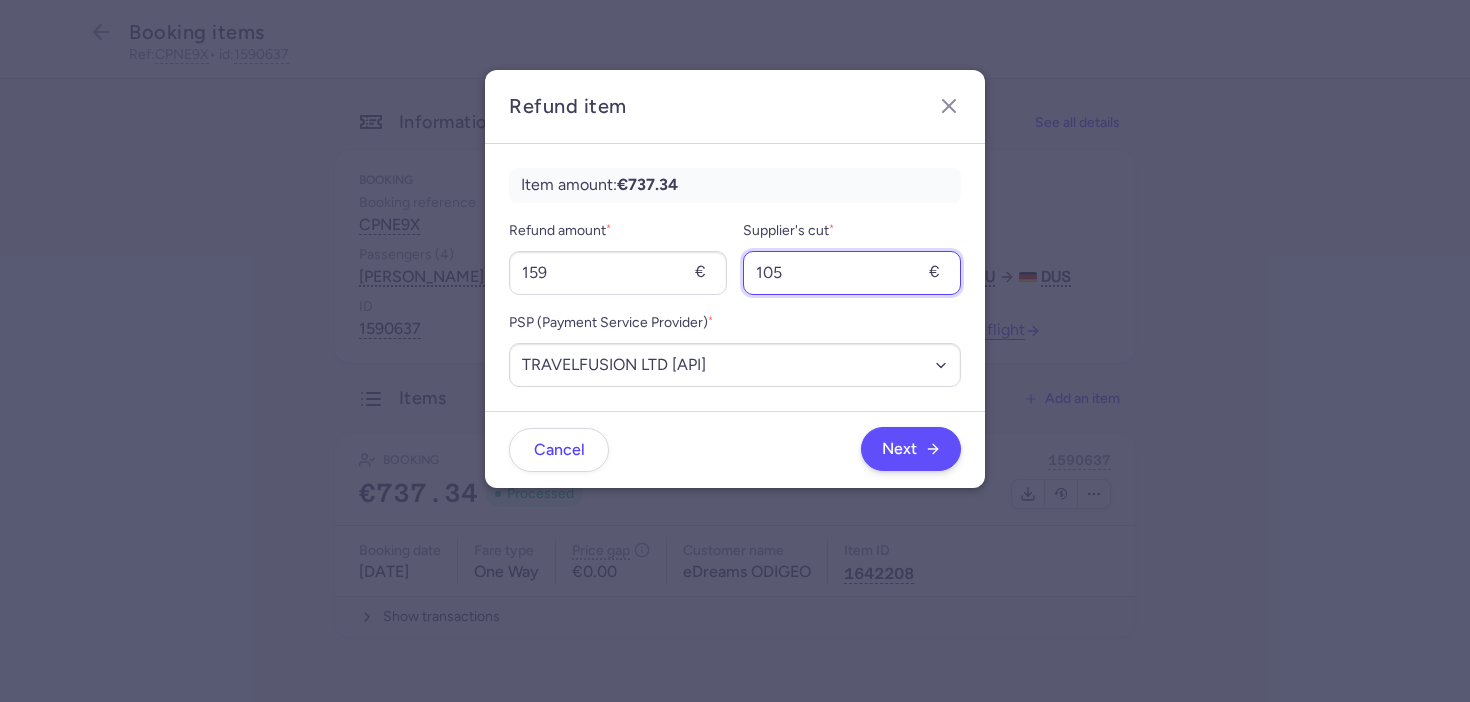 type on "105" 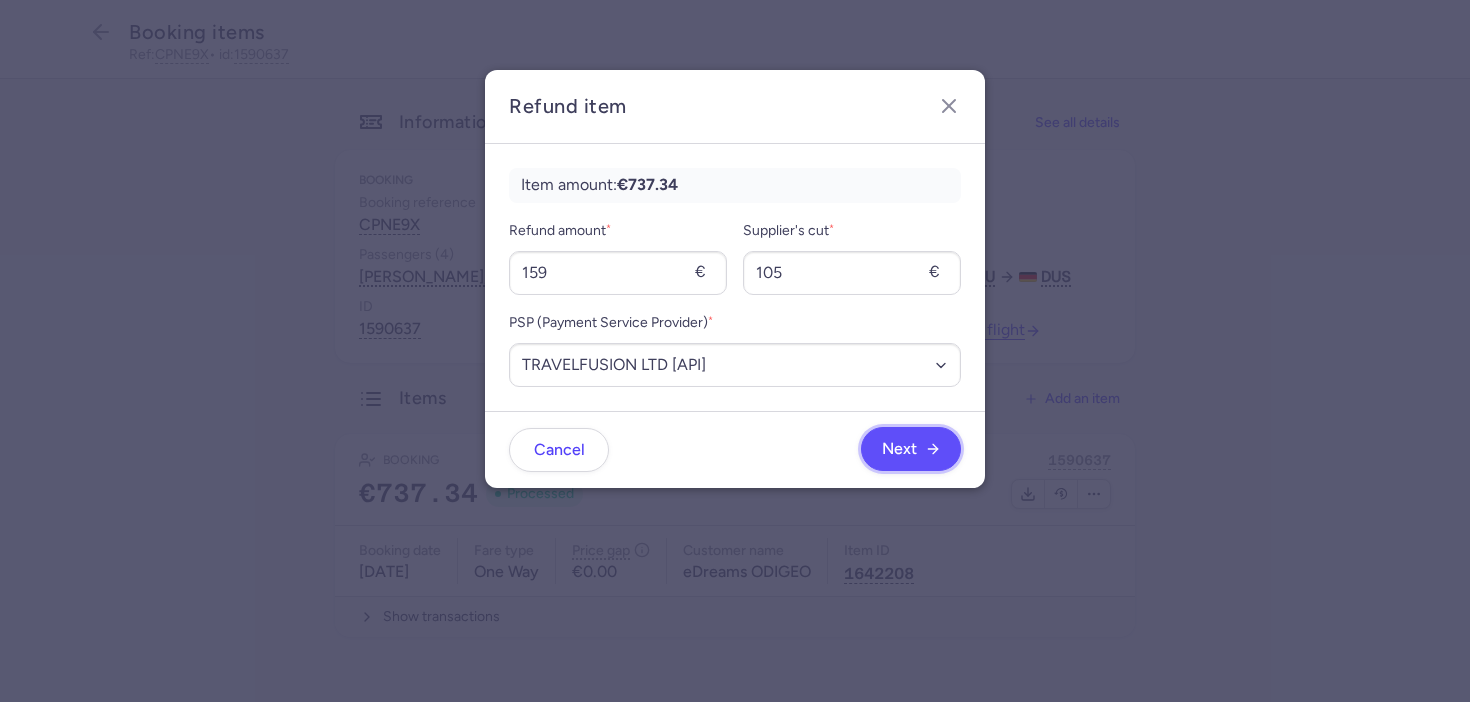 click on "Next" at bounding box center [911, 449] 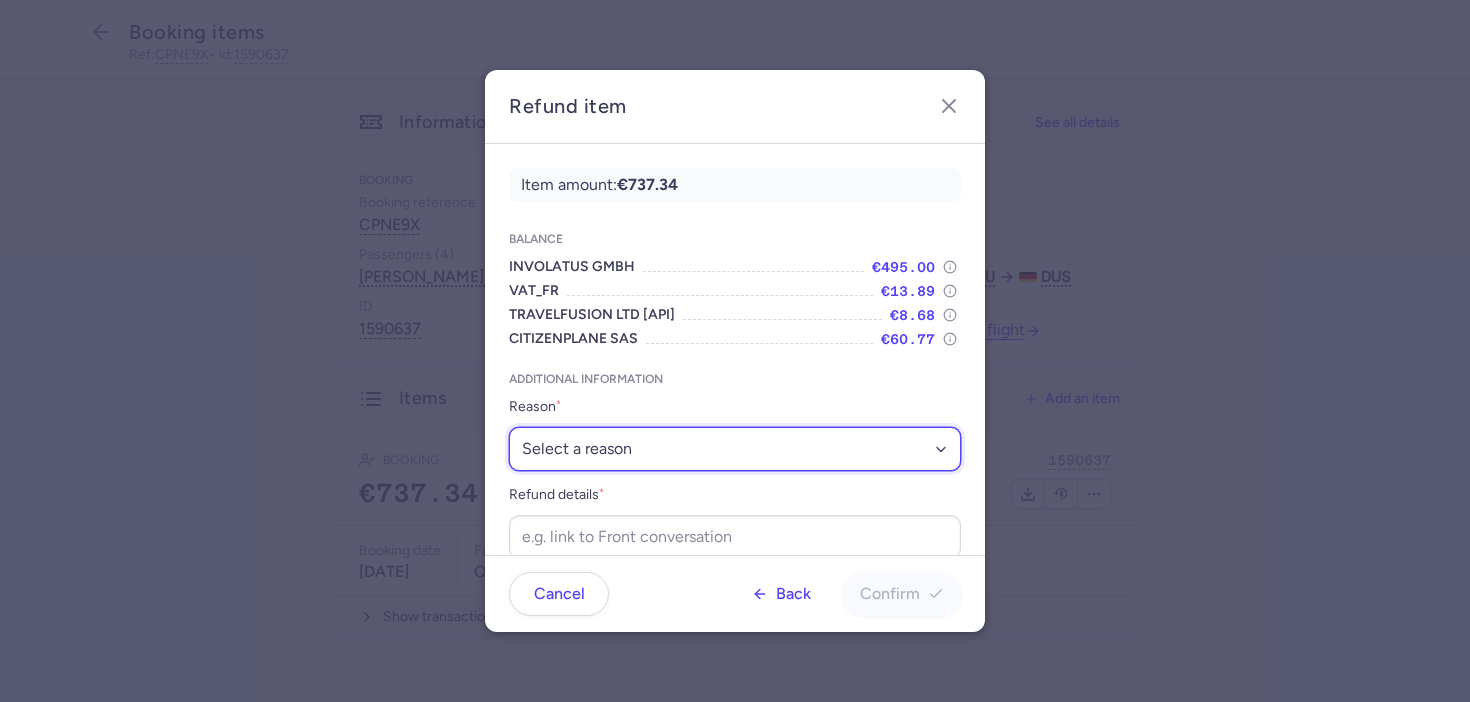 click on "Select a reason ✈️ Airline ceasing ops 💼 Ancillary issue 📄 APIS missing ⚙️ CitizenPlane error ⛔️ Denied boarding 🔁 Duplicate ❌ Flight canceled 🕵🏼‍♂️ Fraud 🎁 Goodwill 🎫 Goodwill allowance 🙃 Other 💺 Overbooking 💸 Refund with penalty 🙅 Schedule change not accepted 🤕 Supplier error 💵 Tax refund ❓ Unconfirmed booking" at bounding box center (735, 449) 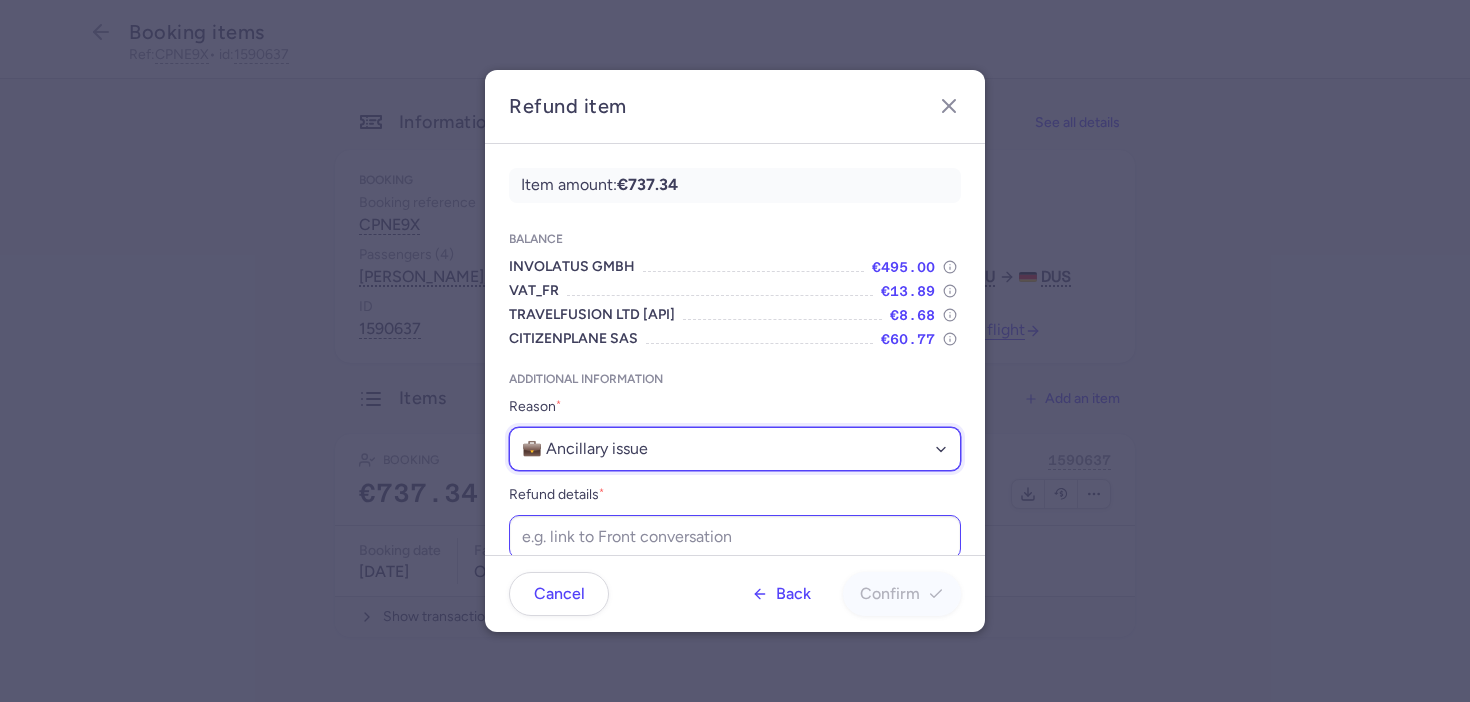 scroll, scrollTop: 24, scrollLeft: 0, axis: vertical 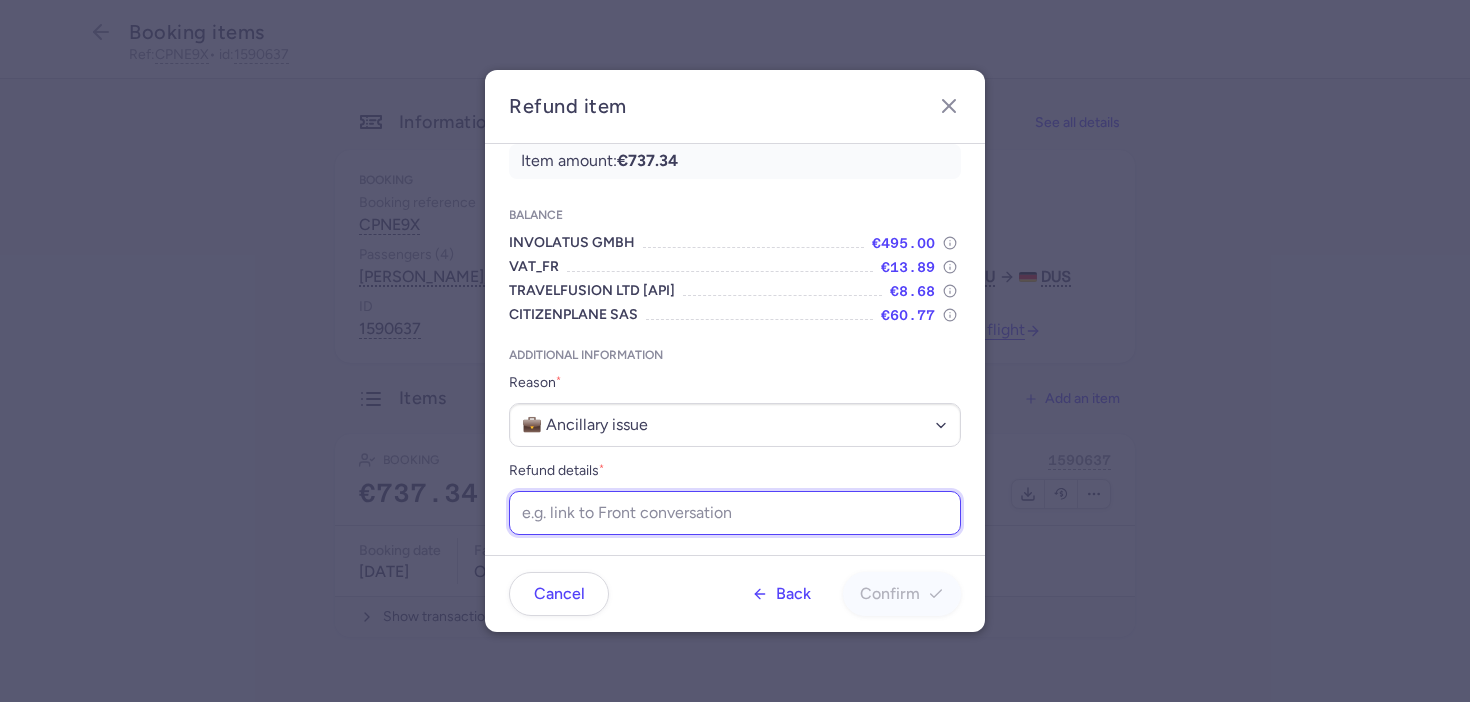 click on "Refund details  *" at bounding box center [735, 513] 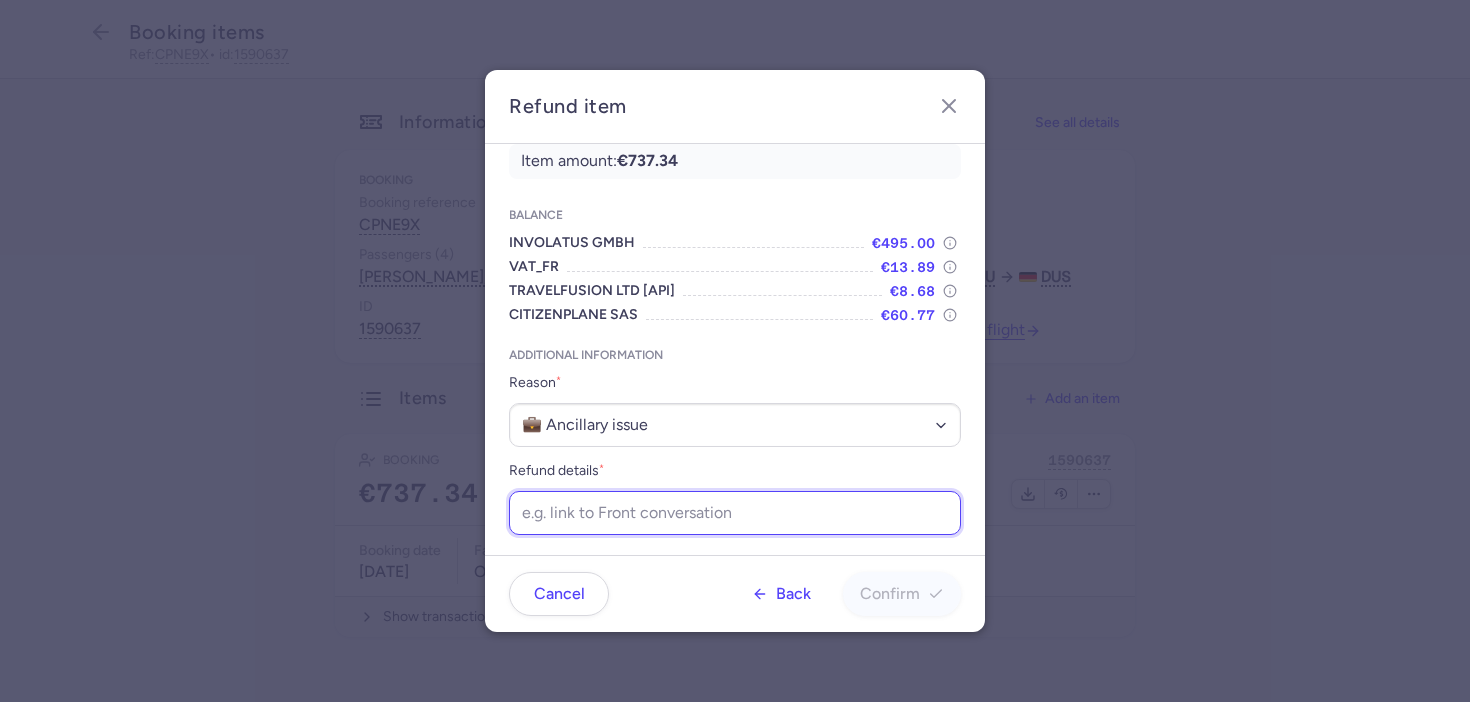 paste on "https://app.frontapp.com/open/cnv_eyo2fgi?key=vaDBTcvR1ZHuhoy9mHeGzWvnoyi945bZ" 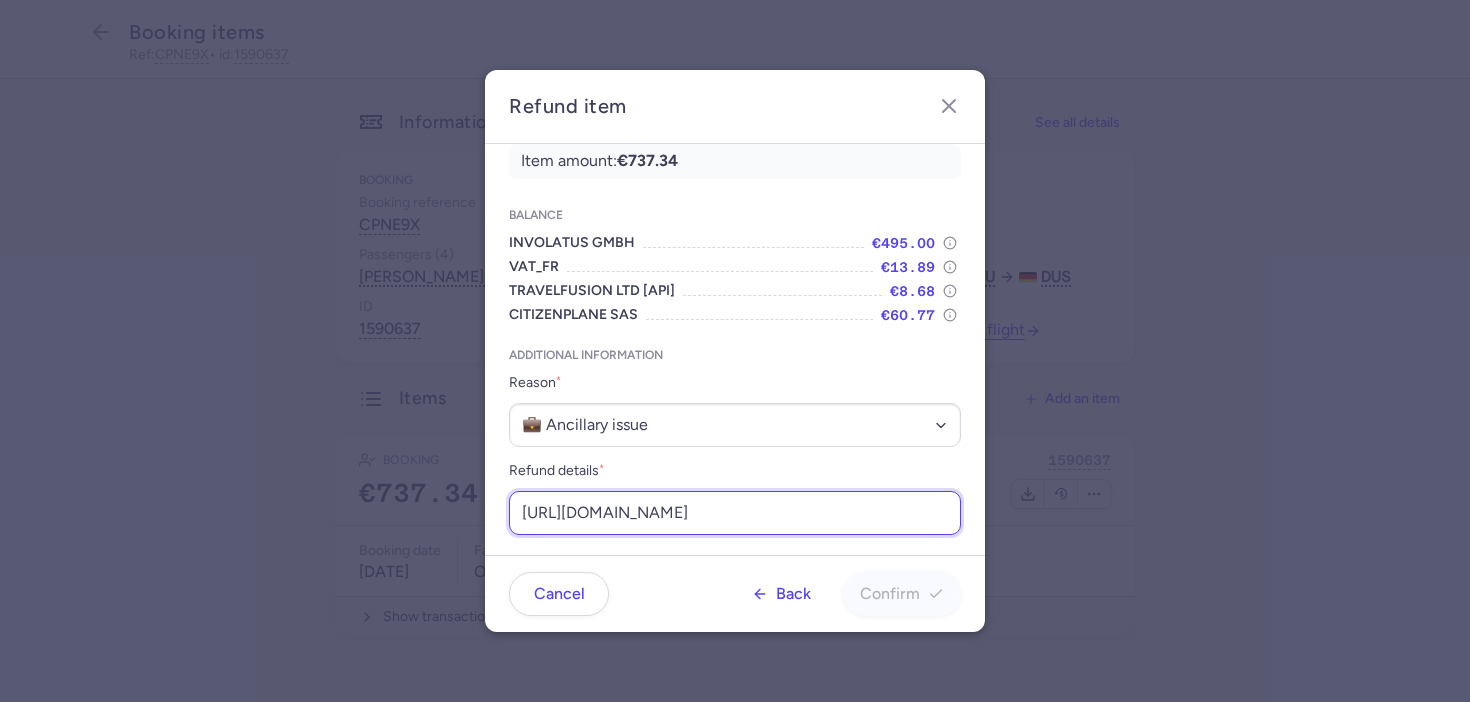 scroll, scrollTop: 0, scrollLeft: 235, axis: horizontal 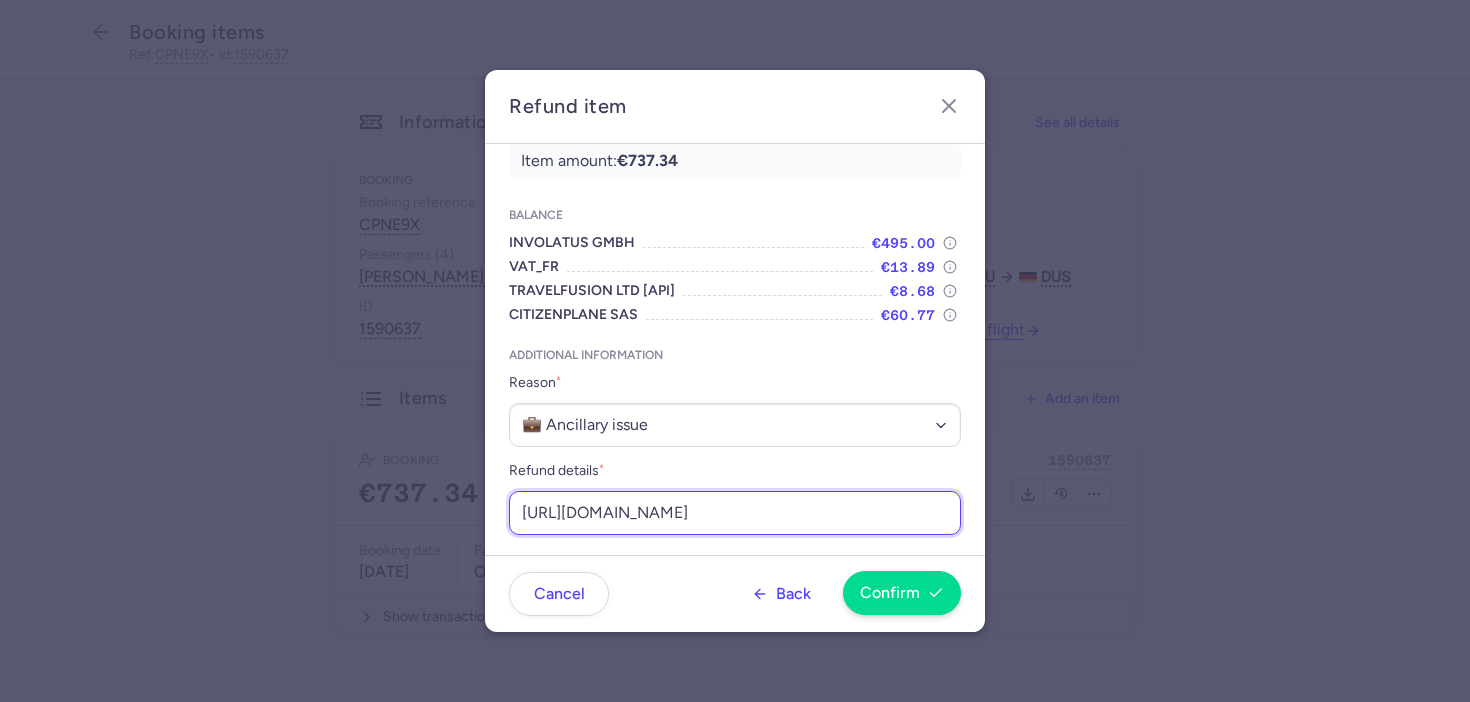 type on "https://app.frontapp.com/open/cnv_eyo2fgi?key=vaDBTcvR1ZHuhoy9mHeGzWvnoyi945bZ" 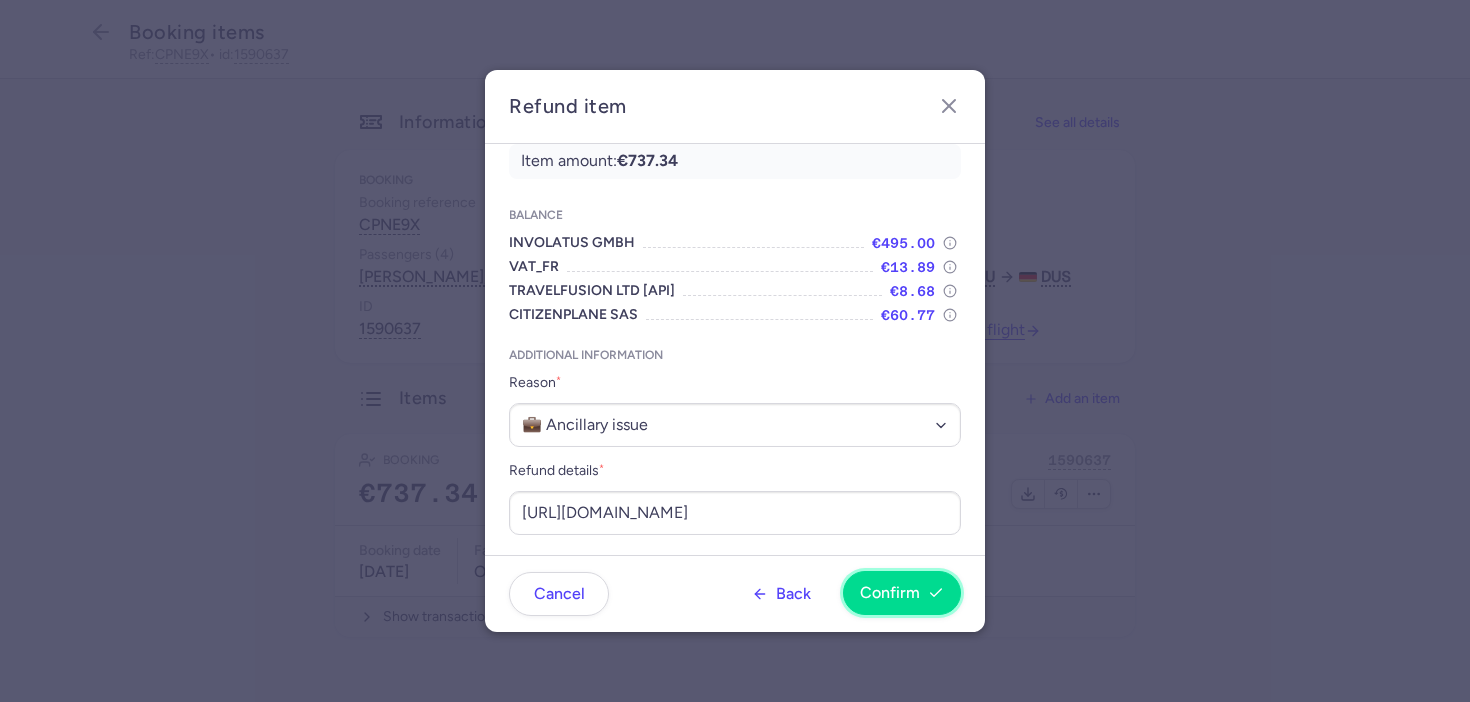 click on "Confirm" at bounding box center (902, 593) 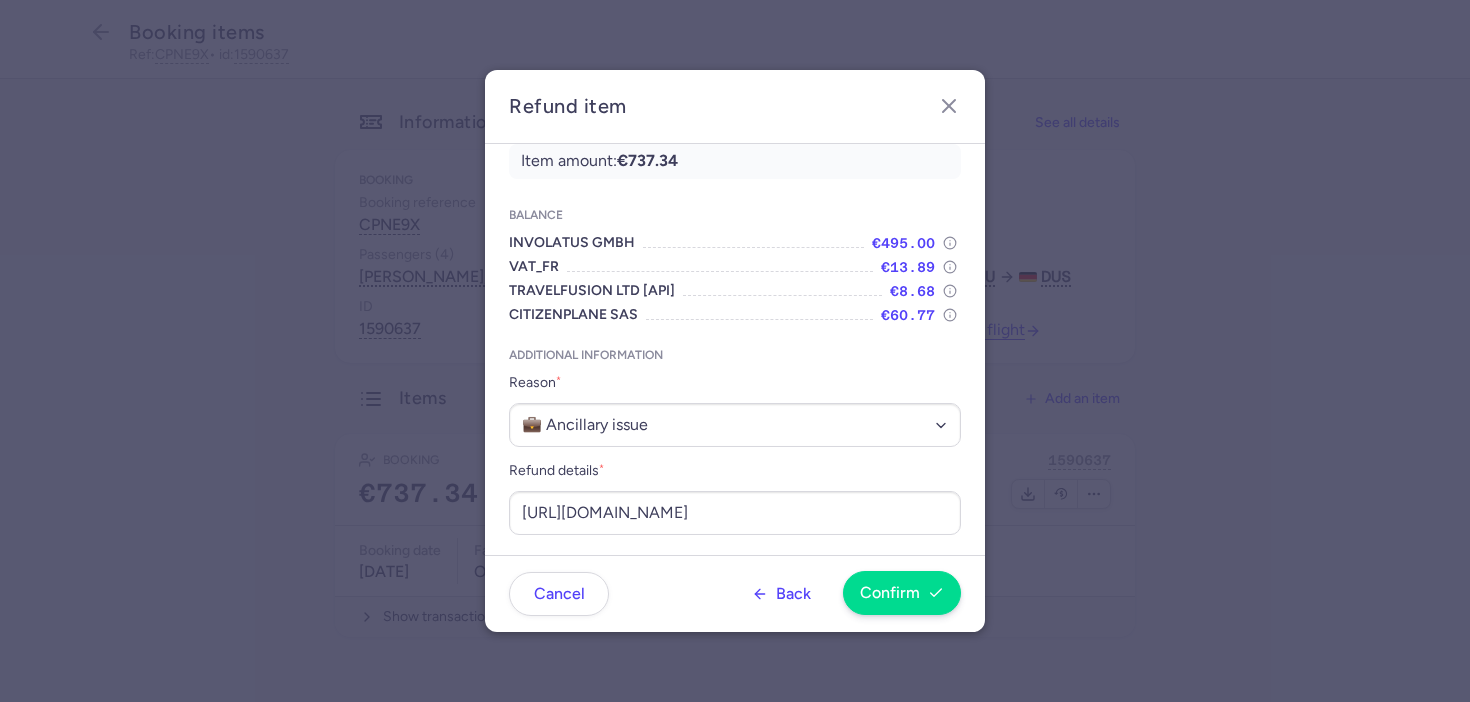 scroll, scrollTop: 0, scrollLeft: 0, axis: both 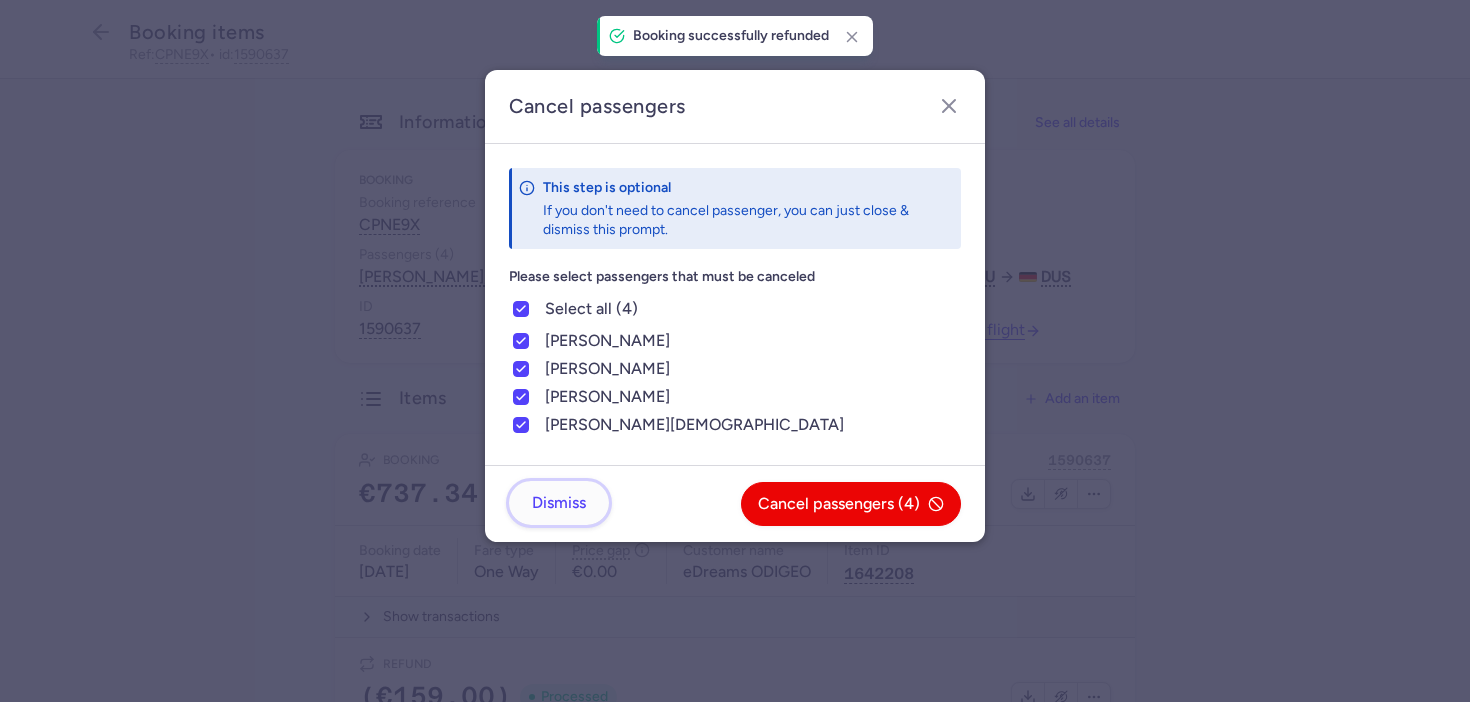 click on "Dismiss" at bounding box center (559, 503) 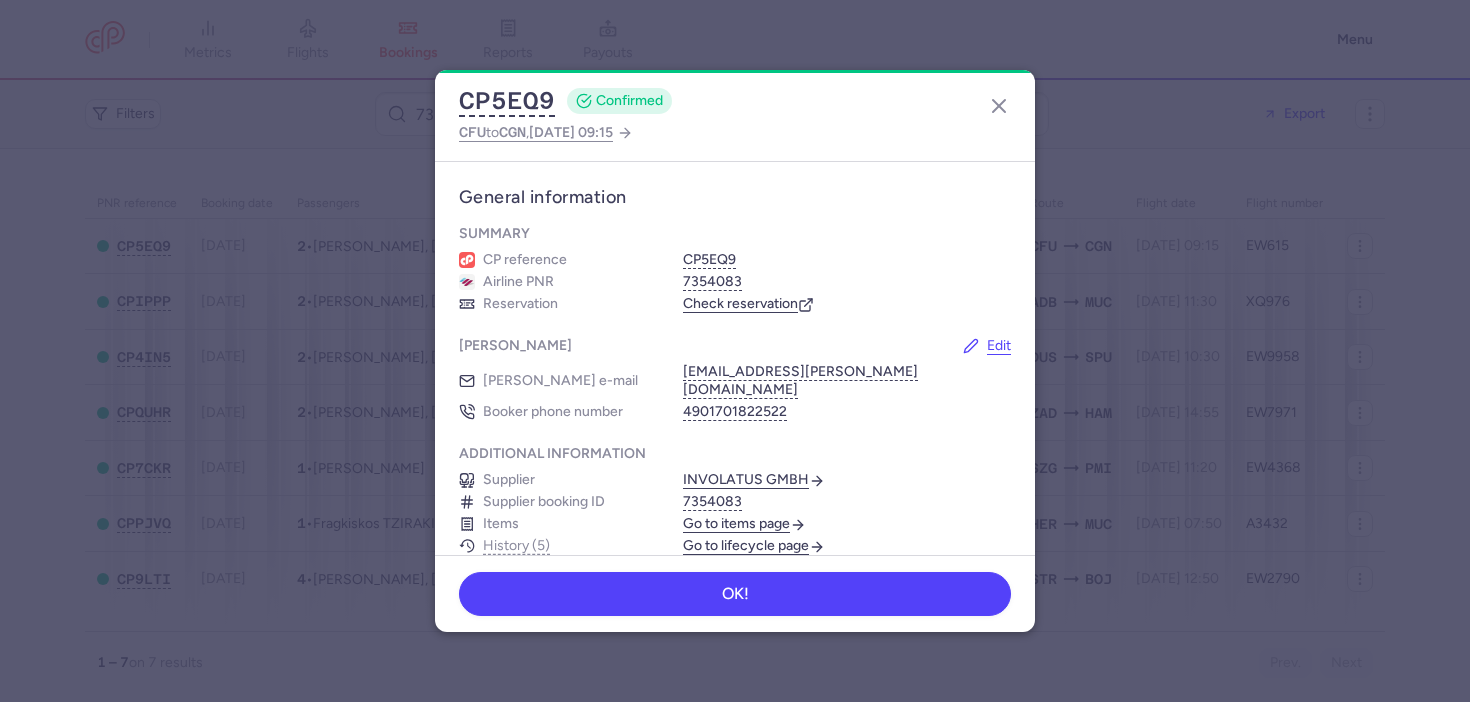 scroll, scrollTop: 0, scrollLeft: 0, axis: both 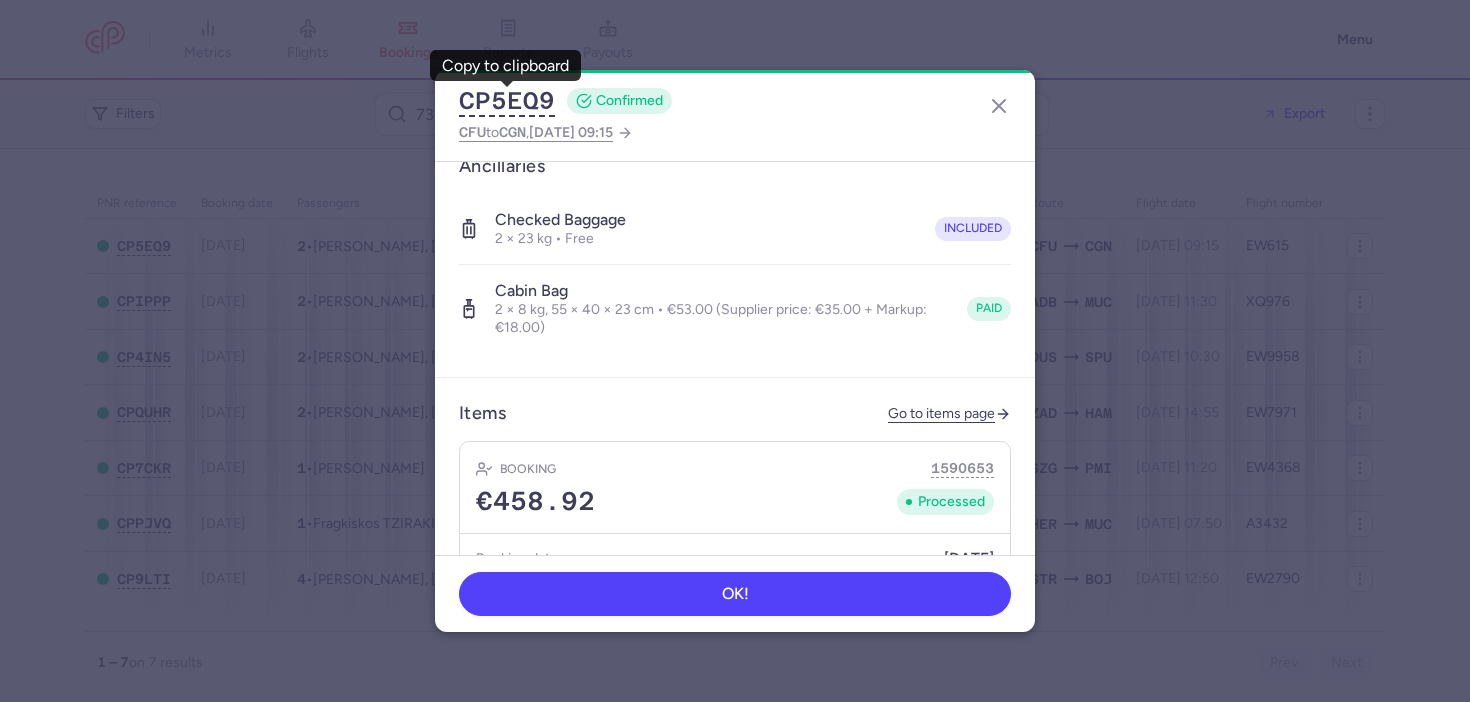 click on "Items  Go to items page" at bounding box center (735, 413) 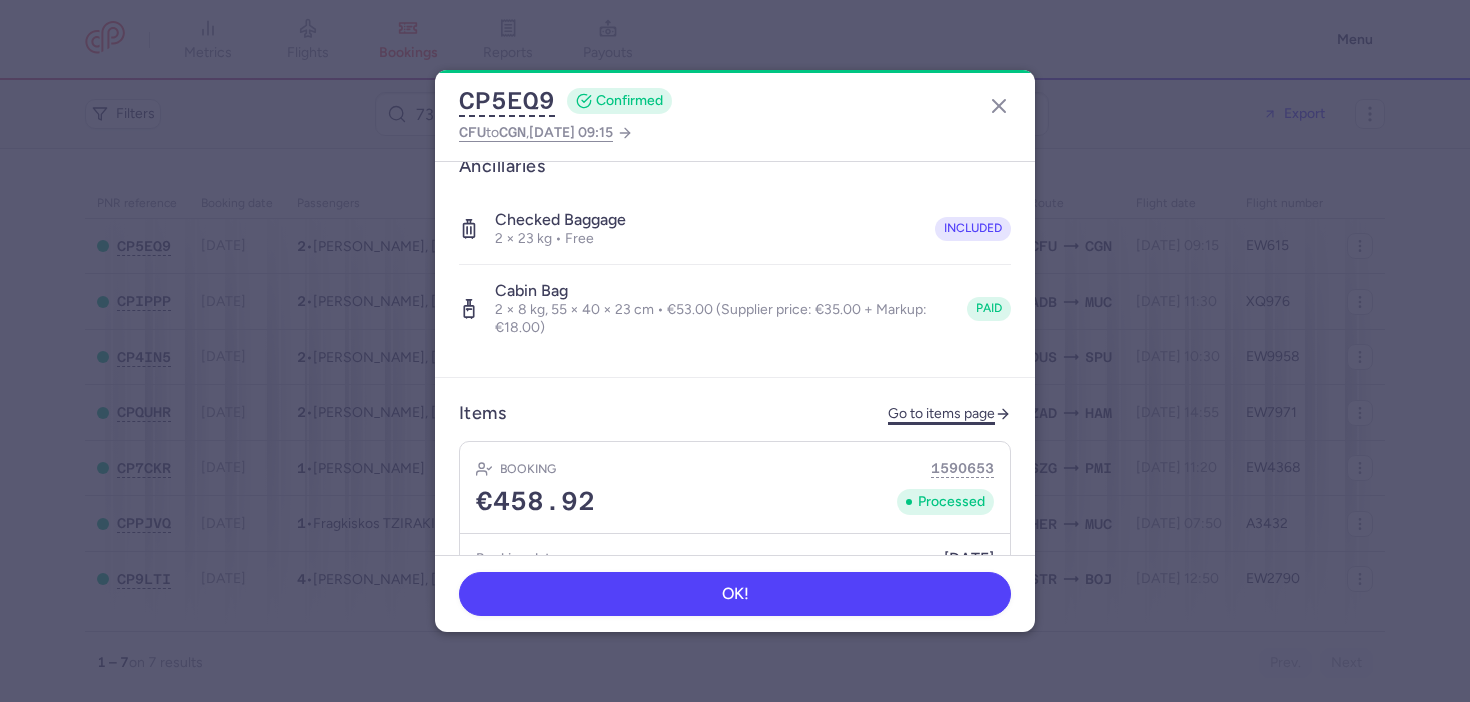 click on "Go to items page" 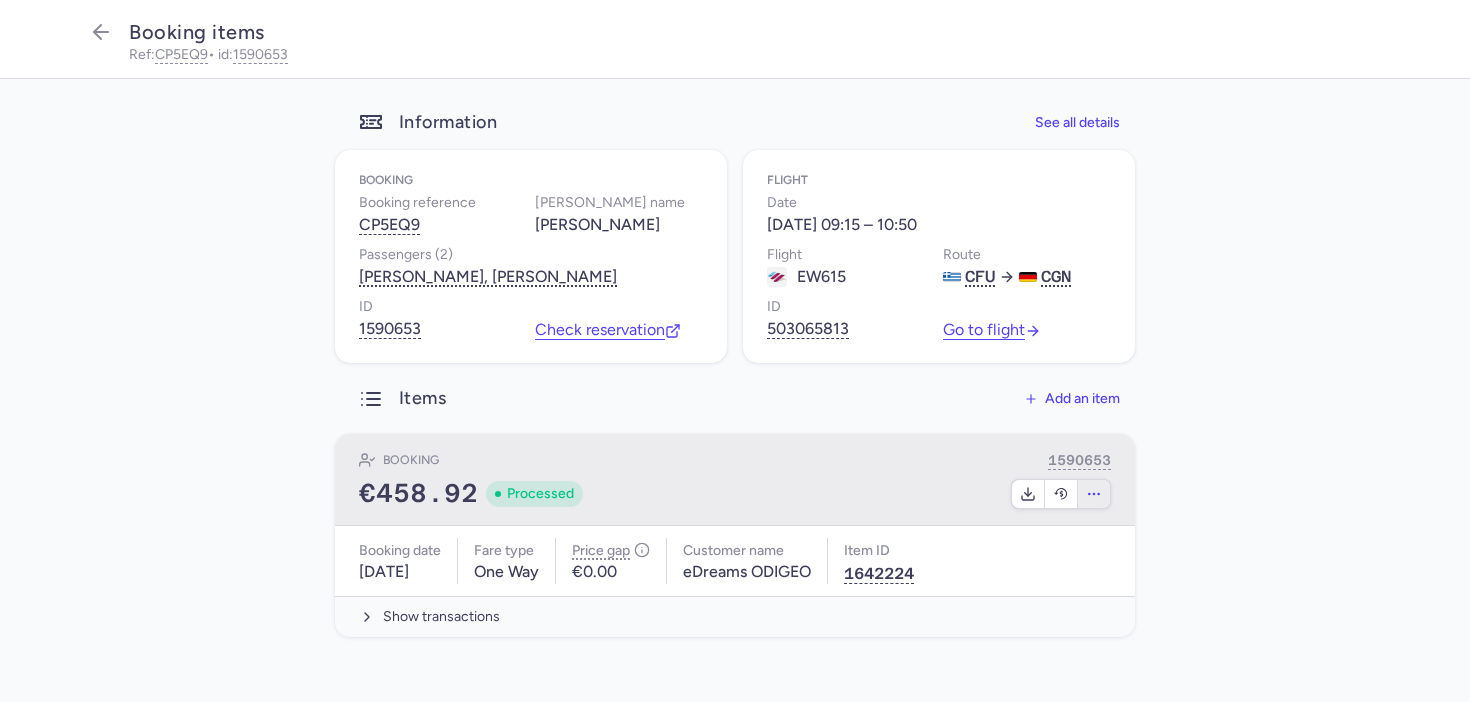 click 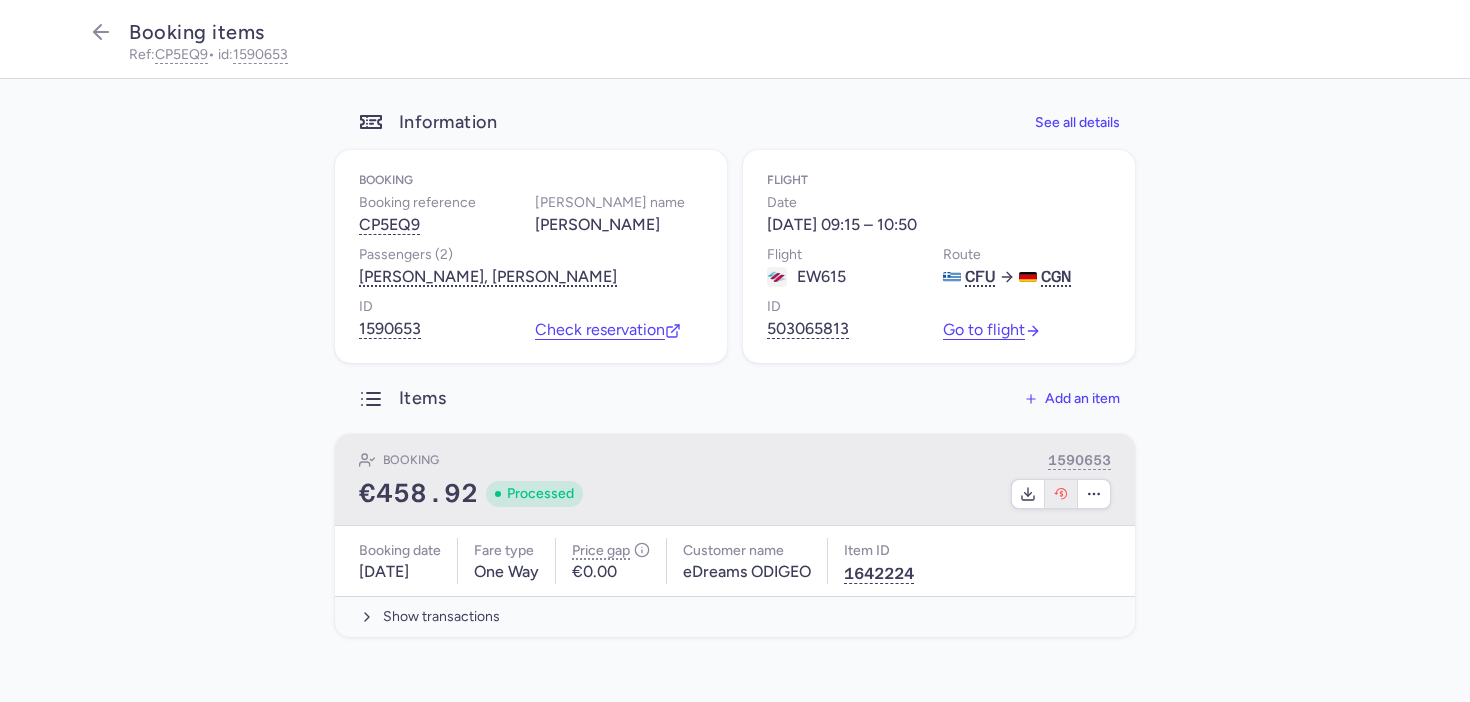 click 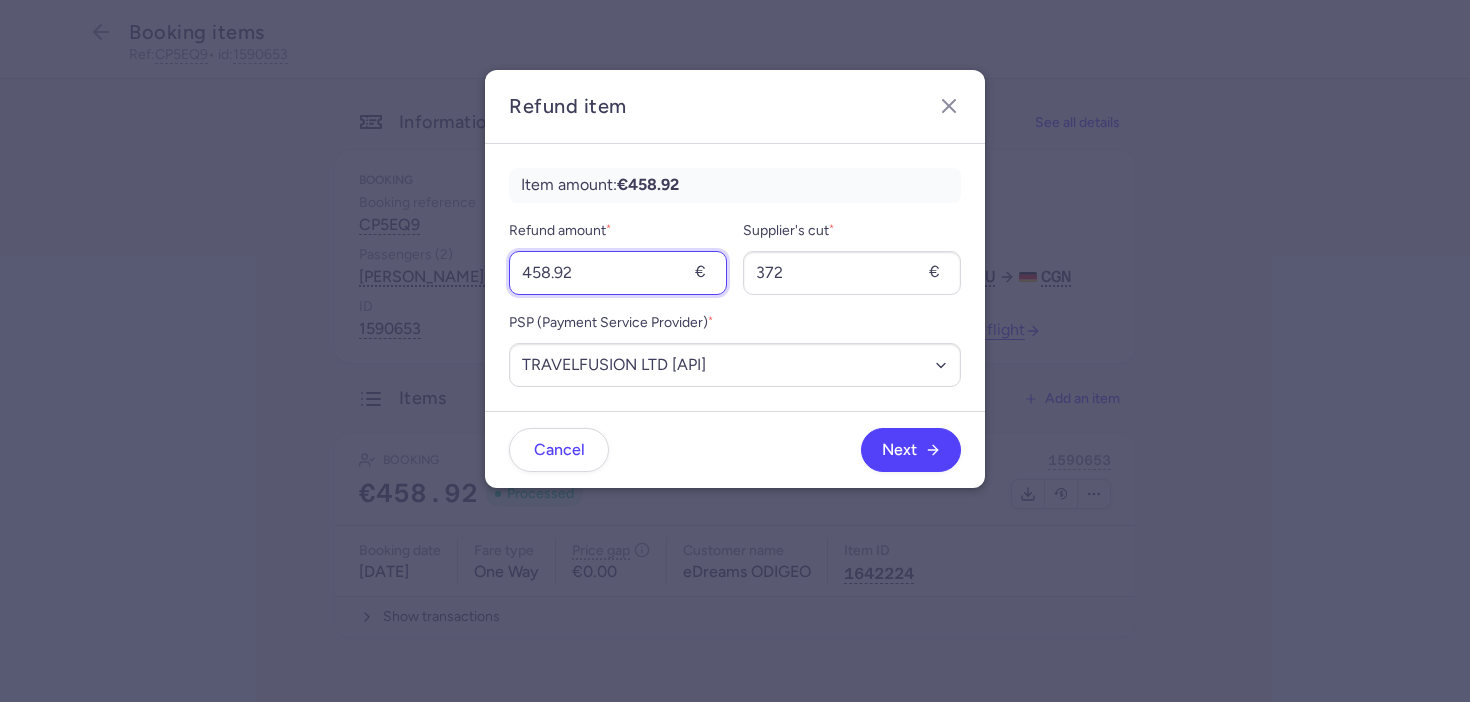 click on "458.92" at bounding box center [618, 273] 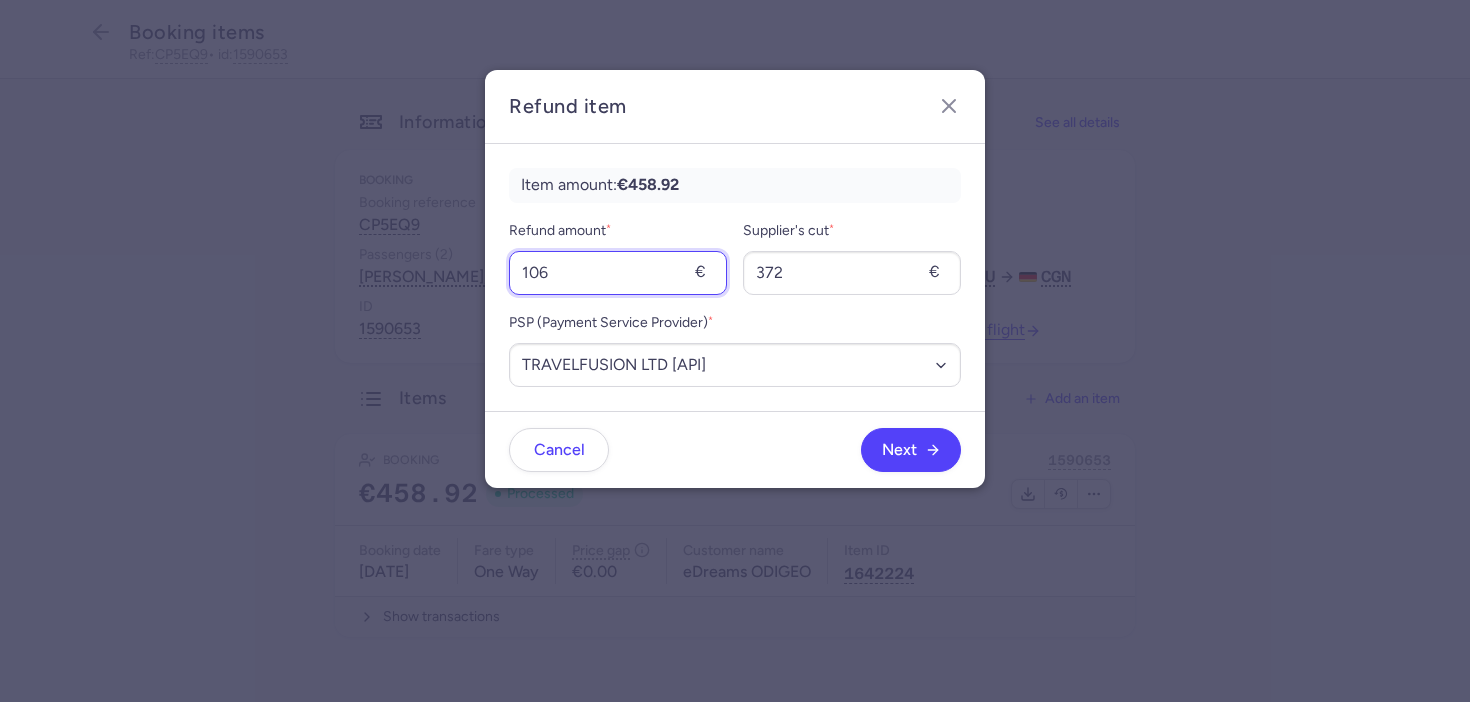 type on "106" 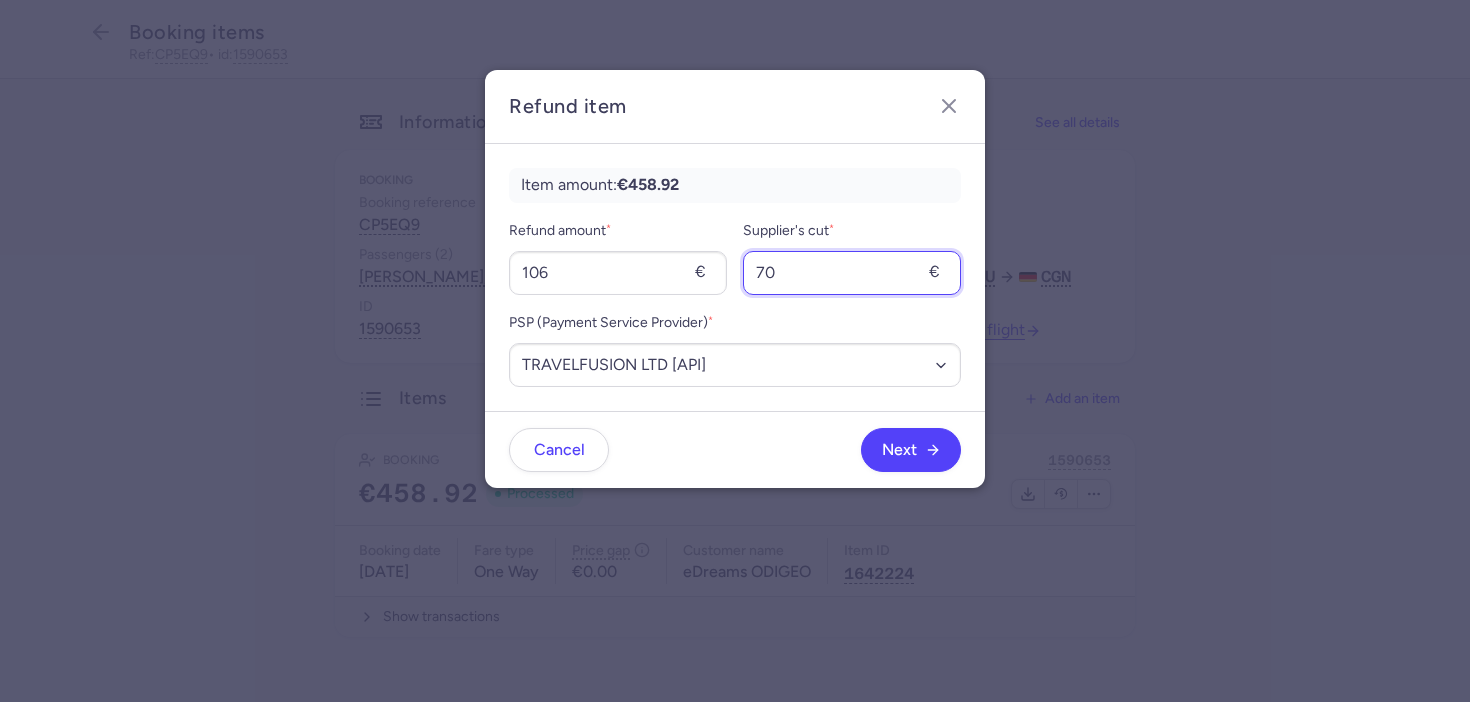type on "70" 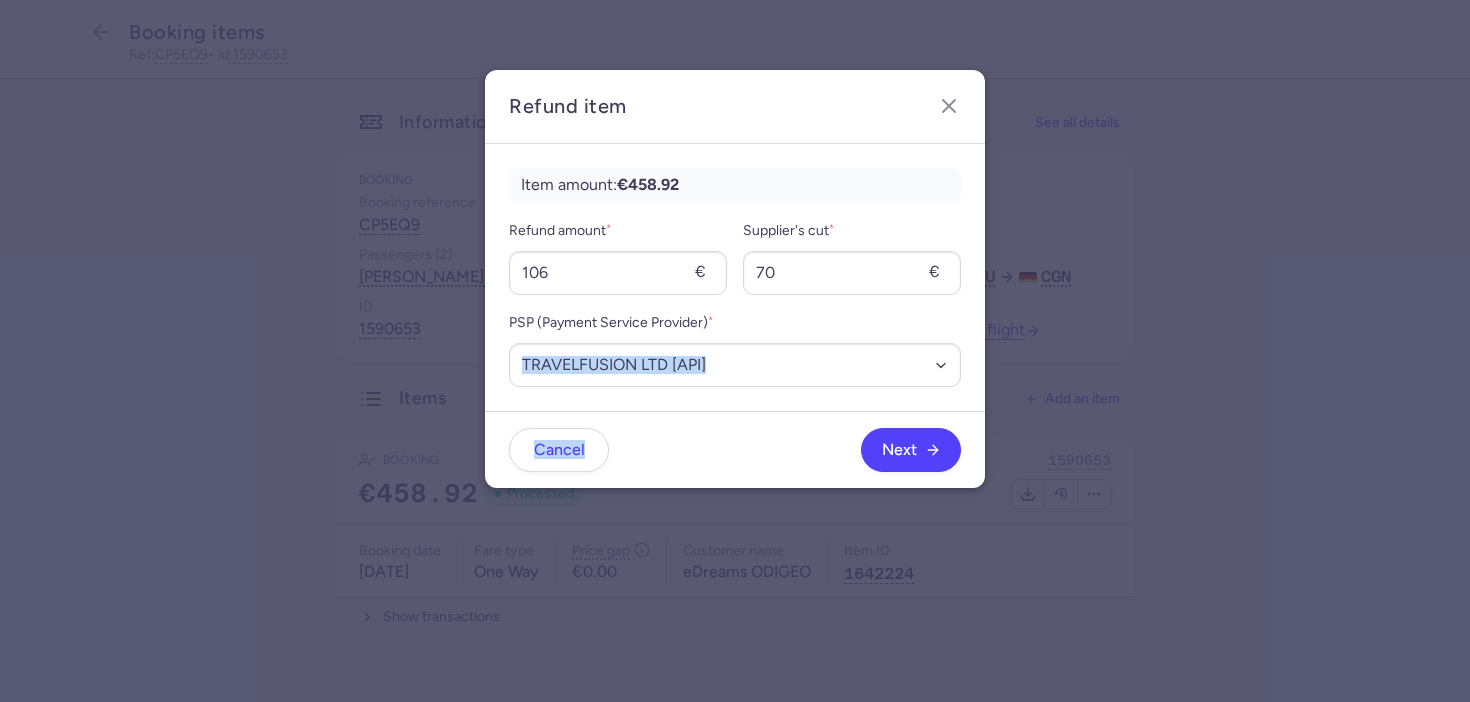 click on "Refund item  Item amount:  €458.92 Refund amount  * 106 € Supplier's cut  * 70 € PSP (Payment Service Provider)  * Select an option BANK_FR TRAVELFUSION LTD [API] Cancel Next" at bounding box center (735, 278) 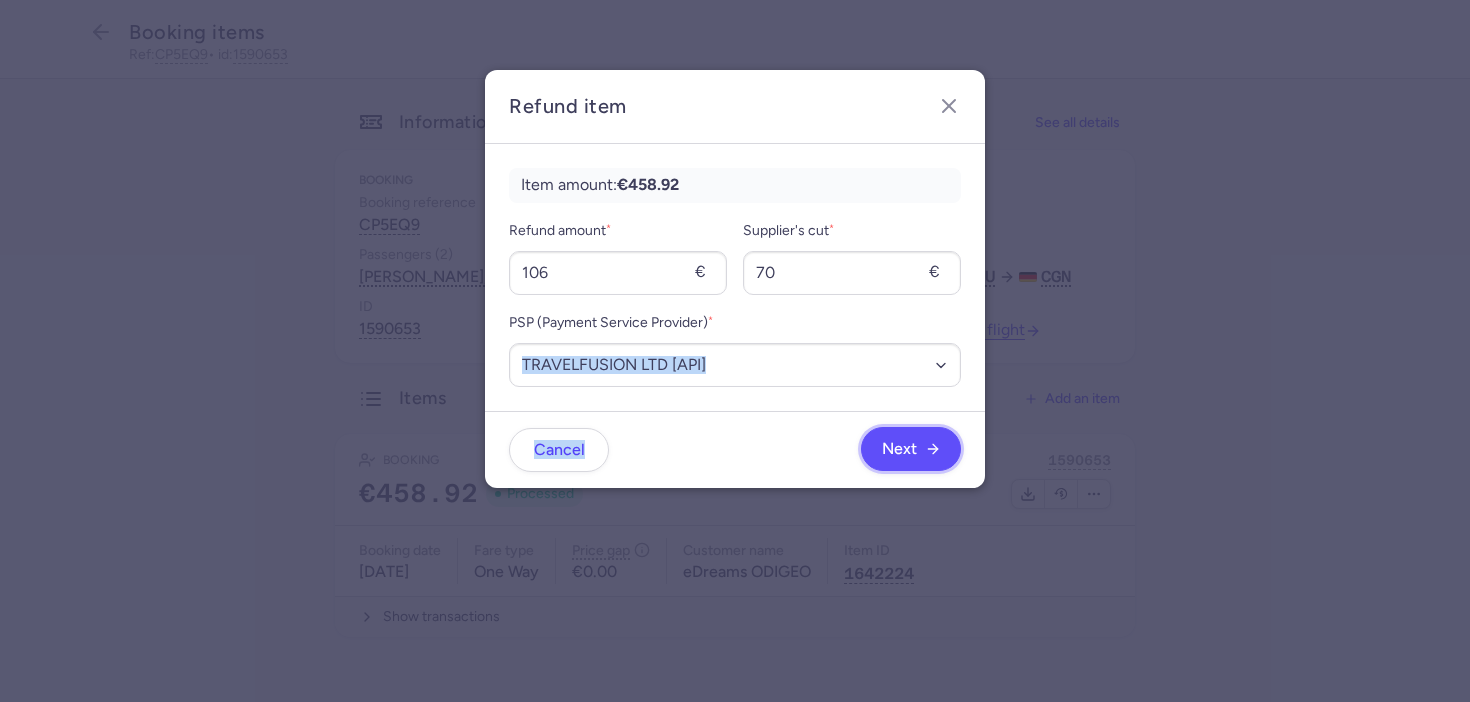 click on "Next" at bounding box center [911, 449] 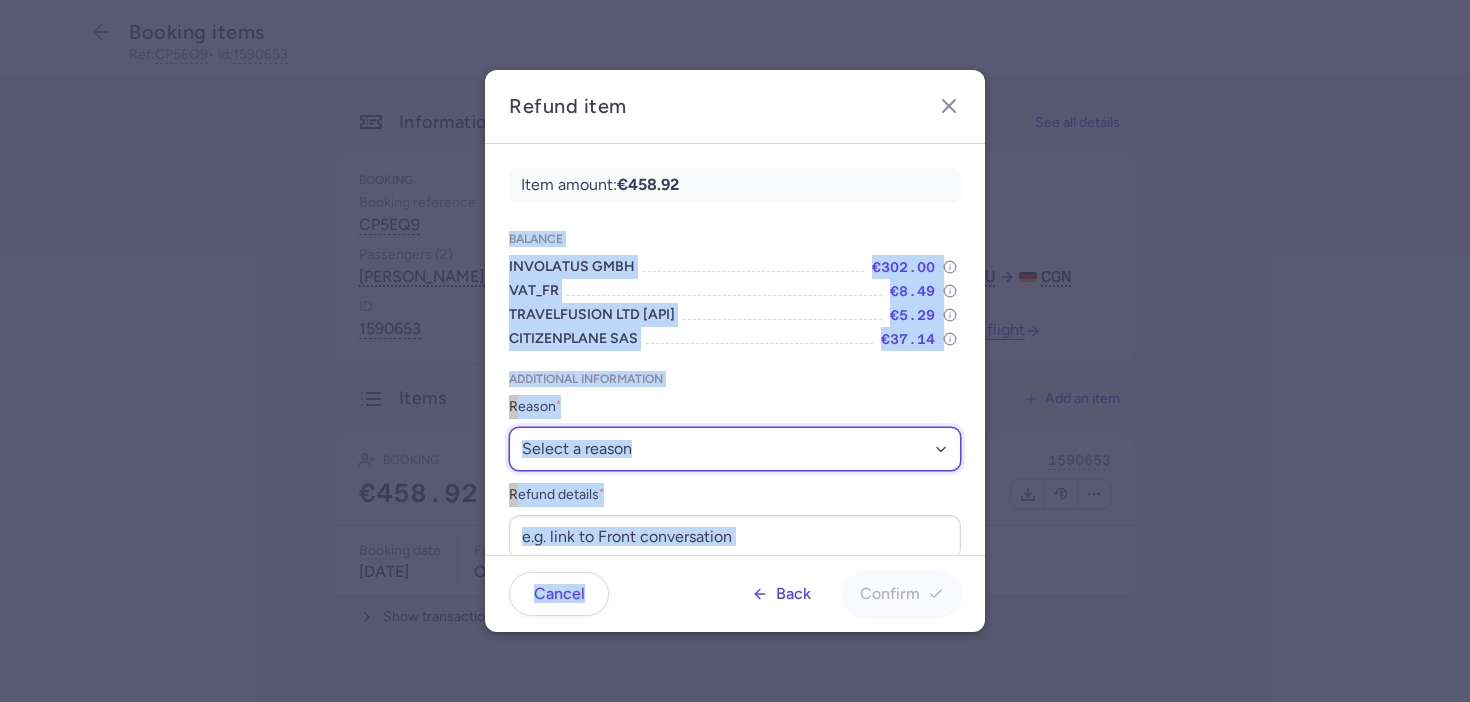 click on "Select a reason ✈️ Airline ceasing ops 💼 Ancillary issue 📄 APIS missing ⚙️ CitizenPlane error ⛔️ Denied boarding 🔁 Duplicate ❌ Flight canceled 🕵🏼‍♂️ Fraud 🎁 Goodwill 🎫 Goodwill allowance 🙃 Other 💺 Overbooking 💸 Refund with penalty 🙅 Schedule change not accepted 🤕 Supplier error 💵 Tax refund ❓ Unconfirmed booking" at bounding box center [735, 449] 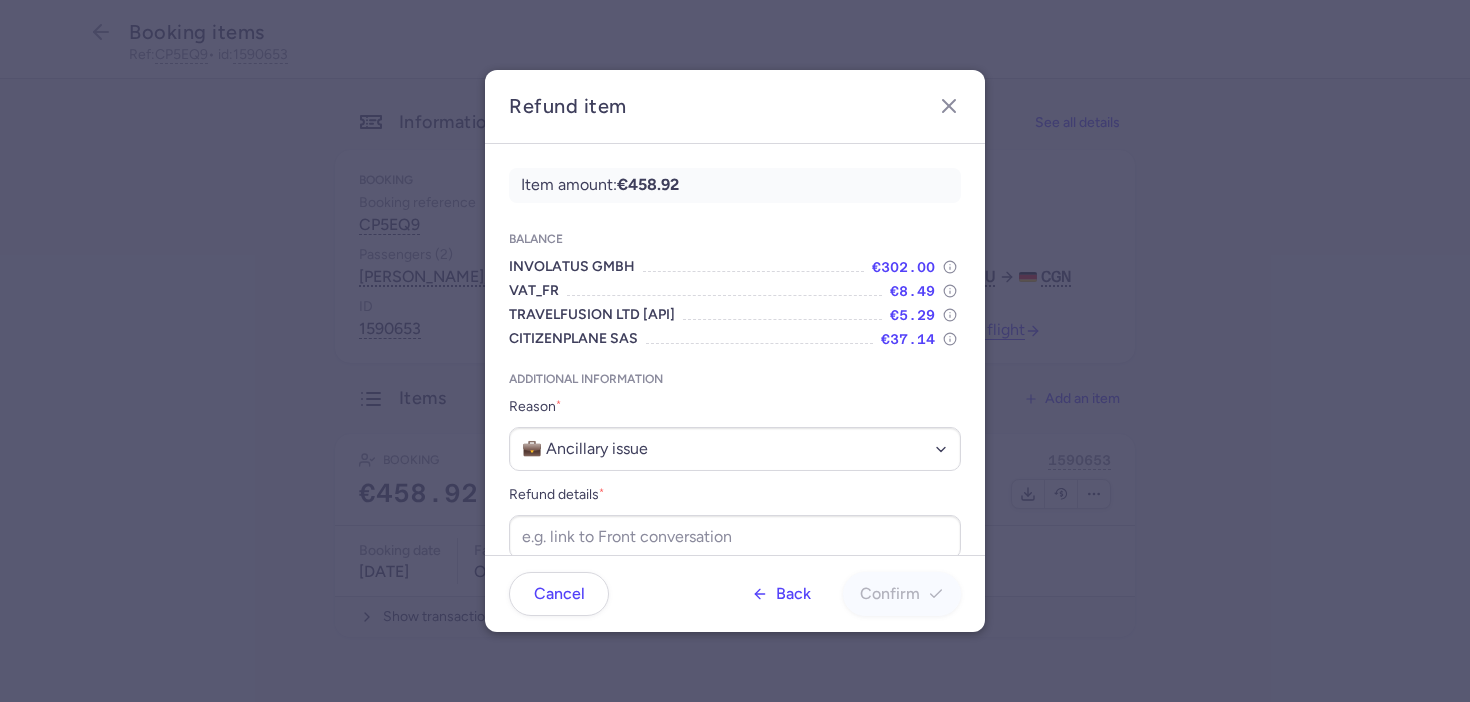 click on "Additional information Reason  * Select a reason ✈️ Airline ceasing ops 💼 Ancillary issue 📄 APIS missing ⚙️ CitizenPlane error ⛔️ Denied boarding 🔁 Duplicate ❌ Flight canceled 🕵🏼‍♂️ Fraud 🎁 Goodwill 🎫 Goodwill allowance 🙃 Other 💺 Overbooking 💸 Refund with penalty 🙅 Schedule change not accepted 🤕 Supplier error 💵 Tax refund ❓ Unconfirmed booking Refund details  *" at bounding box center [735, 465] 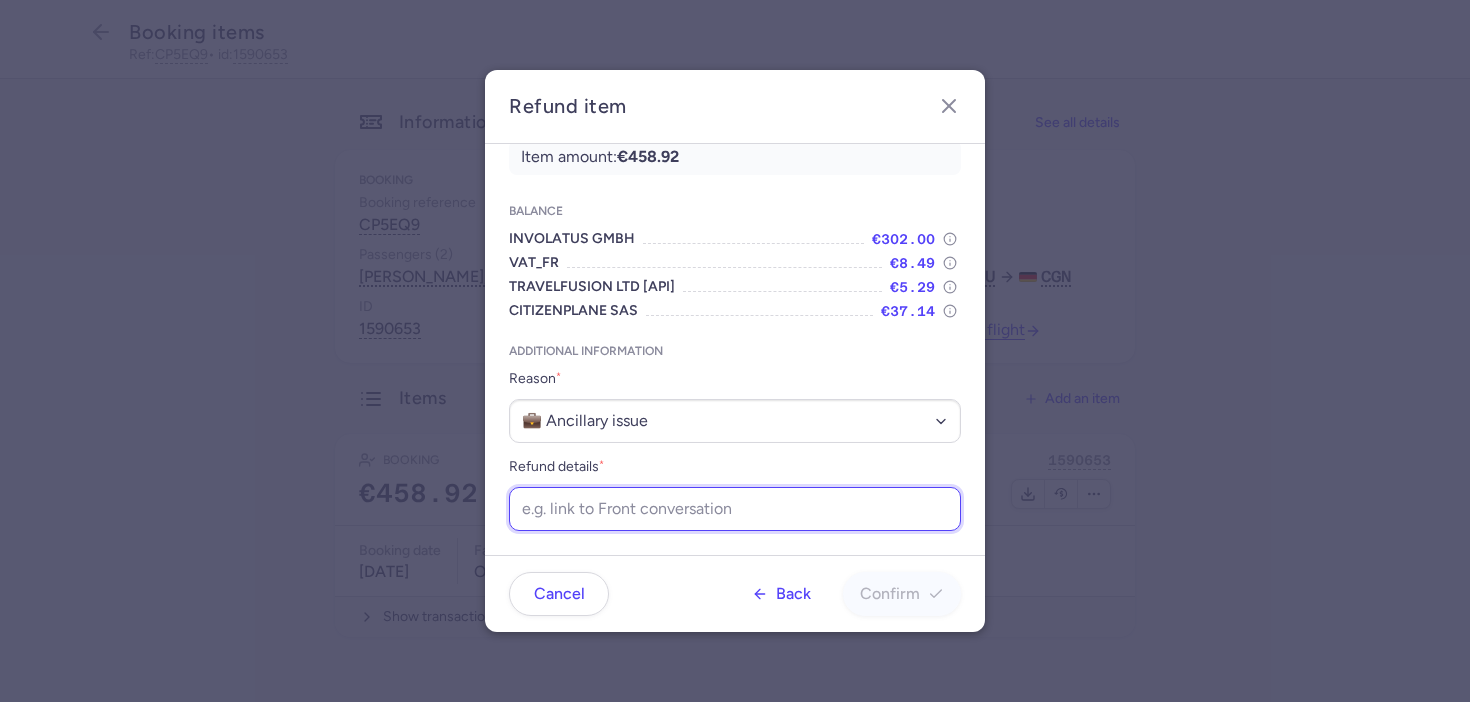 click on "Refund details  *" at bounding box center [735, 509] 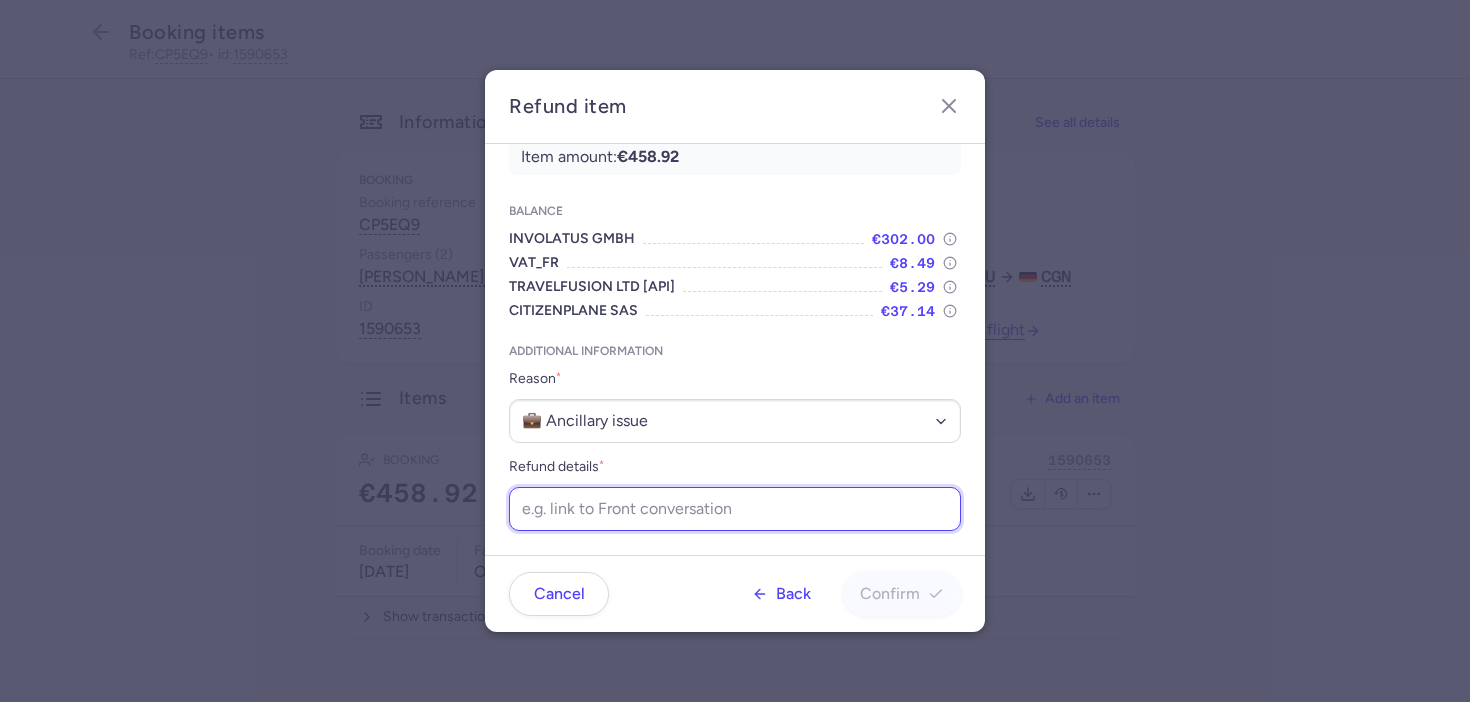 paste on "https://app.frontapp.com/open/cnv_eyo2fk2?key=QHN0MEjCrMi-jCOSdO0rvH7e0hozXh2k" 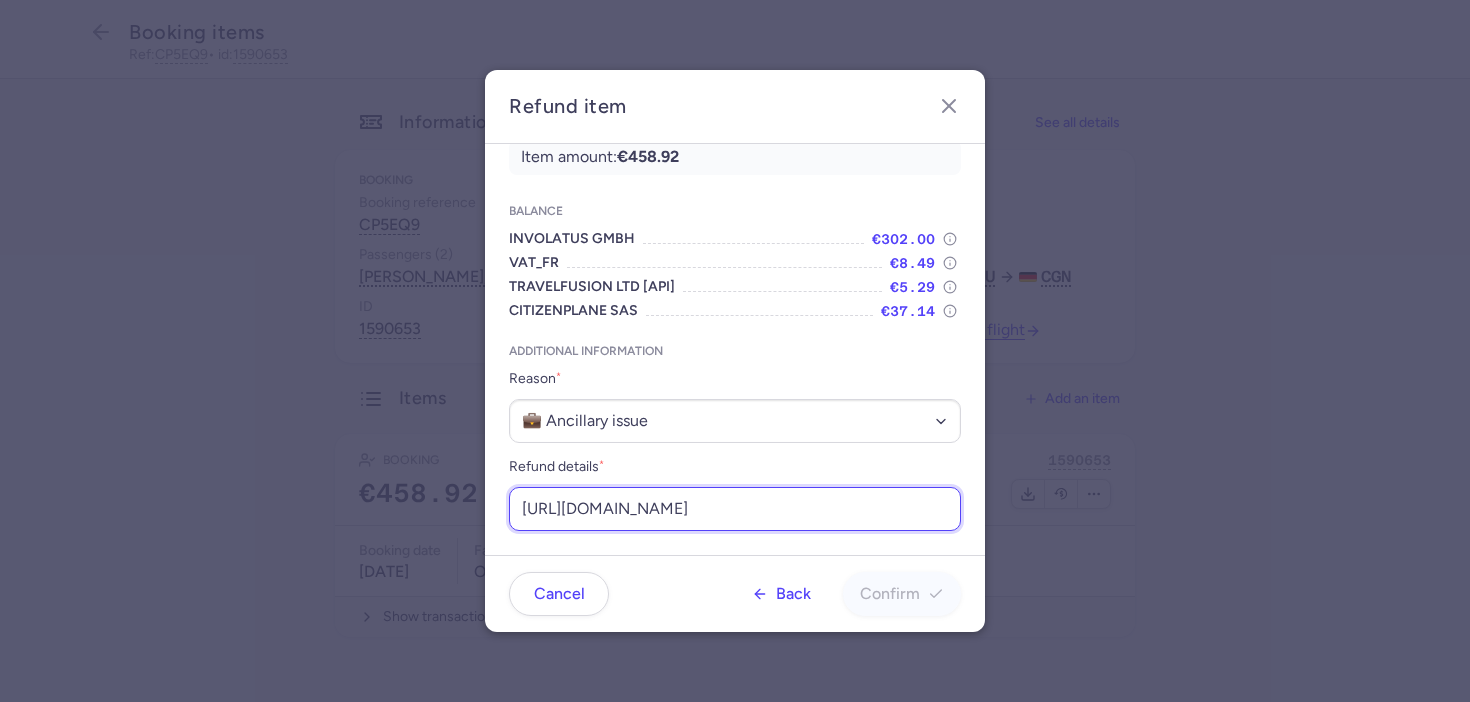 scroll, scrollTop: 0, scrollLeft: 238, axis: horizontal 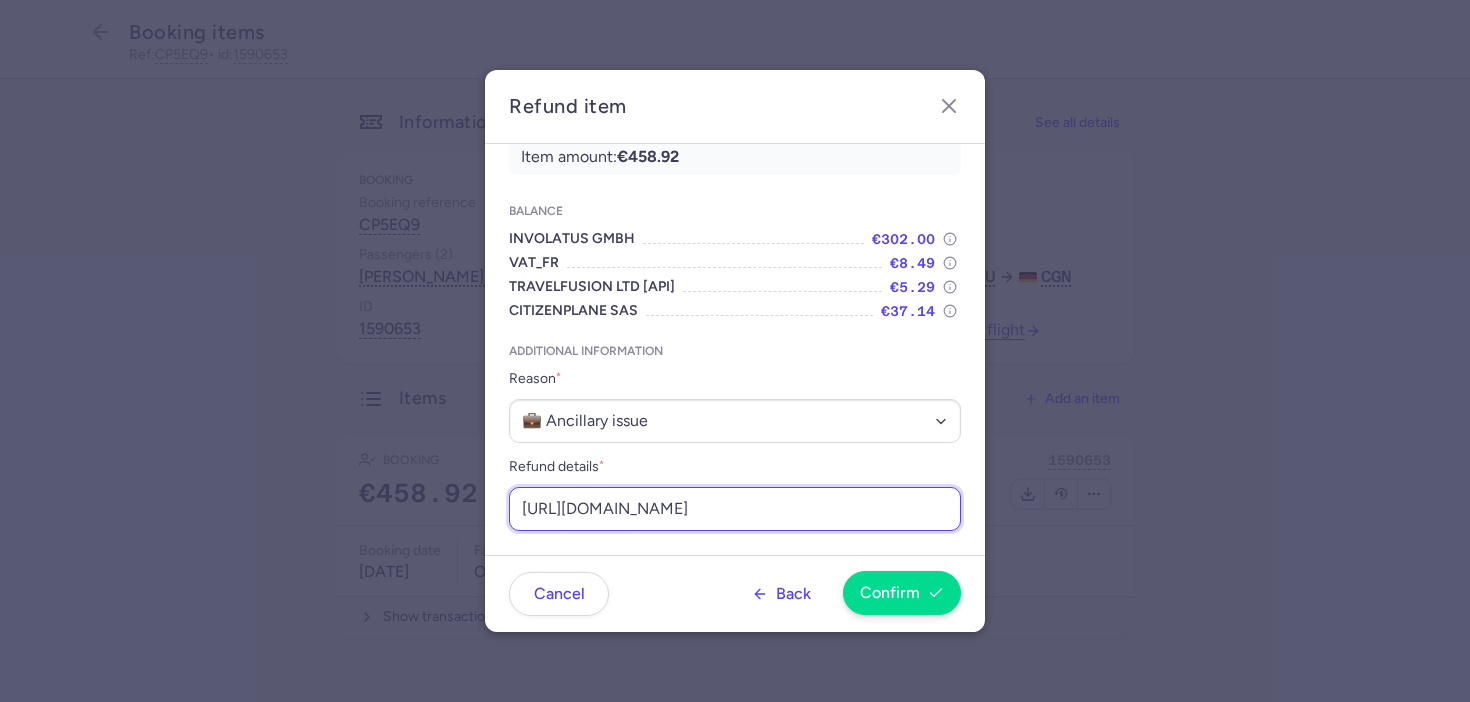 type on "https://app.frontapp.com/open/cnv_eyo2fk2?key=QHN0MEjCrMi-jCOSdO0rvH7e0hozXh2k" 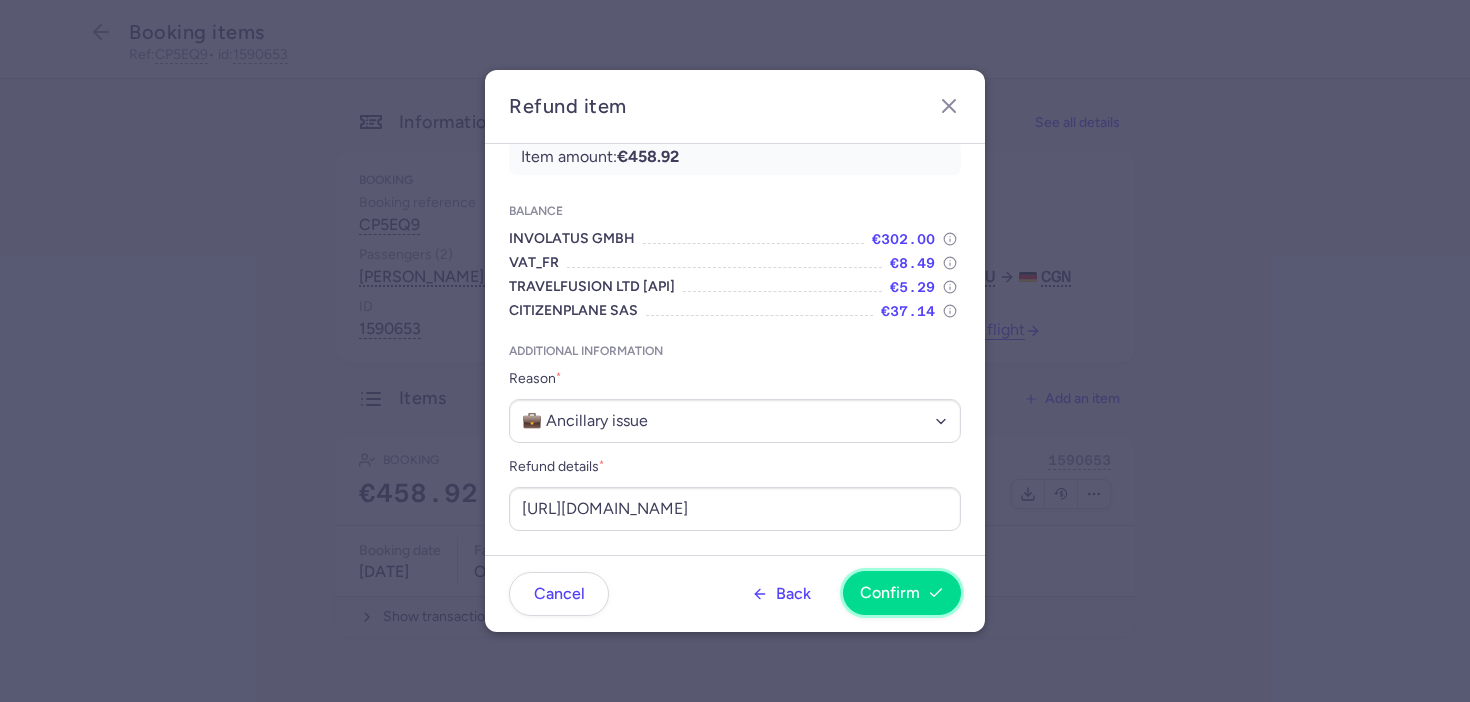 scroll, scrollTop: 0, scrollLeft: 0, axis: both 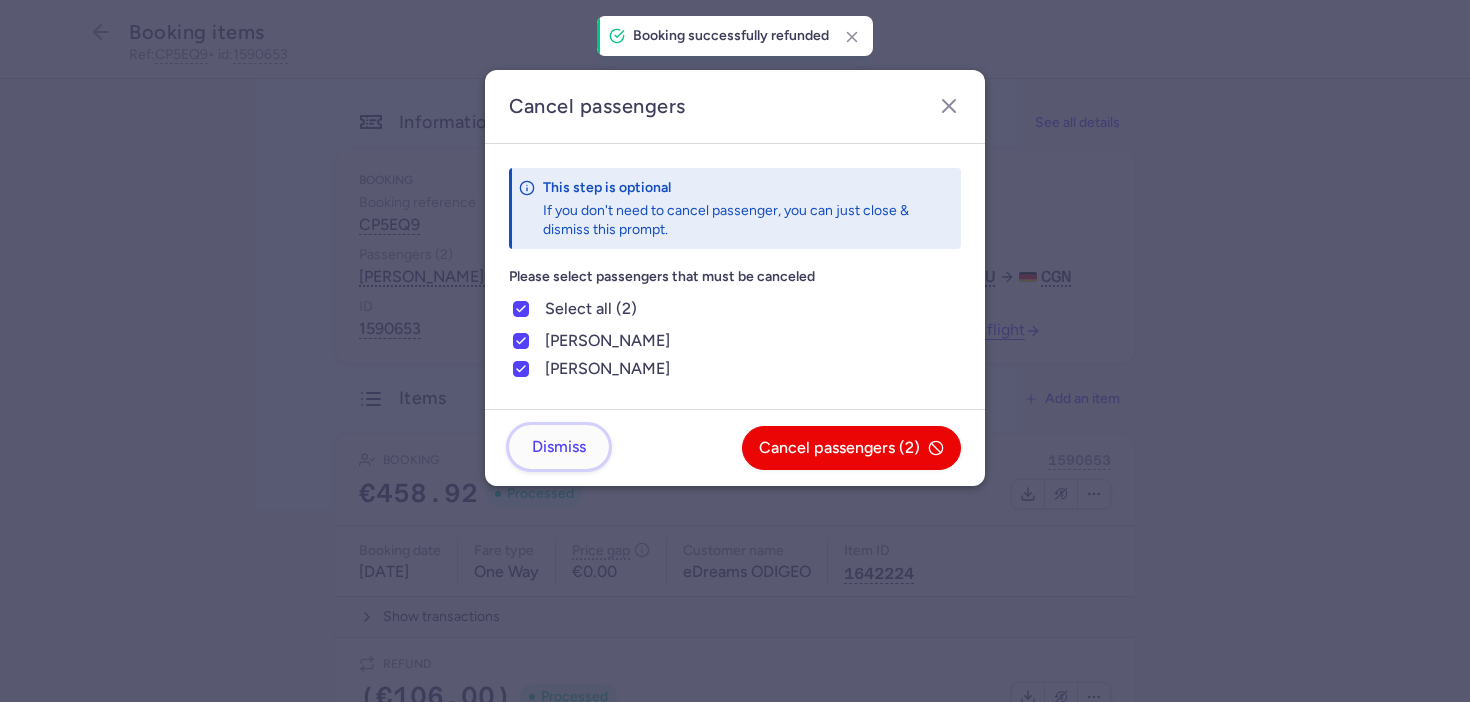 click on "Dismiss" at bounding box center [559, 447] 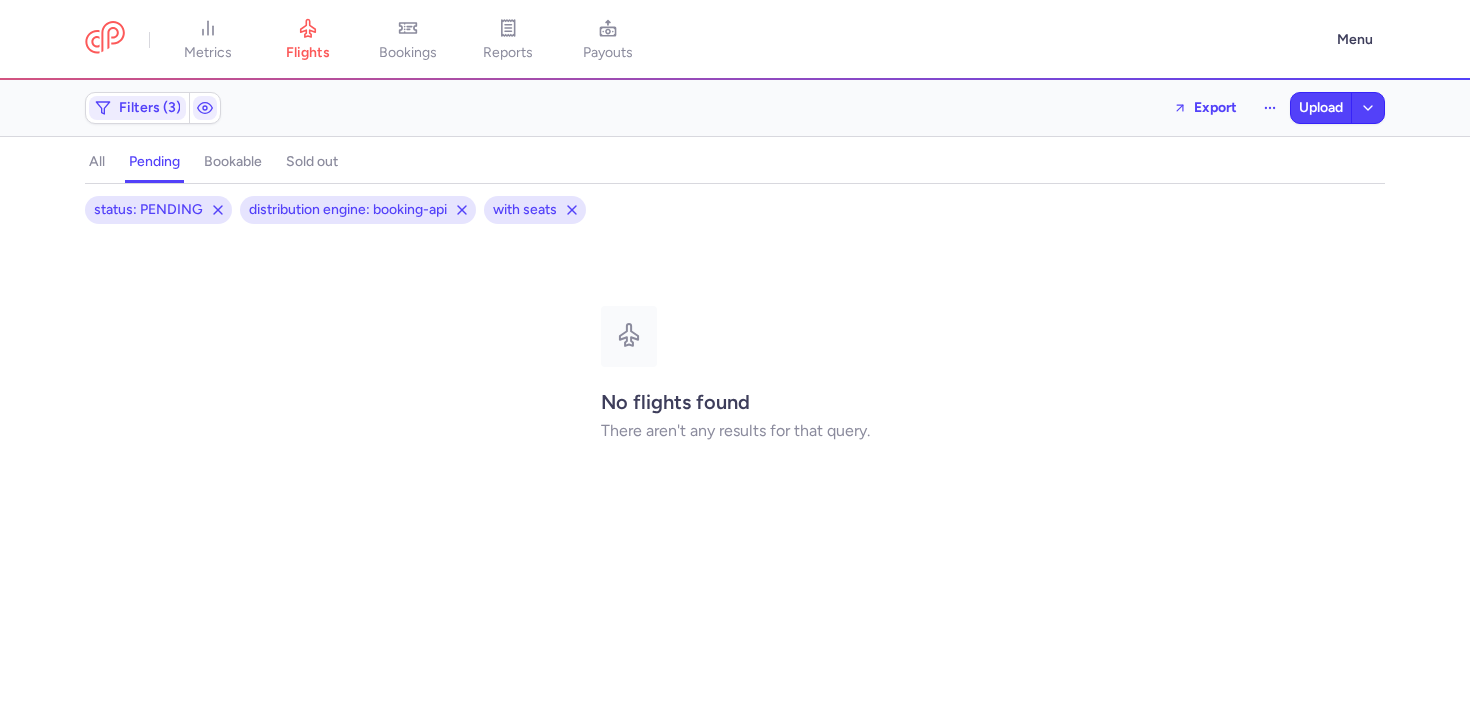 scroll, scrollTop: 0, scrollLeft: 0, axis: both 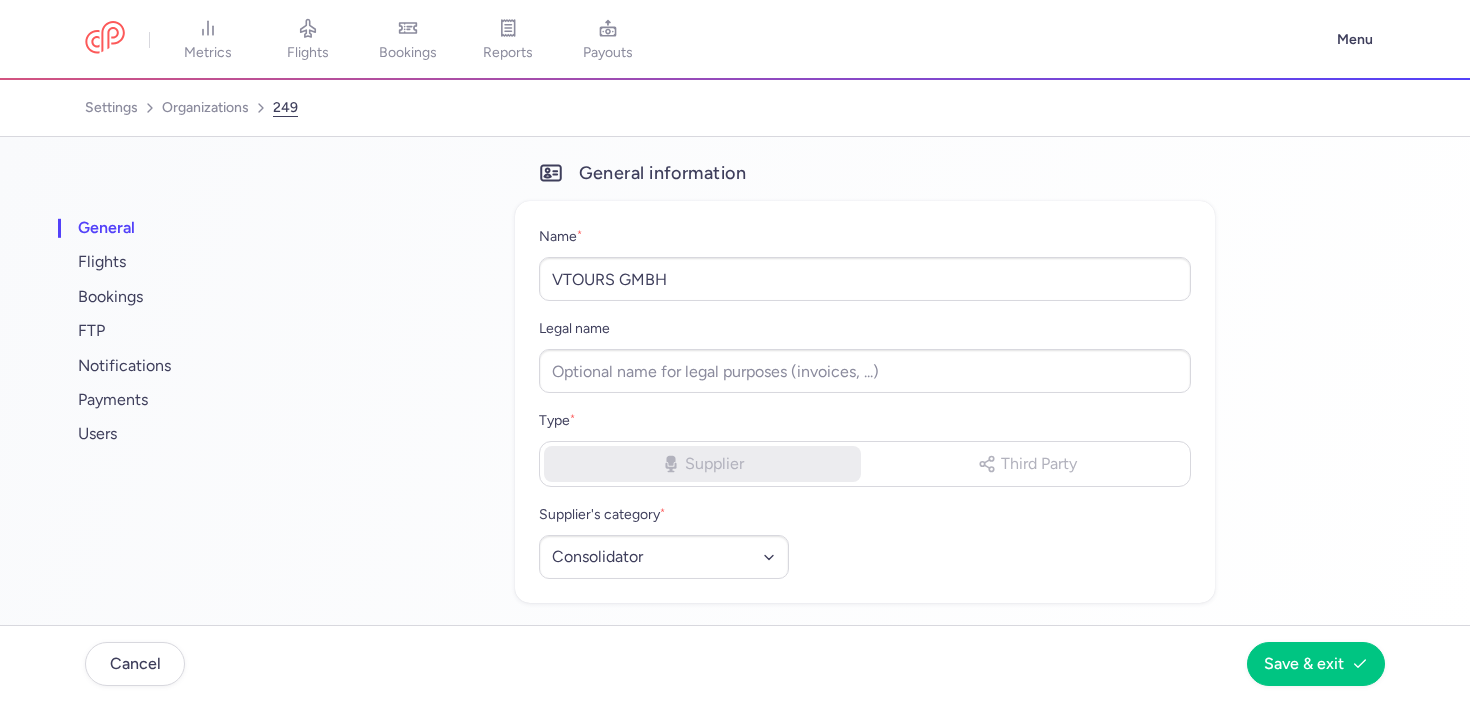 select on "CONSOLIDATOR" 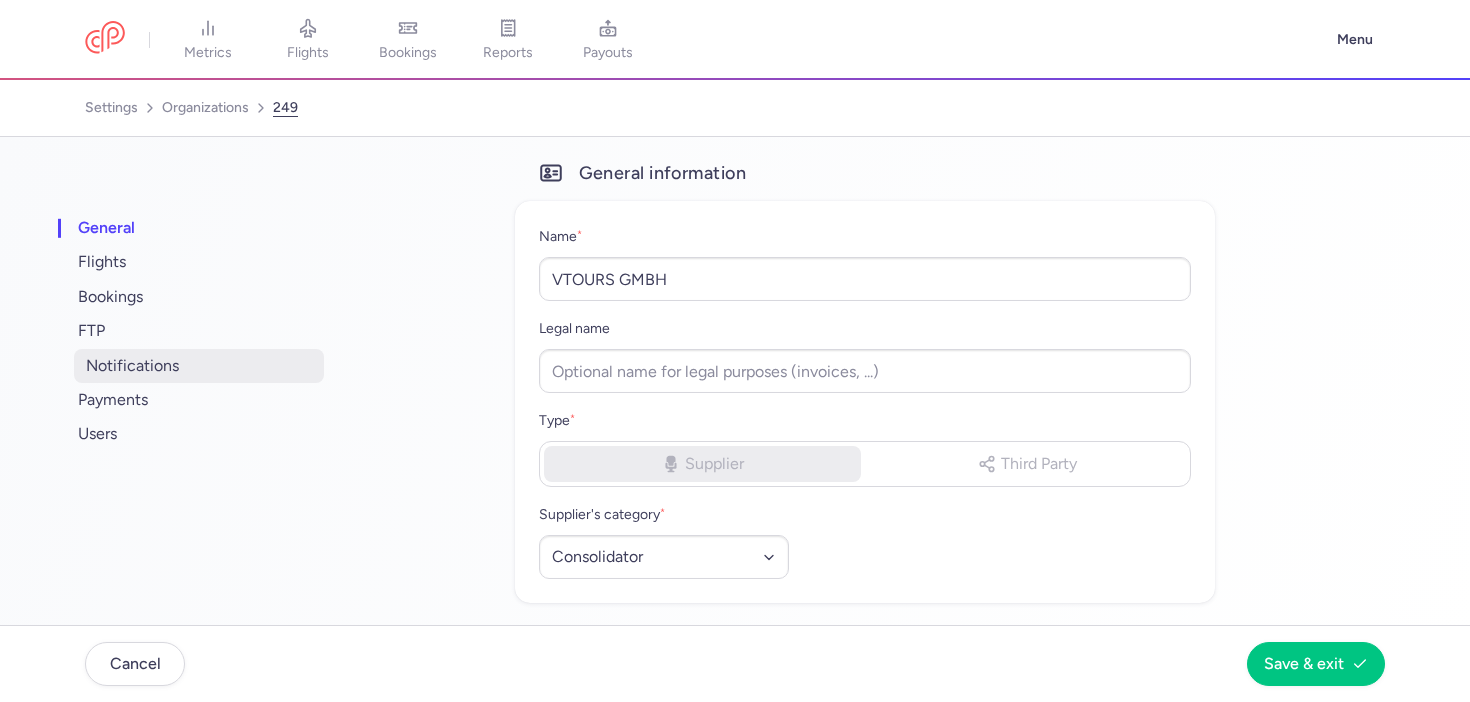 click on "notifications" at bounding box center [199, 366] 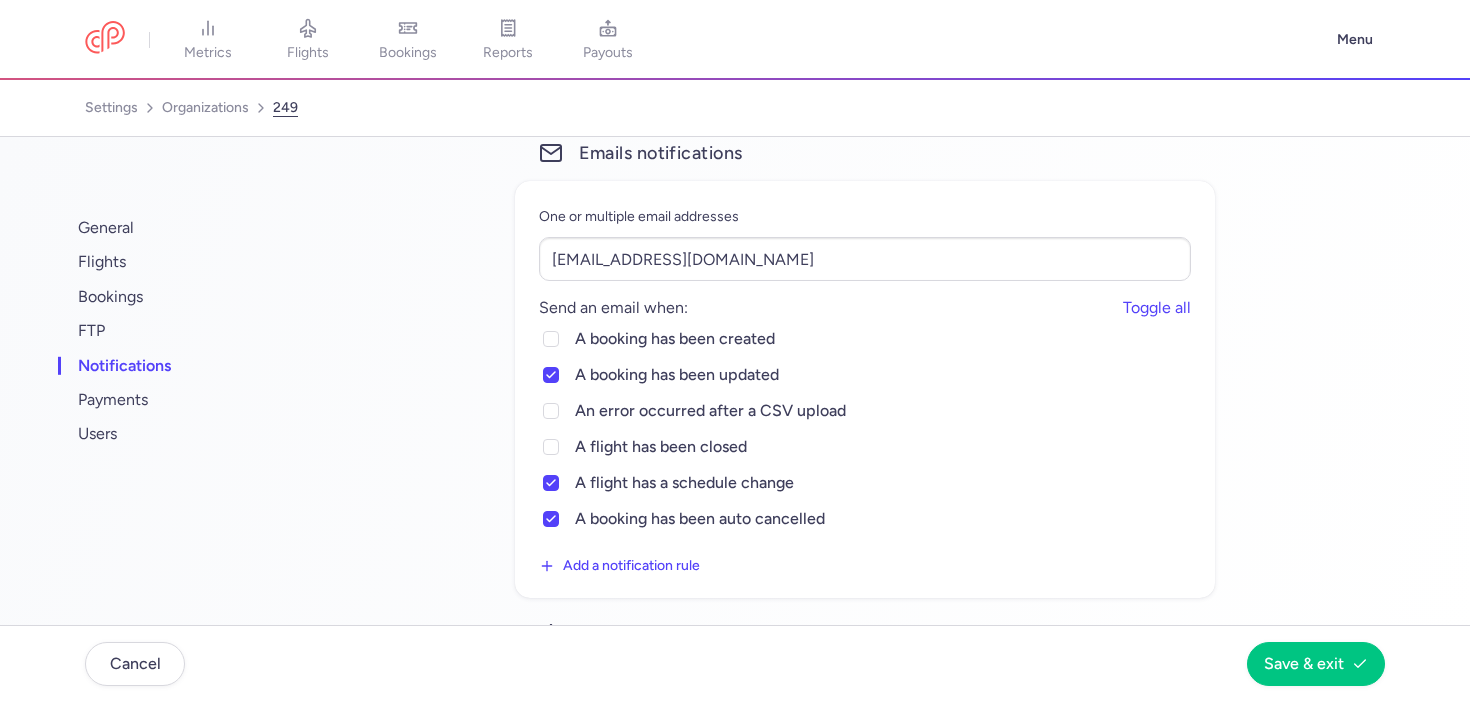 scroll, scrollTop: 0, scrollLeft: 0, axis: both 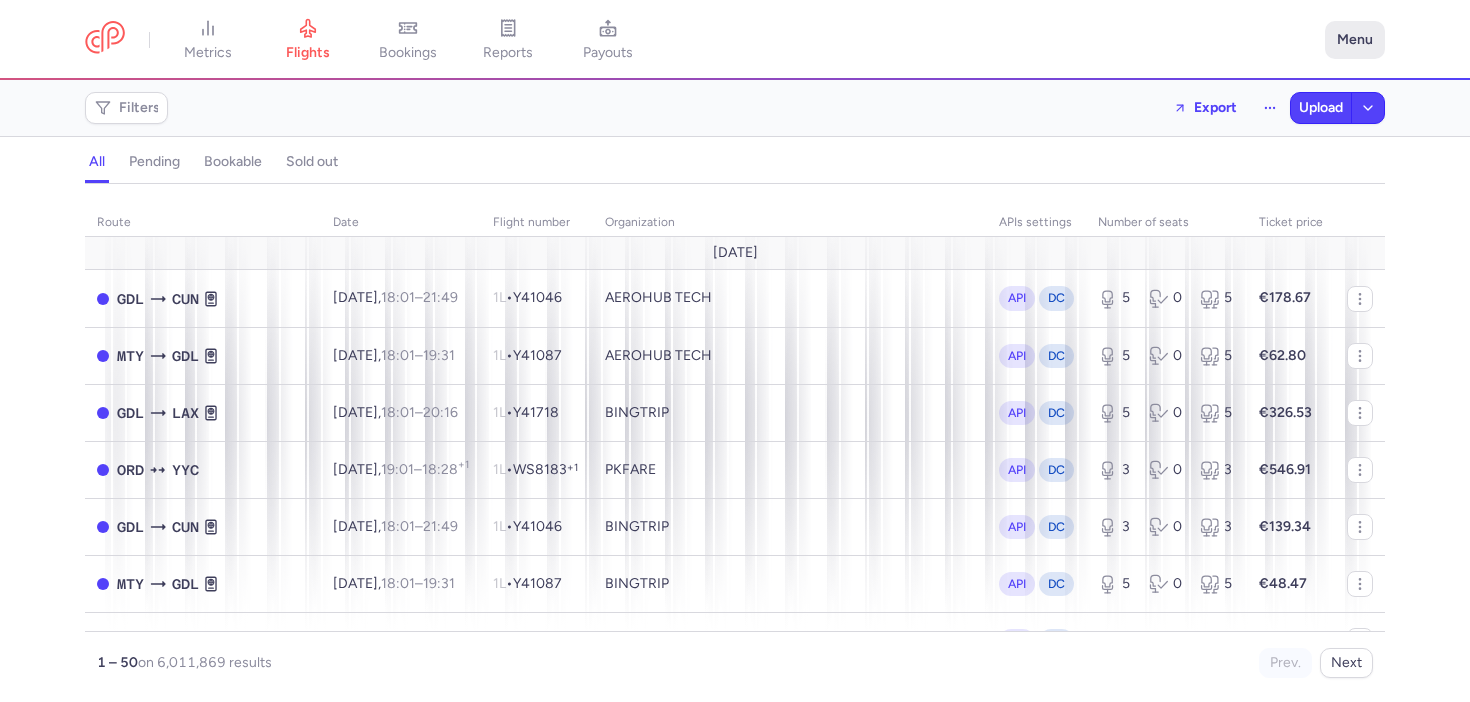 click on "Menu" at bounding box center (1355, 40) 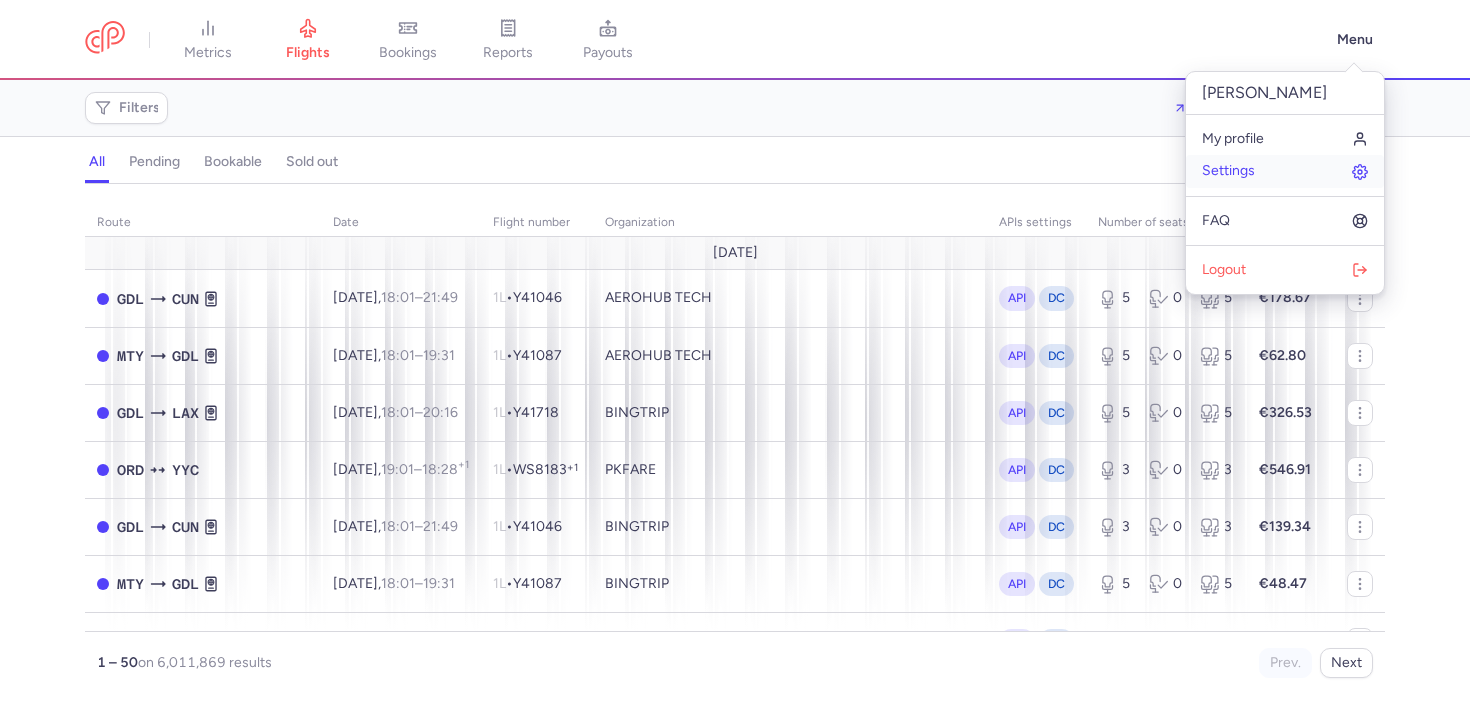 click on "Settings" at bounding box center (1228, 171) 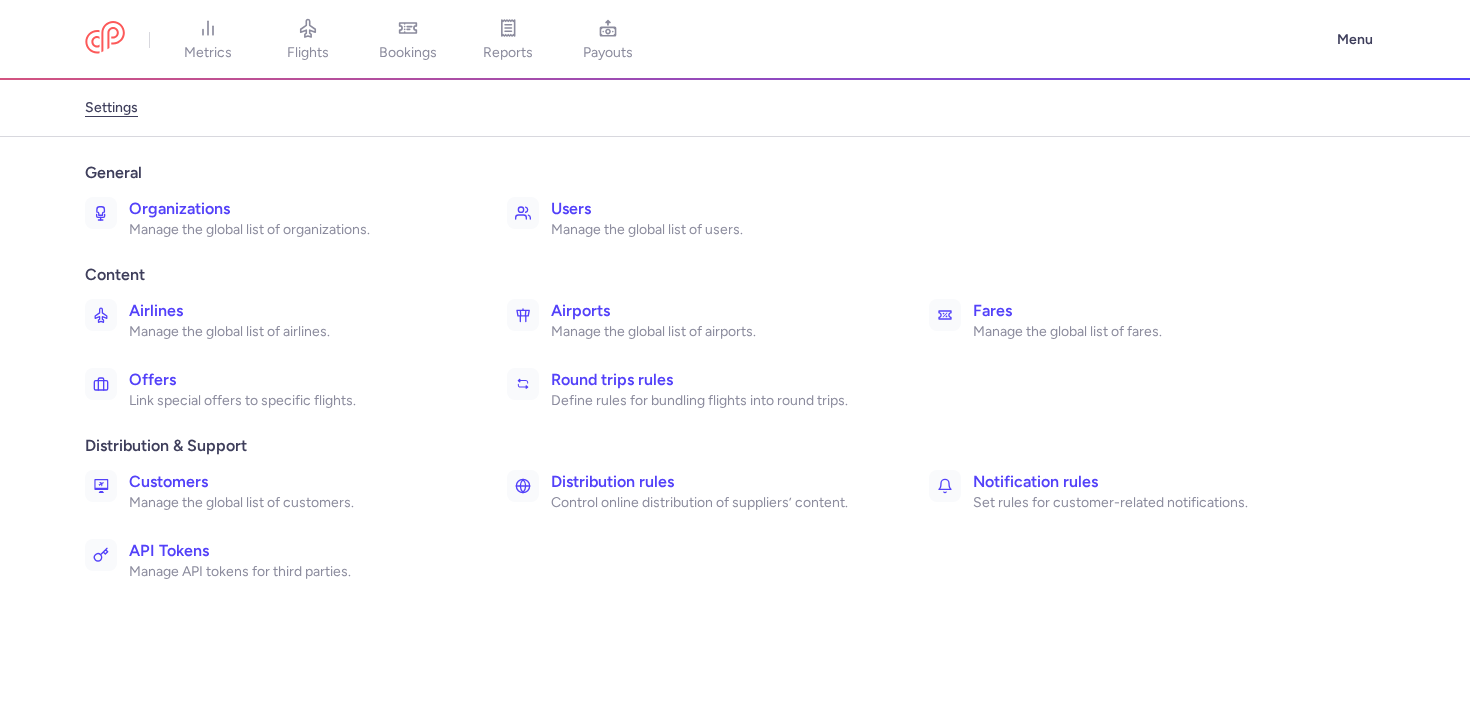 click on "Manage the global list of airlines." at bounding box center [296, 332] 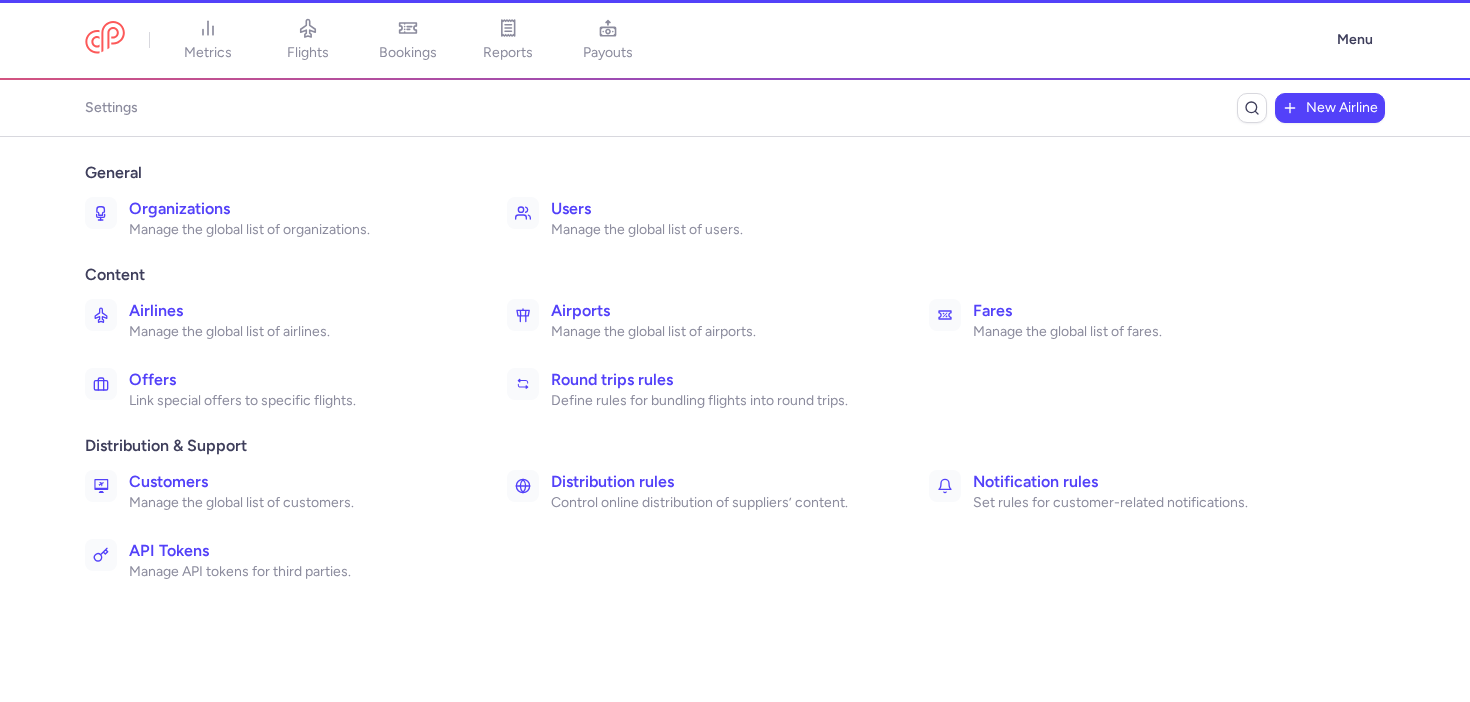scroll, scrollTop: 0, scrollLeft: 0, axis: both 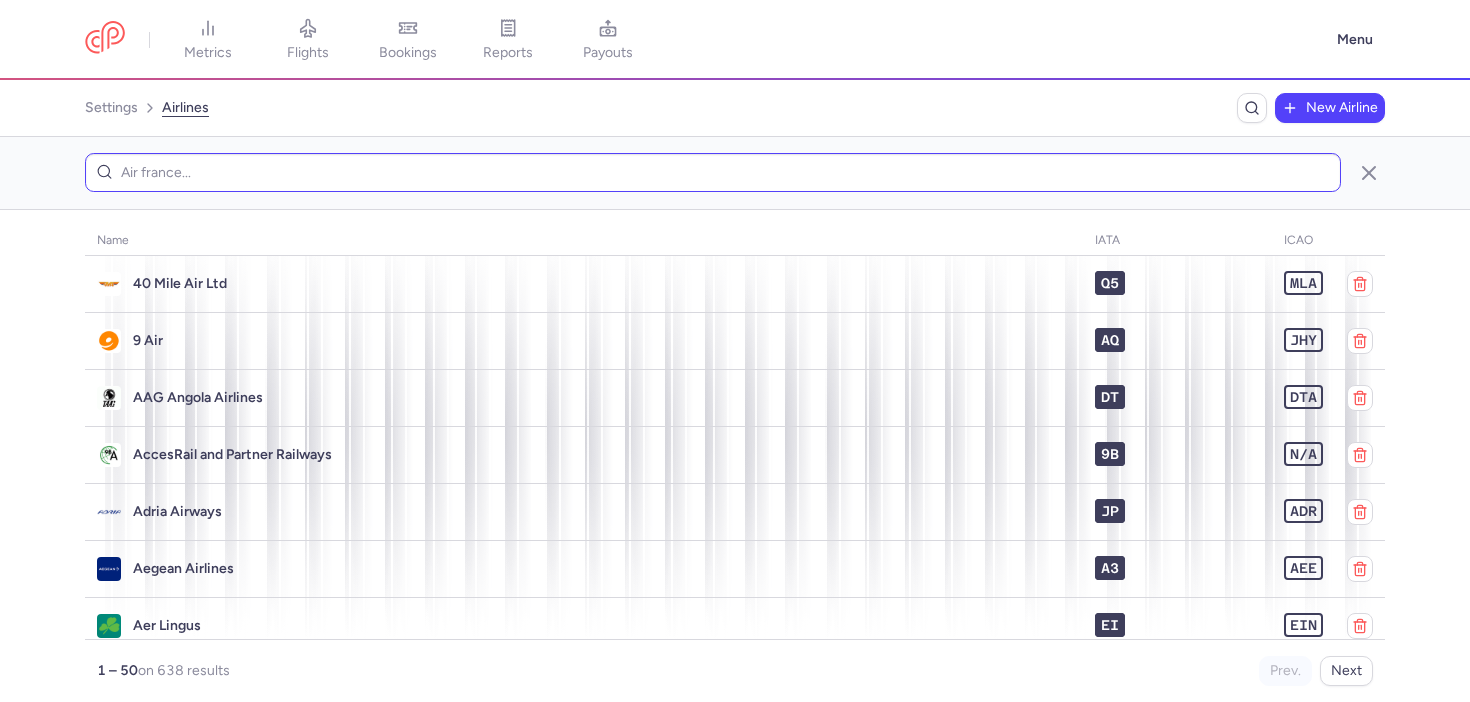 click at bounding box center [713, 172] 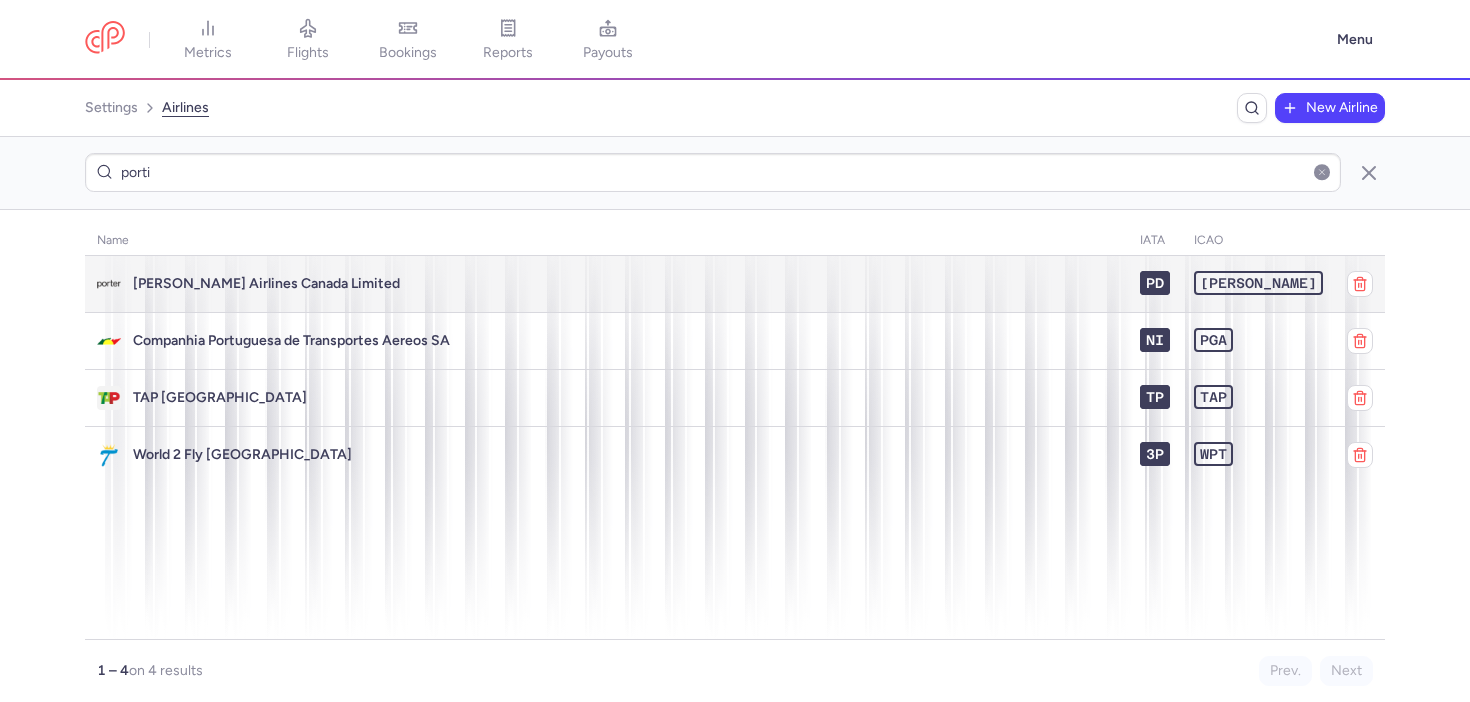 type on "porti" 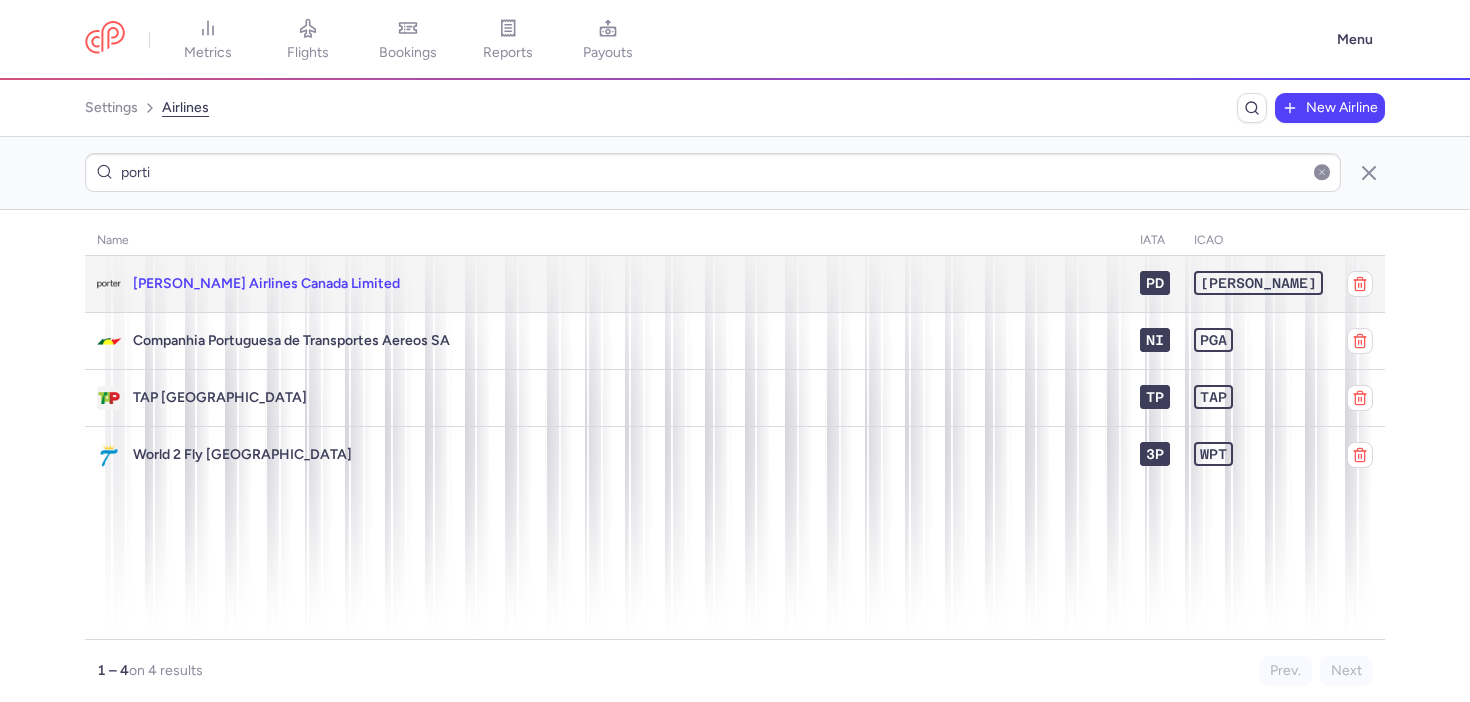 click on "Porter Airlines Canada Limited" at bounding box center (266, 284) 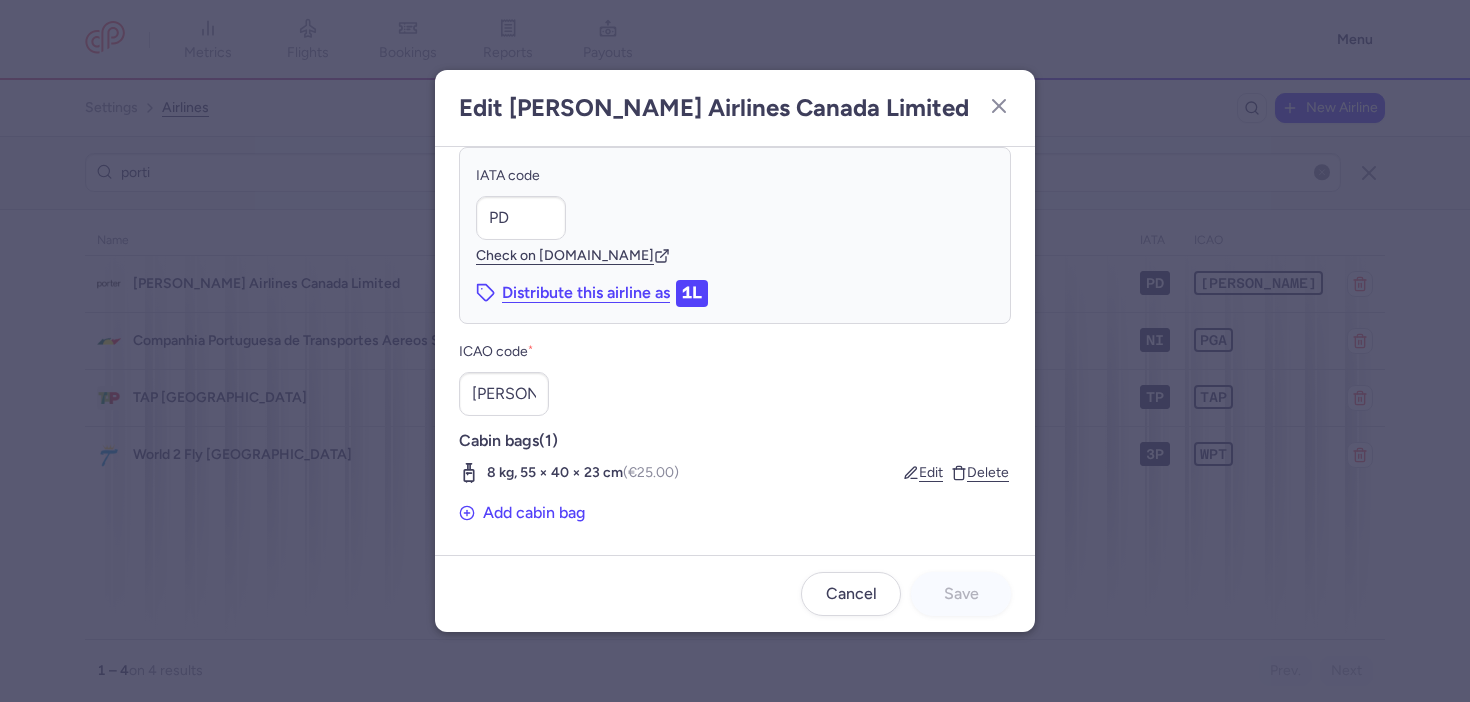 scroll, scrollTop: 0, scrollLeft: 0, axis: both 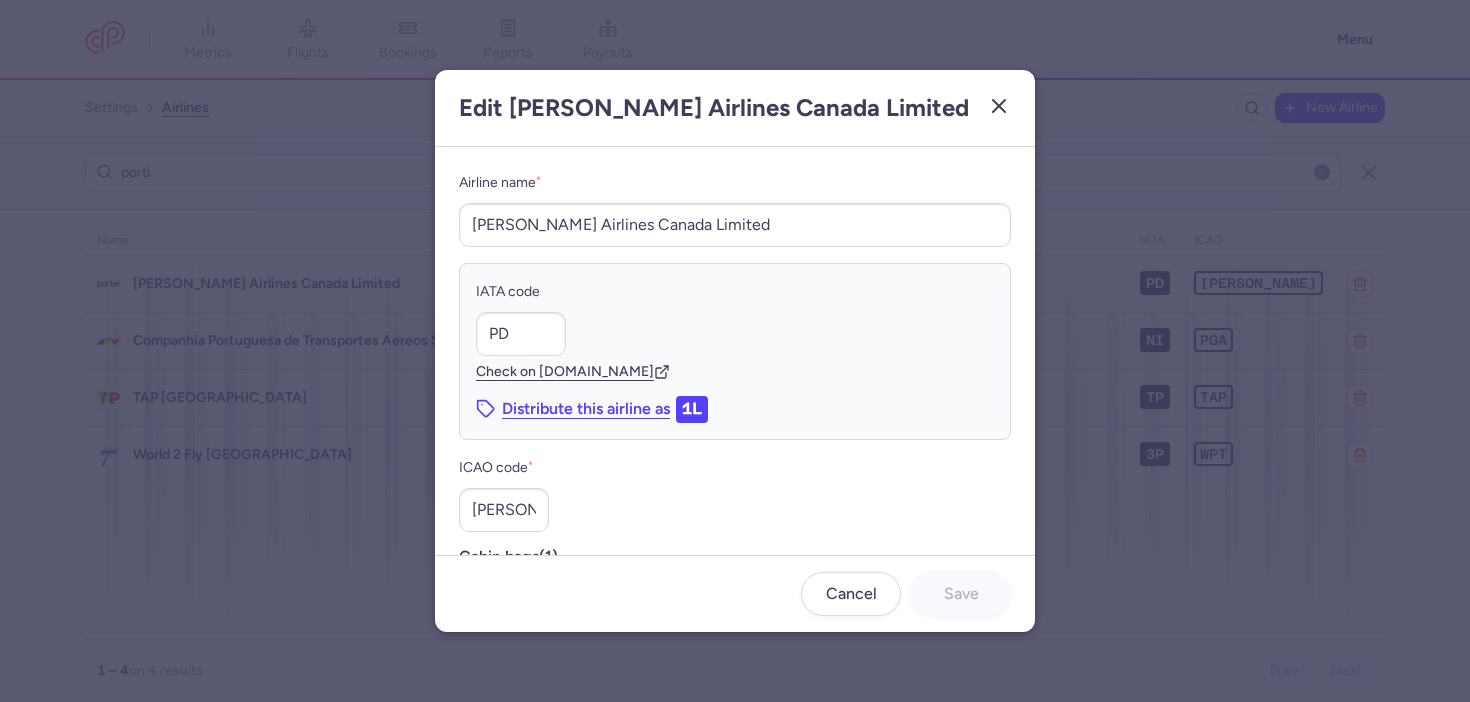 click 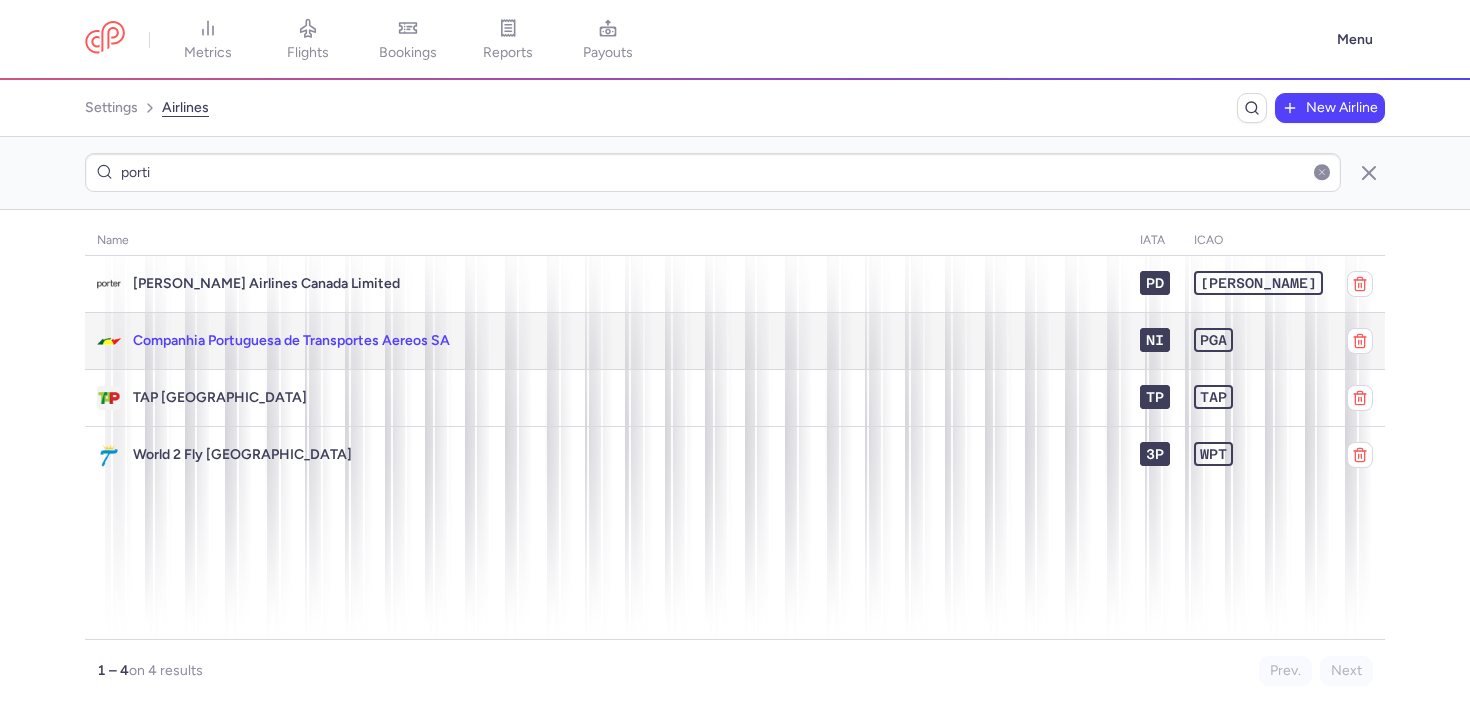 click on "Companhia Portuguesa de Transportes Aereos SA" 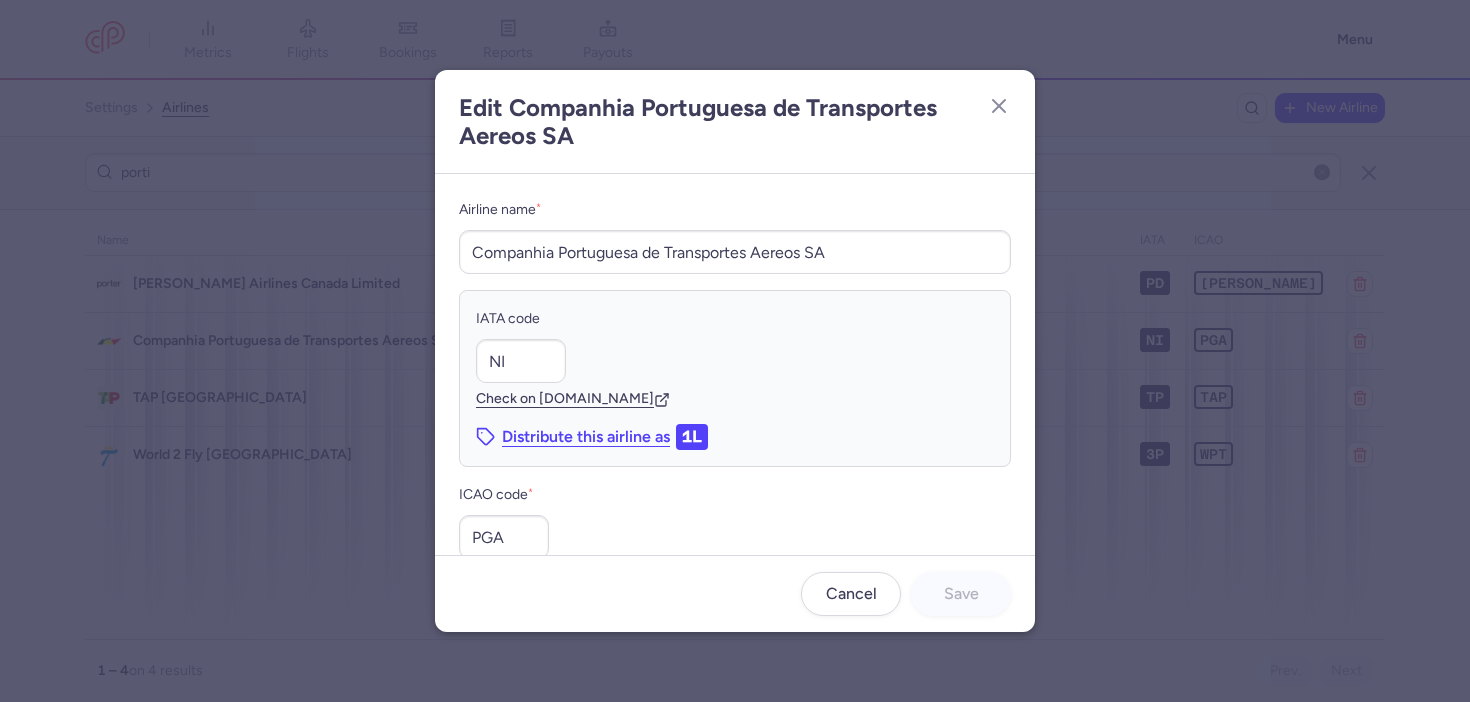 scroll, scrollTop: 143, scrollLeft: 0, axis: vertical 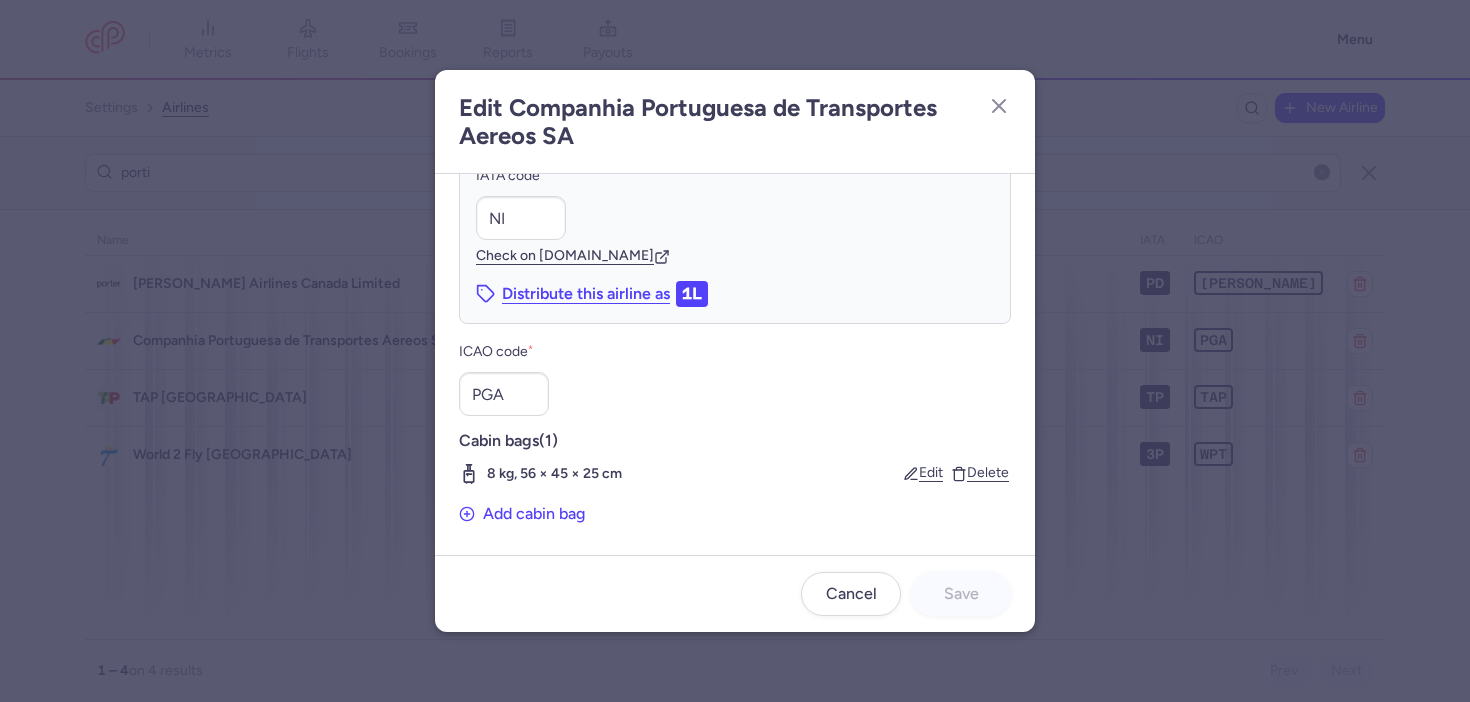 click on "Edit Companhia Portuguesa de Transportes Aereos SA" 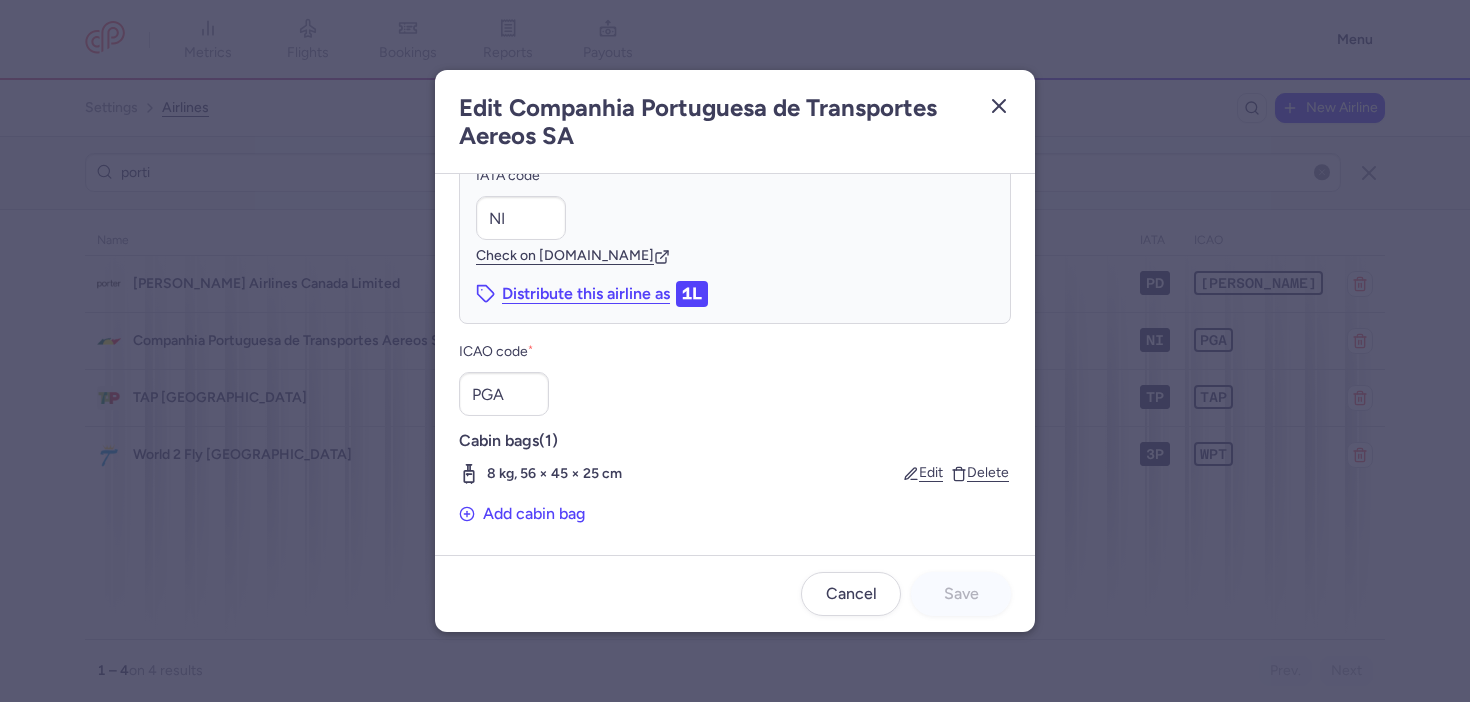 click 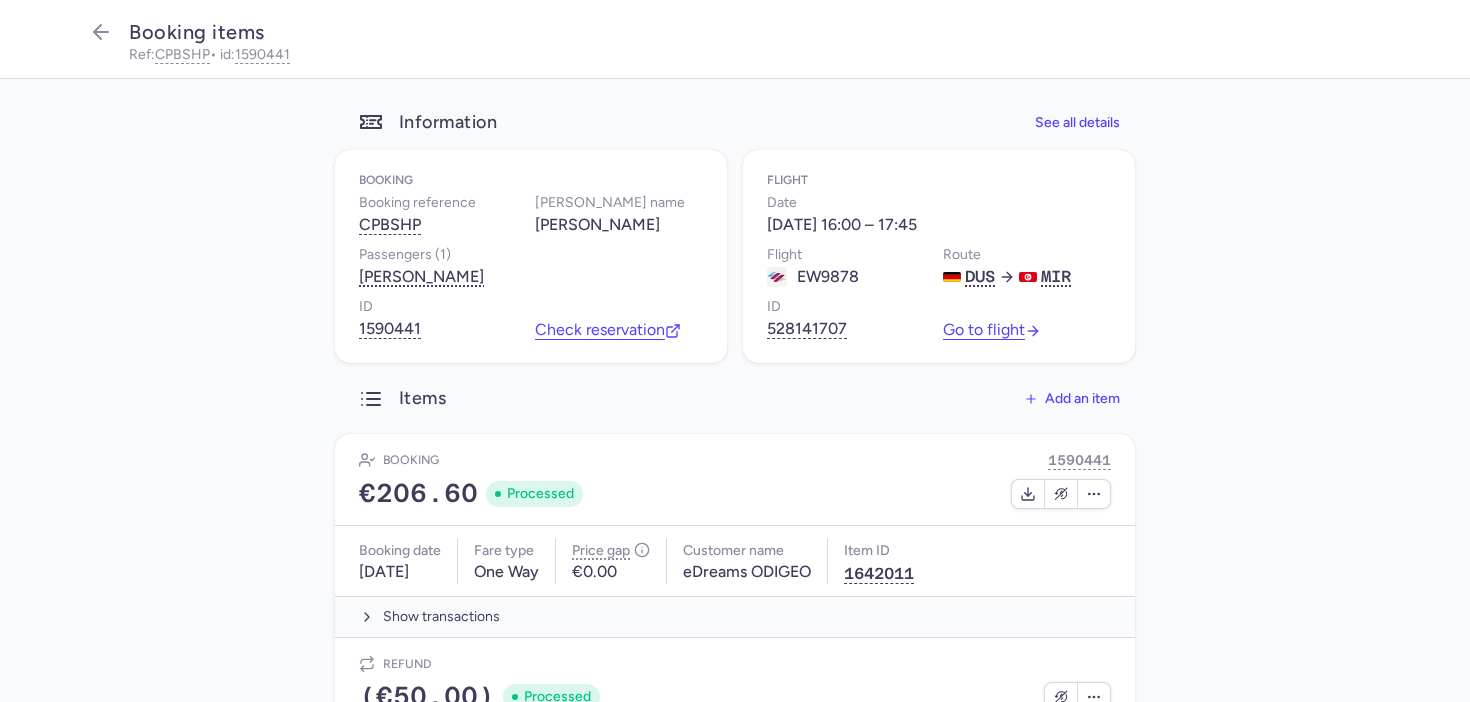 scroll, scrollTop: 0, scrollLeft: 0, axis: both 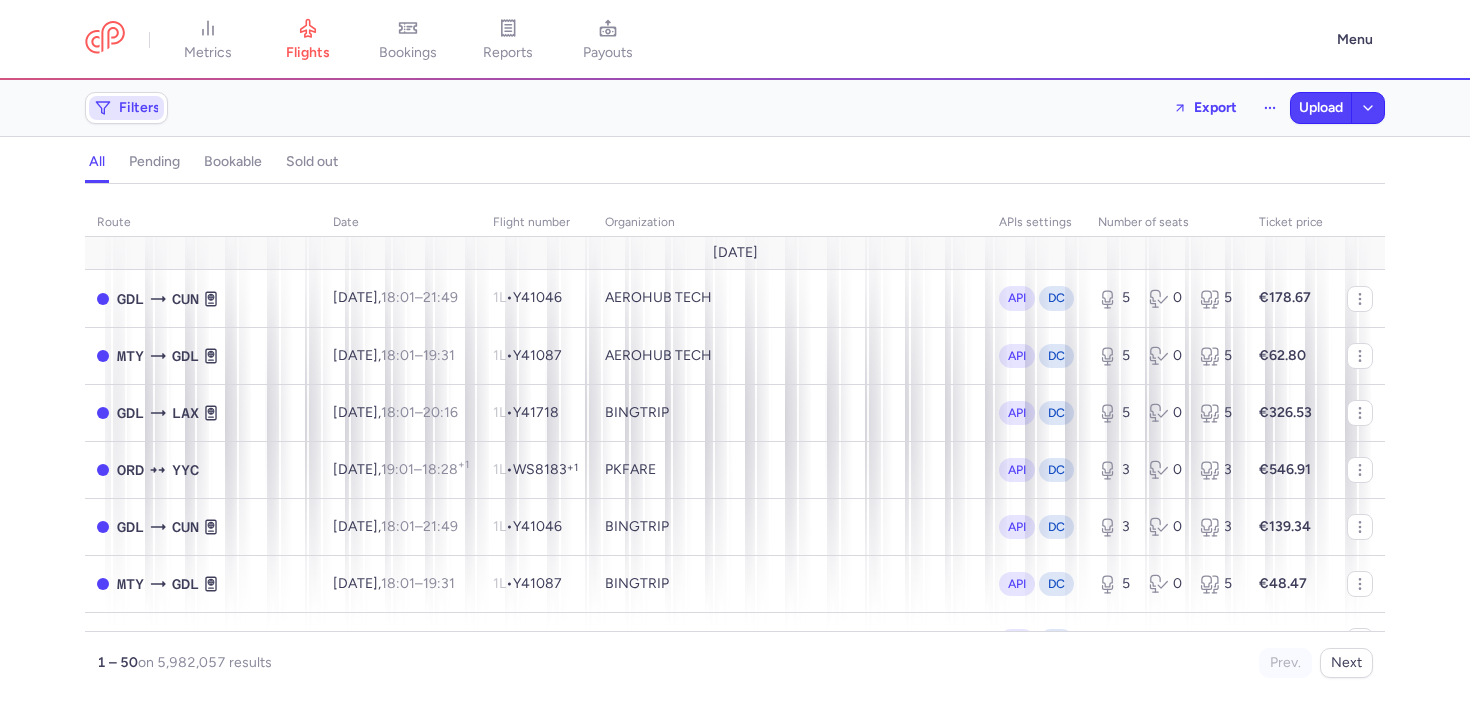 click on "Filters" at bounding box center [126, 108] 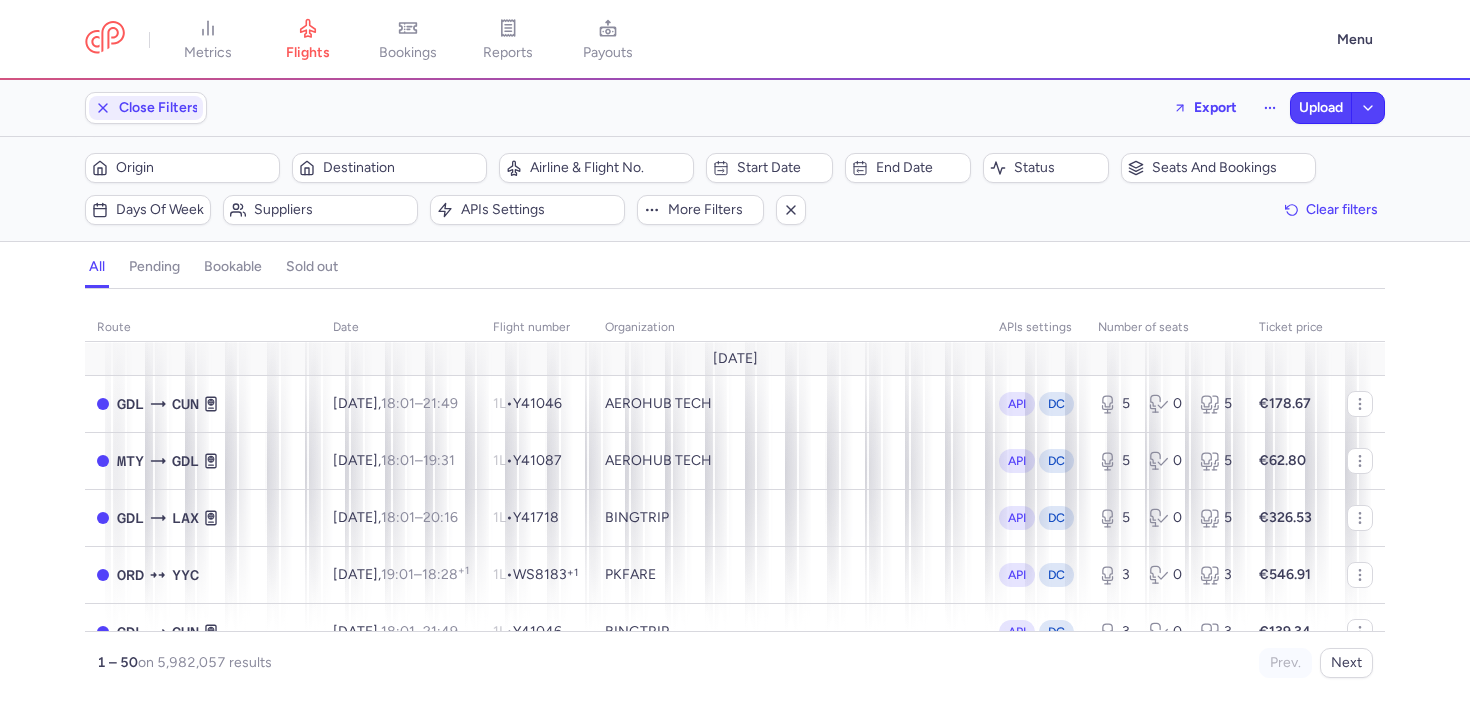 scroll, scrollTop: 0, scrollLeft: 0, axis: both 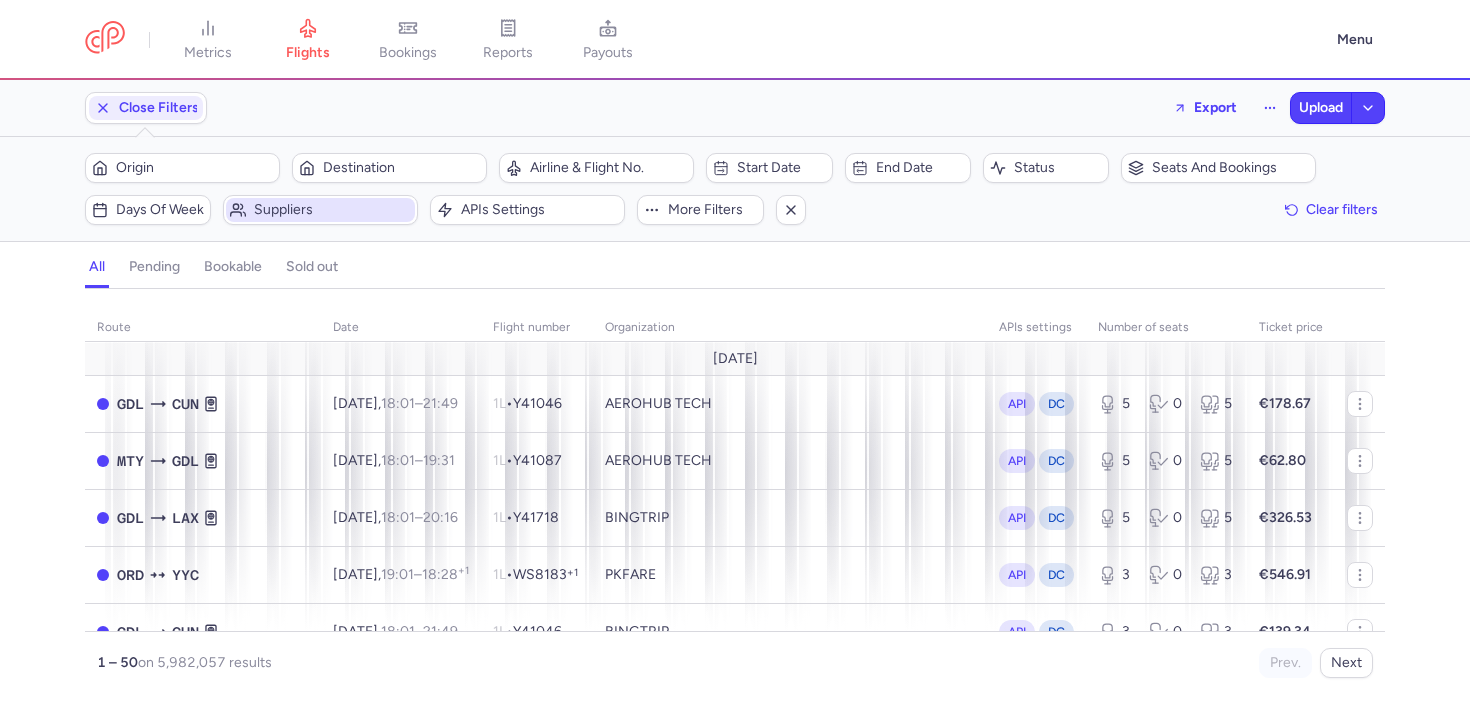 click on "Suppliers" at bounding box center (332, 210) 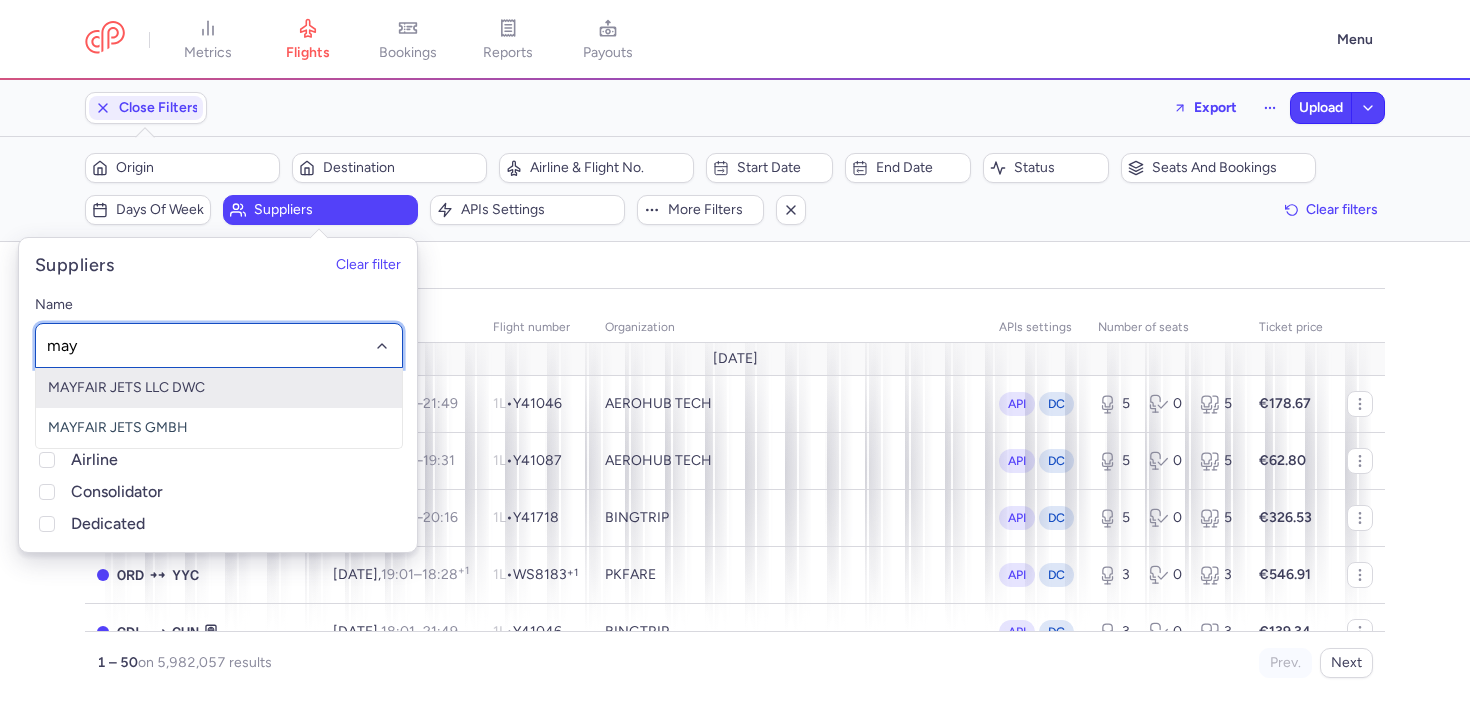 type on "mayf" 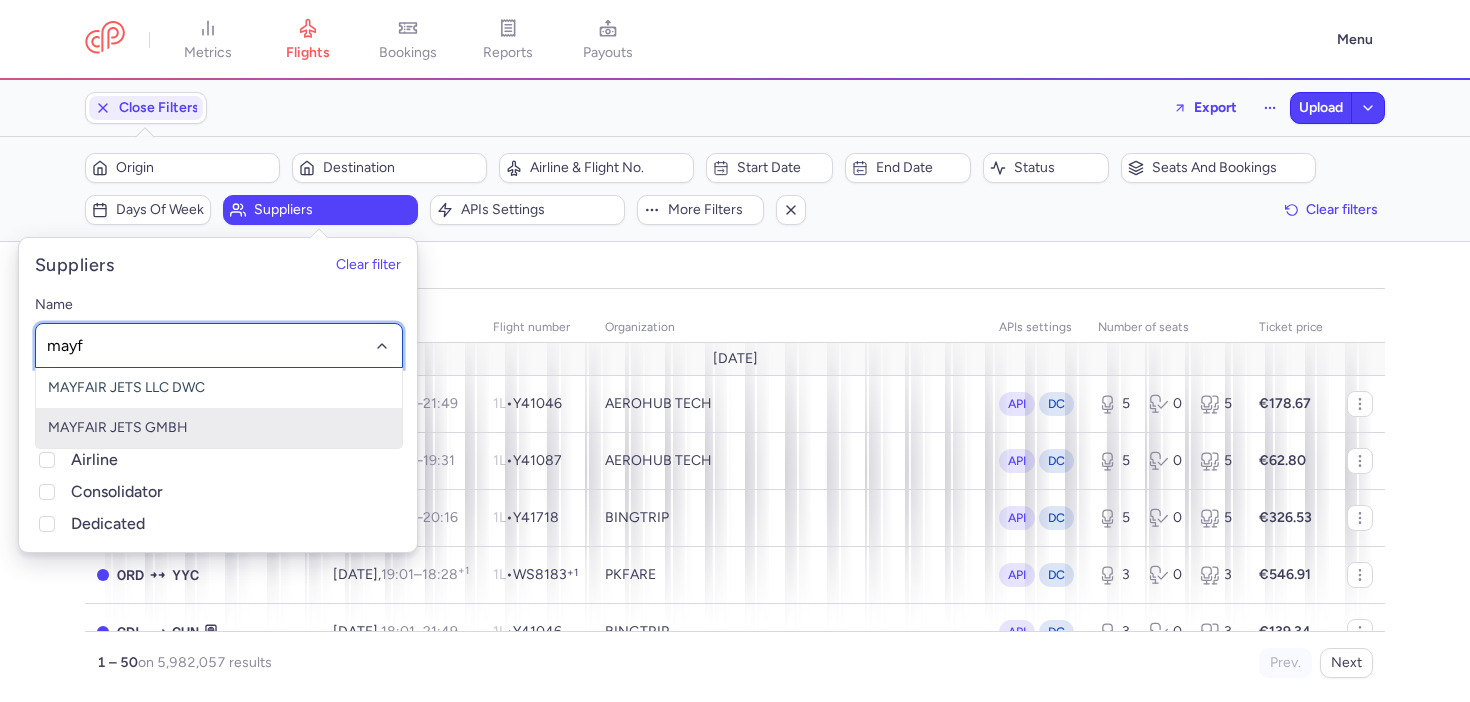 click on "MAYFAIR JETS GMBH" at bounding box center [219, 428] 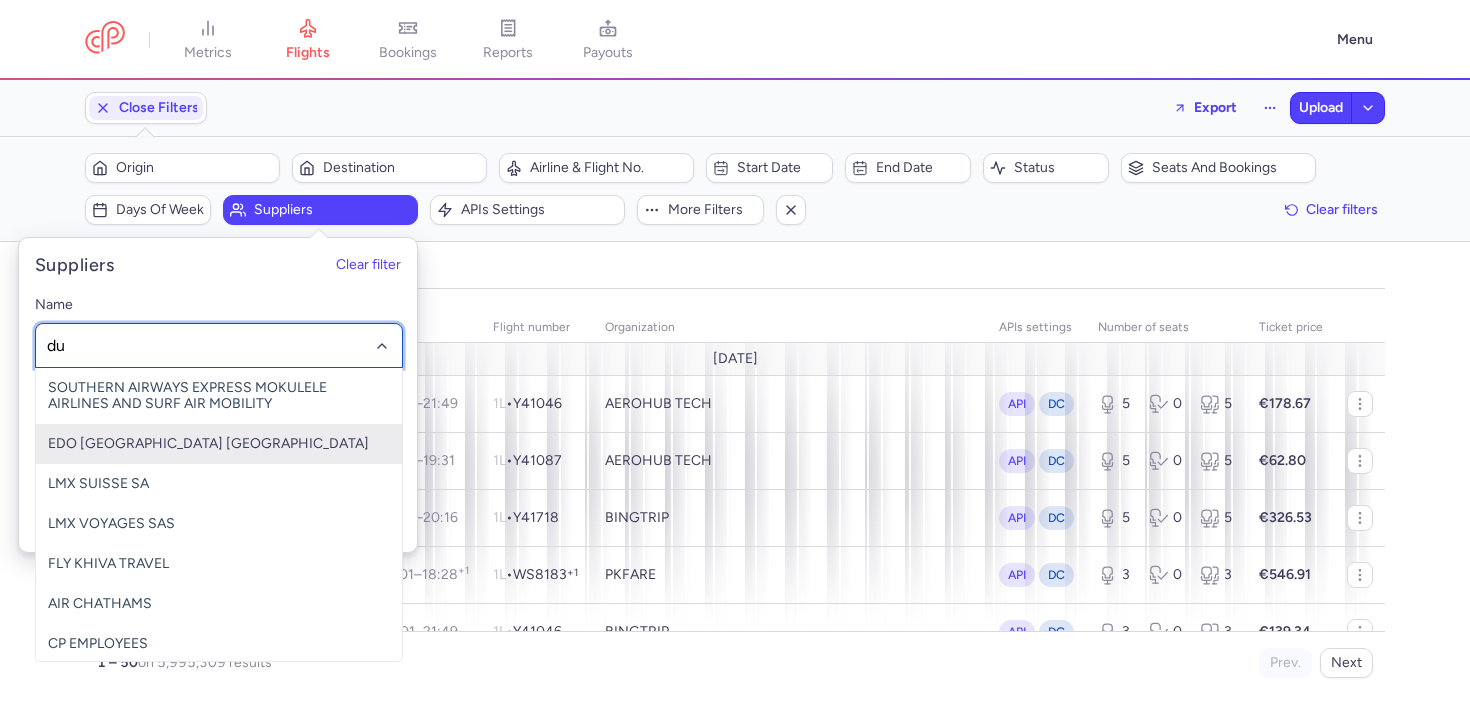 type on "d" 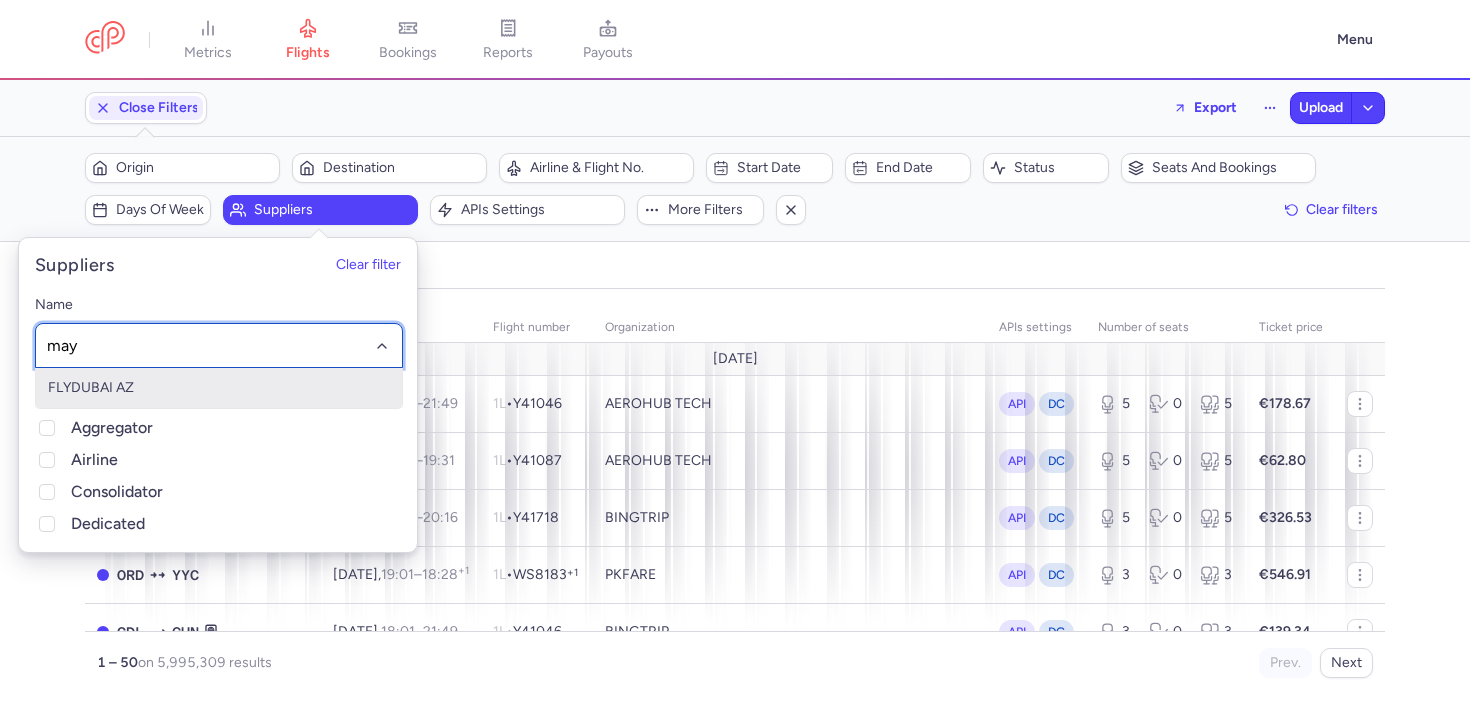 type on "mayf" 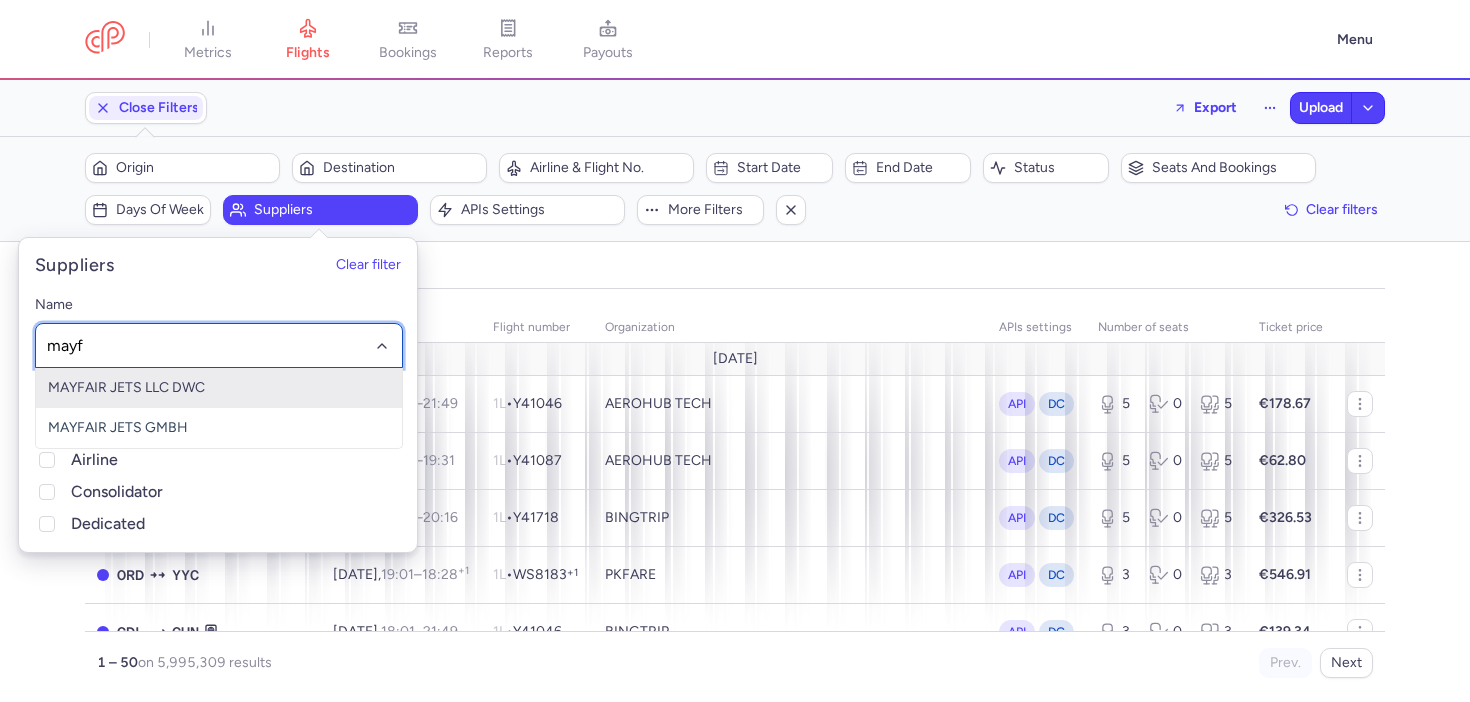click on "MAYFAIR JETS LLC DWC" at bounding box center [219, 388] 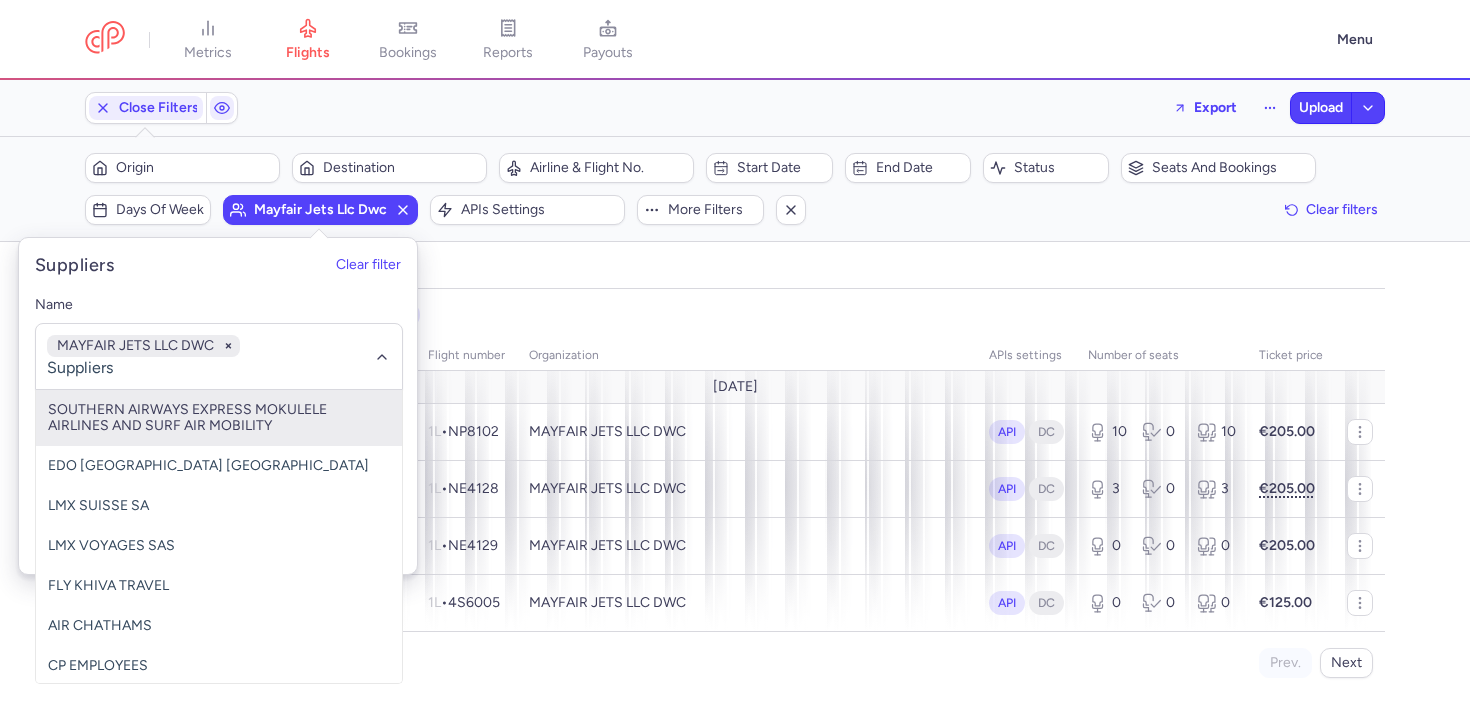 click on "all pending bookable sold out" at bounding box center (735, 271) 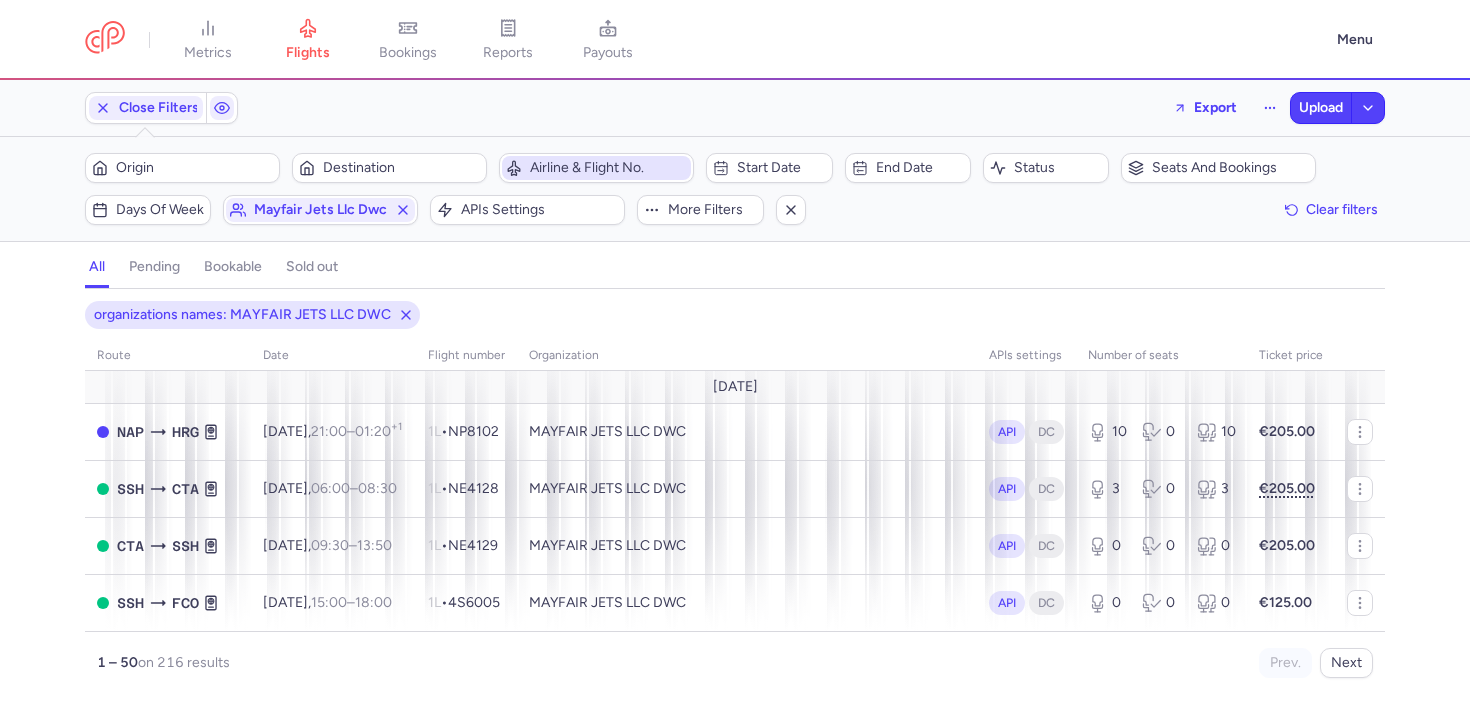 click on "Airline & Flight No." at bounding box center [596, 168] 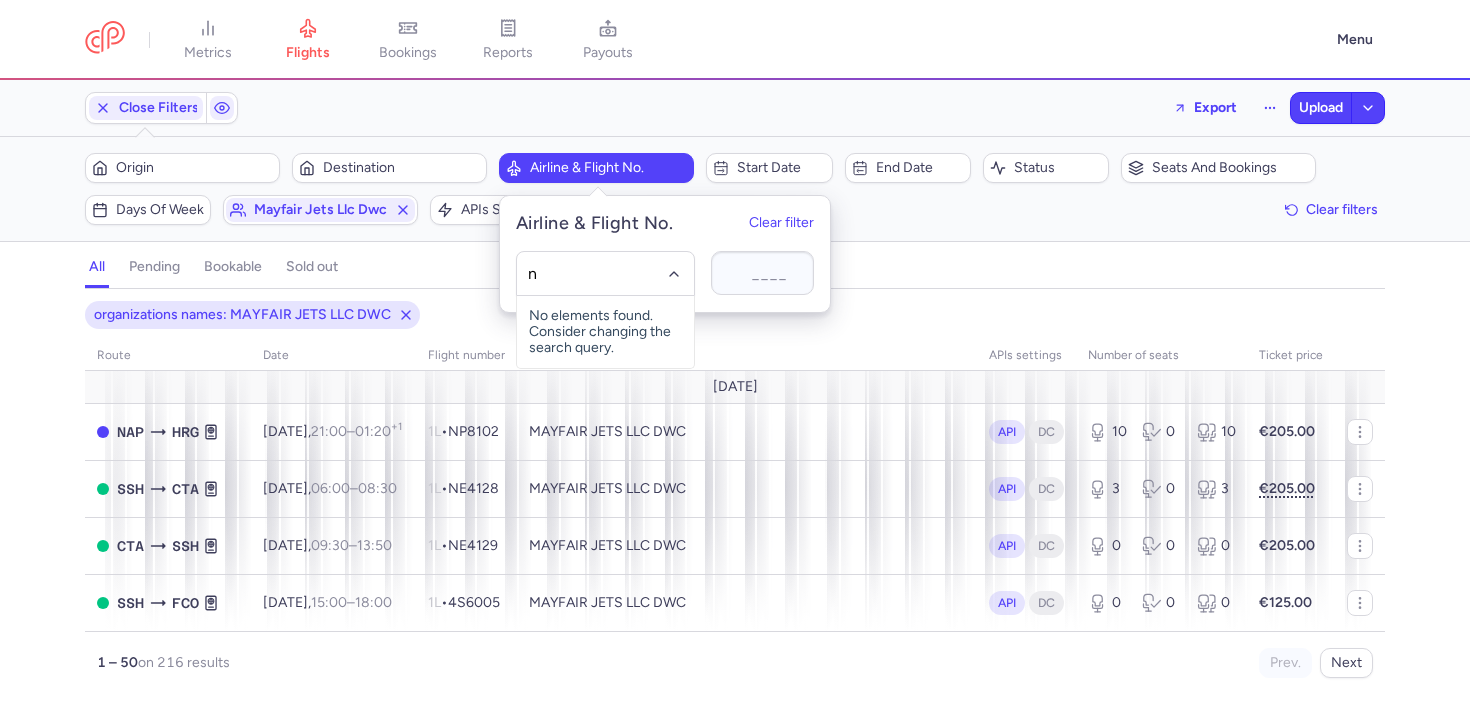 type on "ne" 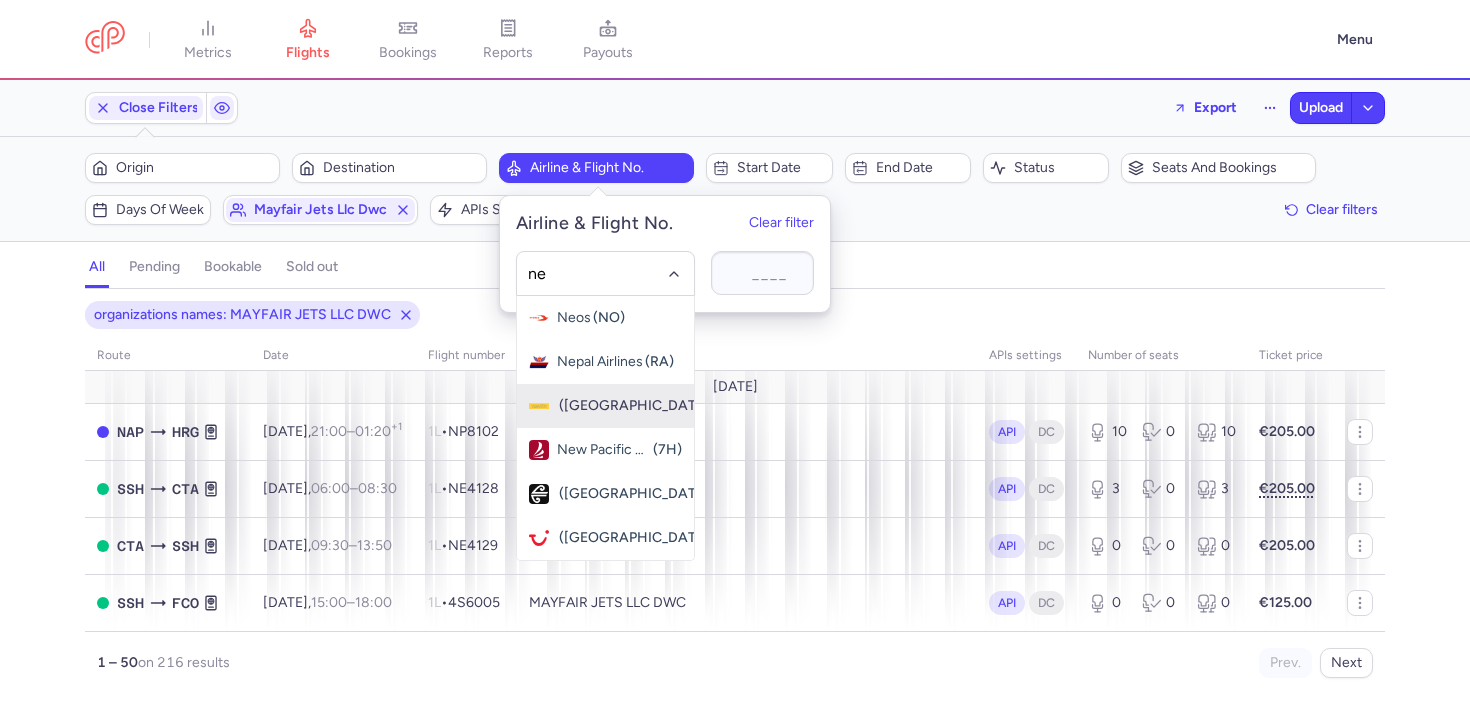 click on "Nesma Airlines (NE)" at bounding box center (605, 406) 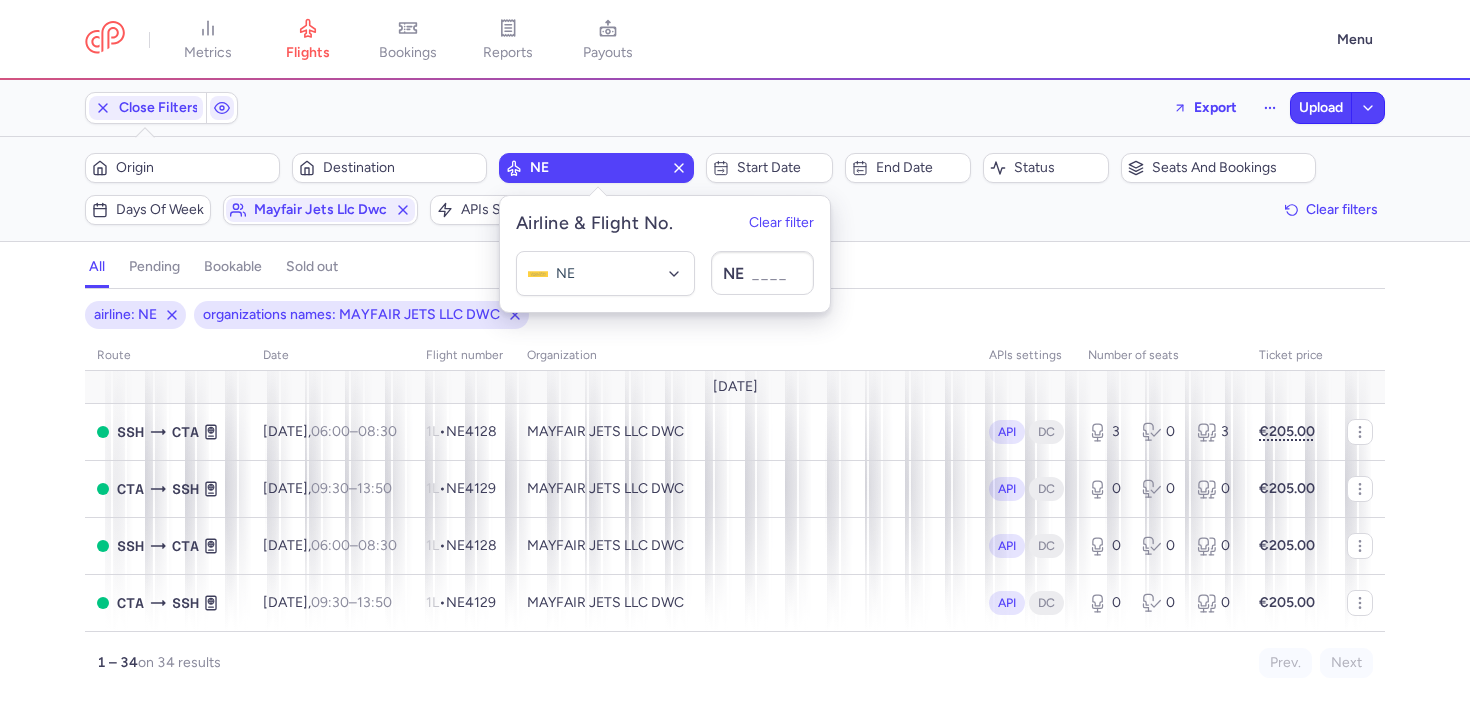 click on "all pending bookable sold out" at bounding box center (735, 271) 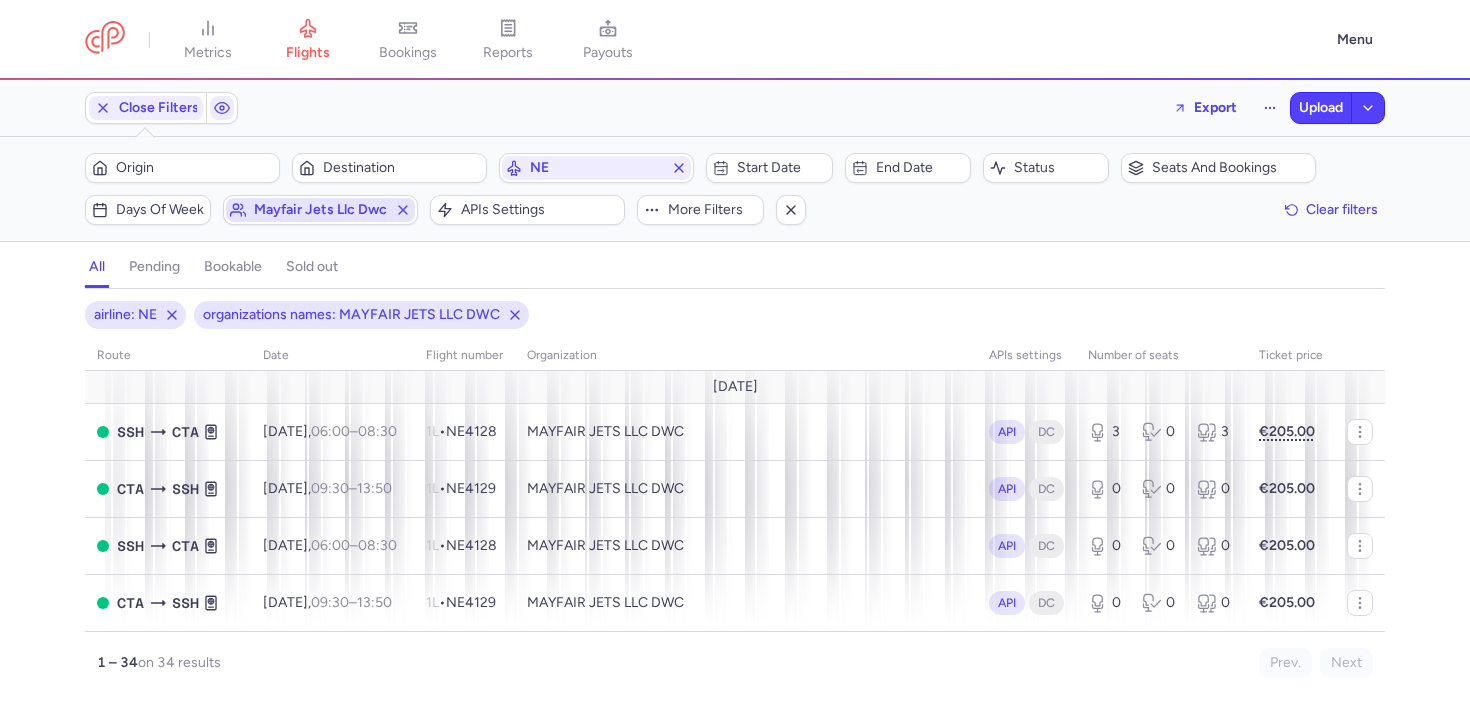 click 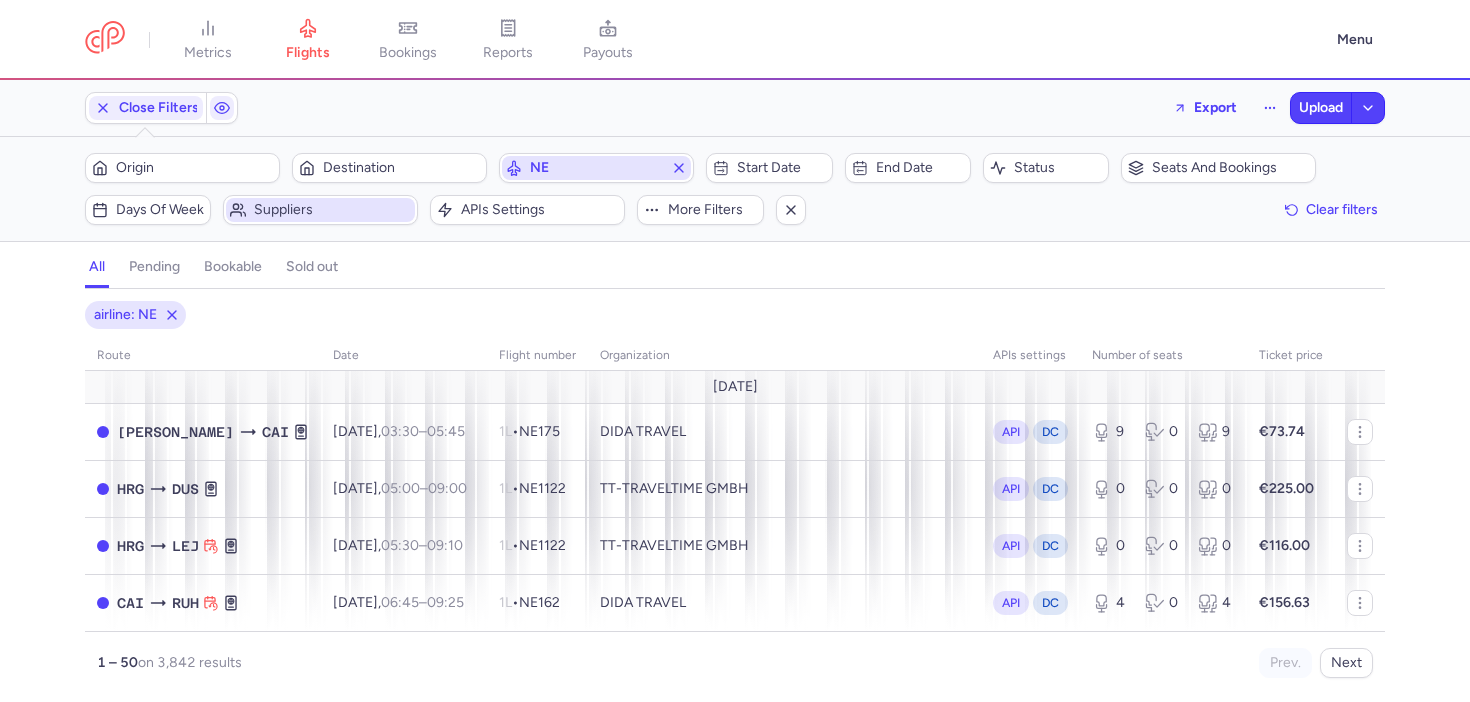 click 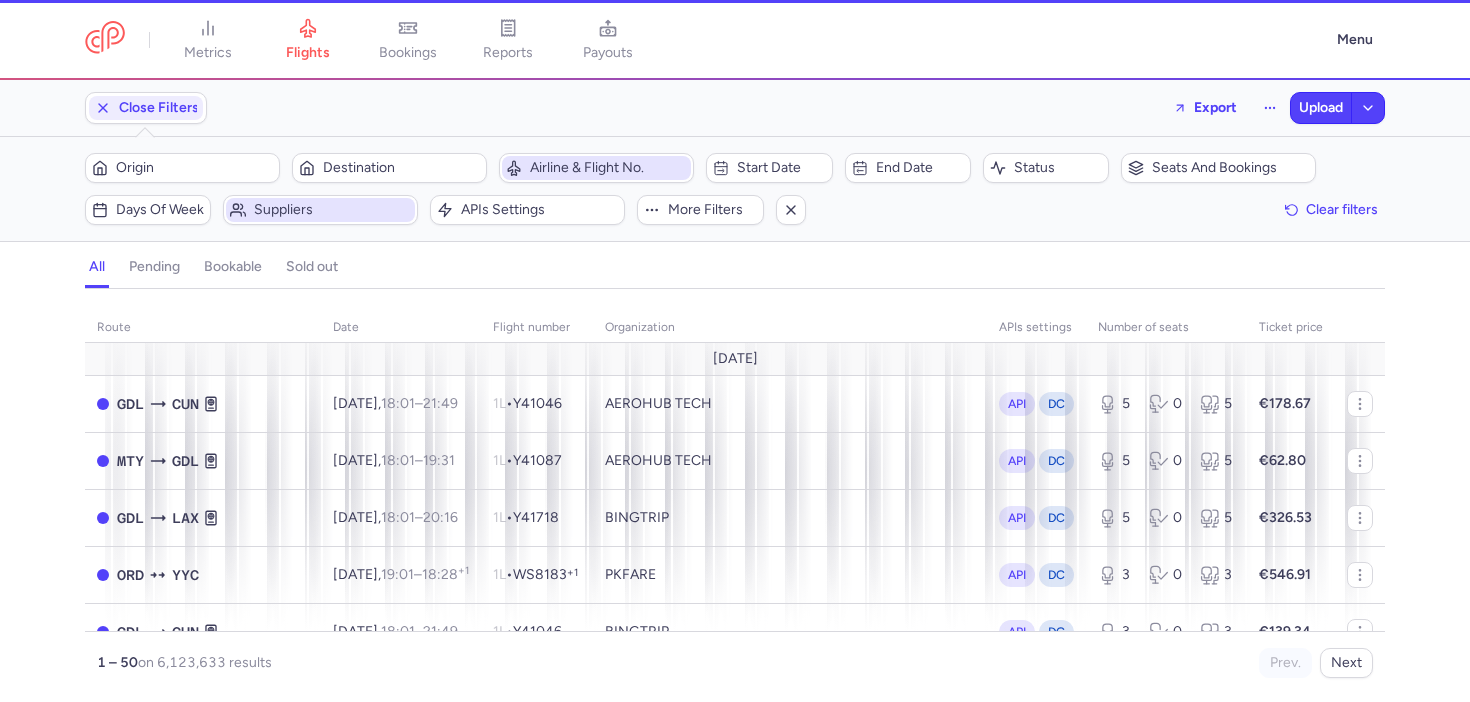 click on "Suppliers" 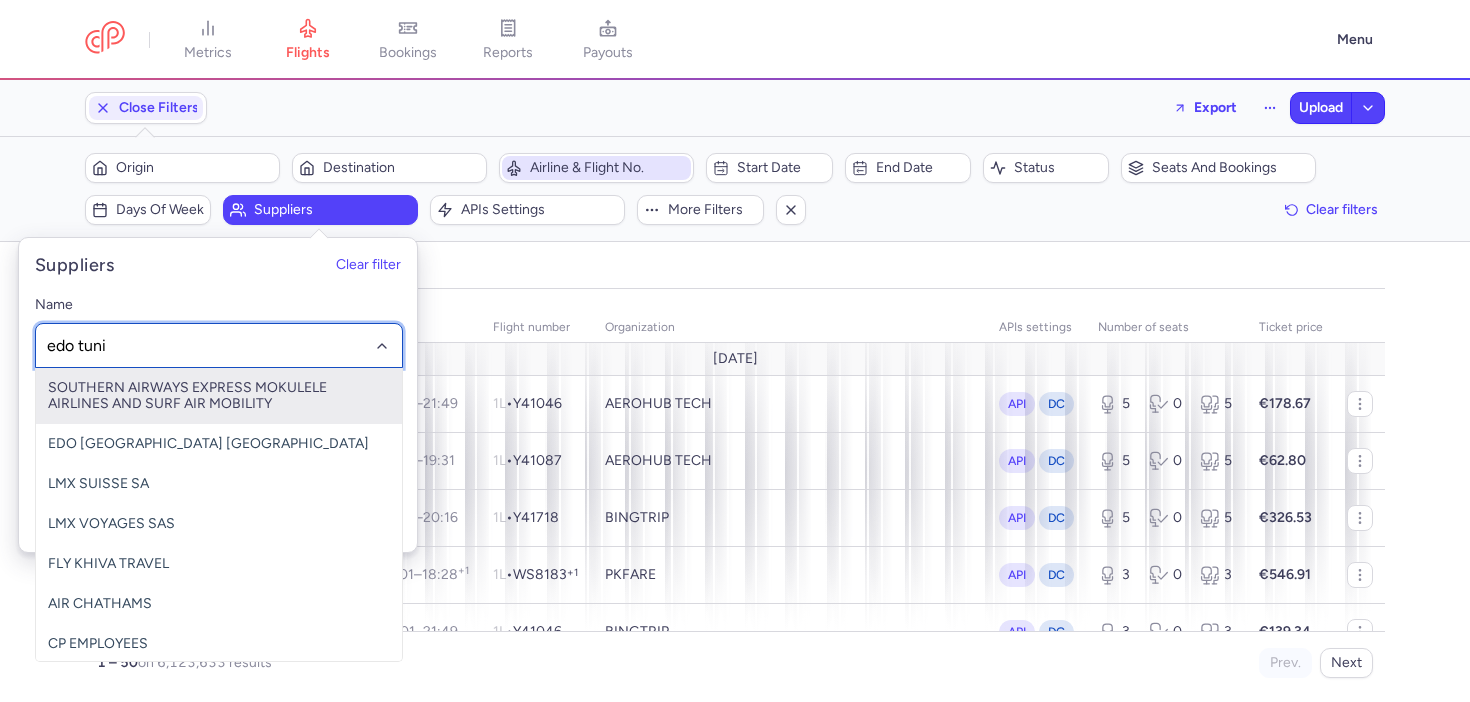type on "edo tunis" 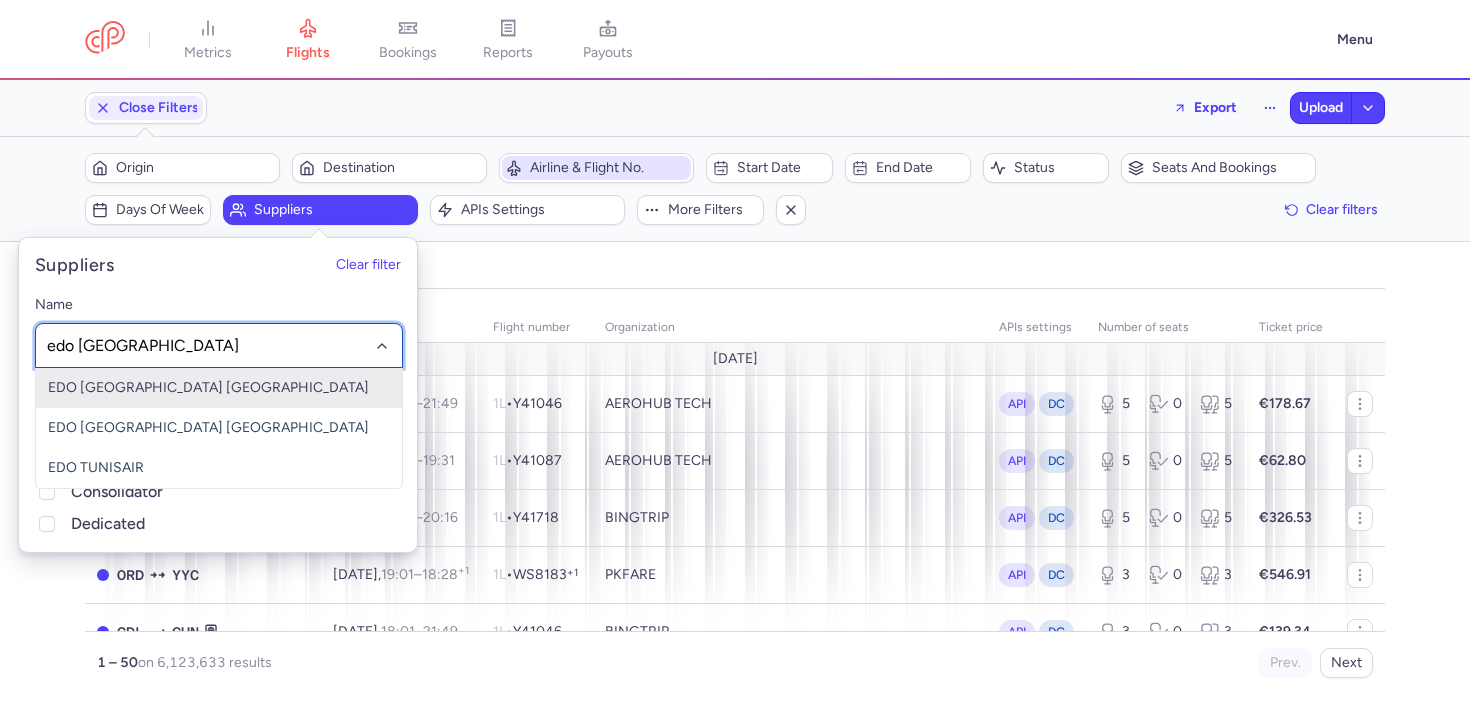click on "EDO TUNISAIR ITALY" at bounding box center (219, 388) 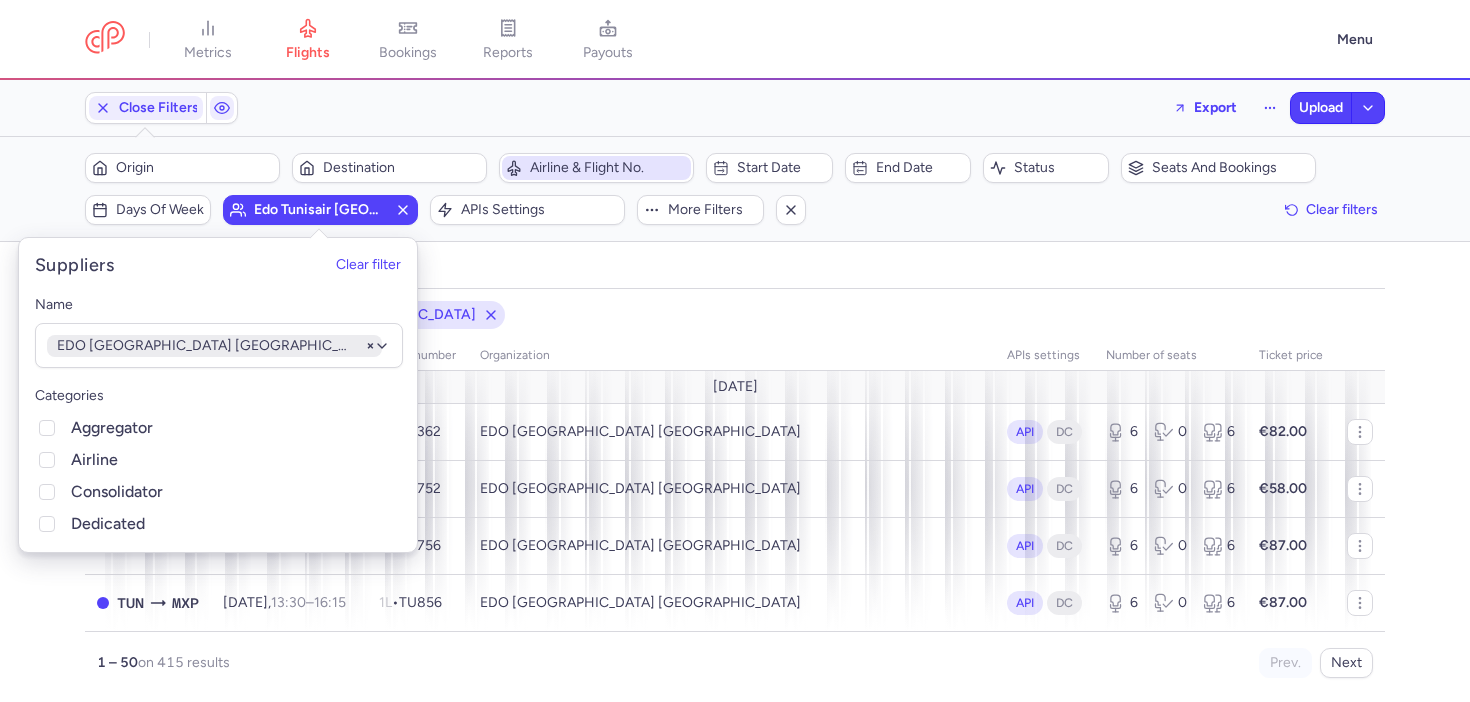 click on "organizations names: EDO TUNISAIR ITALY route date Flight number organization APIs settings number of seats Ticket price July 25  TUN  BLQ Mon, 21 Jul,  07:45  –  10:25  +0 1L  •   TU362  EDO TUNISAIR ITALY API DC 6 0 6 €82.00  TUN  FCO Mon, 21 Jul,  07:50  –  10:15  +0 1L  •   TU752  EDO TUNISAIR ITALY API DC 6 0 6 €58.00  TUN  MXP Mon, 21 Jul,  08:00  –  10:45  +0 1L  •   TU756  EDO TUNISAIR ITALY API DC 6 0 6 €87.00  TUN  MXP Mon, 21 Jul,  13:30  –  16:15  +0 1L  •   TU856  EDO TUNISAIR ITALY API DC 6 0 6 €87.00  TUN  MXP Tue, 22 Jul,  08:00  –  10:45  +0 1L  •   TU756  EDO TUNISAIR ITALY API DC 6 0 6 €87.00  TUN  VCE Tue, 22 Jul,  08:10  –  10:55  +0 1L  •   TU472  EDO TUNISAIR ITALY API DC 6 0 6 €79.00  TUN  BLQ Wed, 23 Jul,  07:45  –  10:25  +0 1L  •   TU362  EDO TUNISAIR ITALY API DC 6 0 6 €82.00  TUN  FCO Wed, 23 Jul,  07:50  –  10:15  +0 1L  •   TU752  EDO TUNISAIR ITALY API DC 6 0 6 €58.00  TUN  MXP Wed, 23 Jul,  08:00  –  10:45  +0 1L  •   TU756" at bounding box center (735, 495) 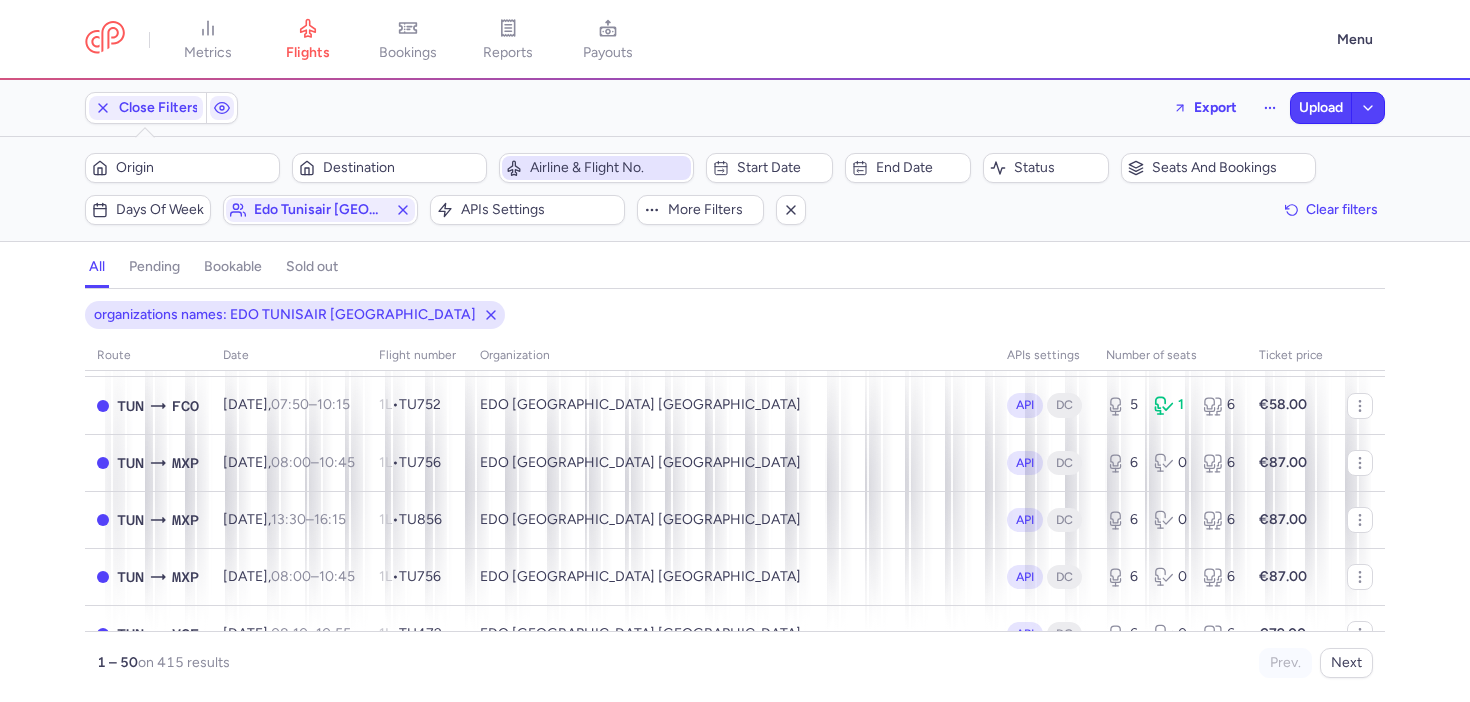 scroll, scrollTop: 1346, scrollLeft: 0, axis: vertical 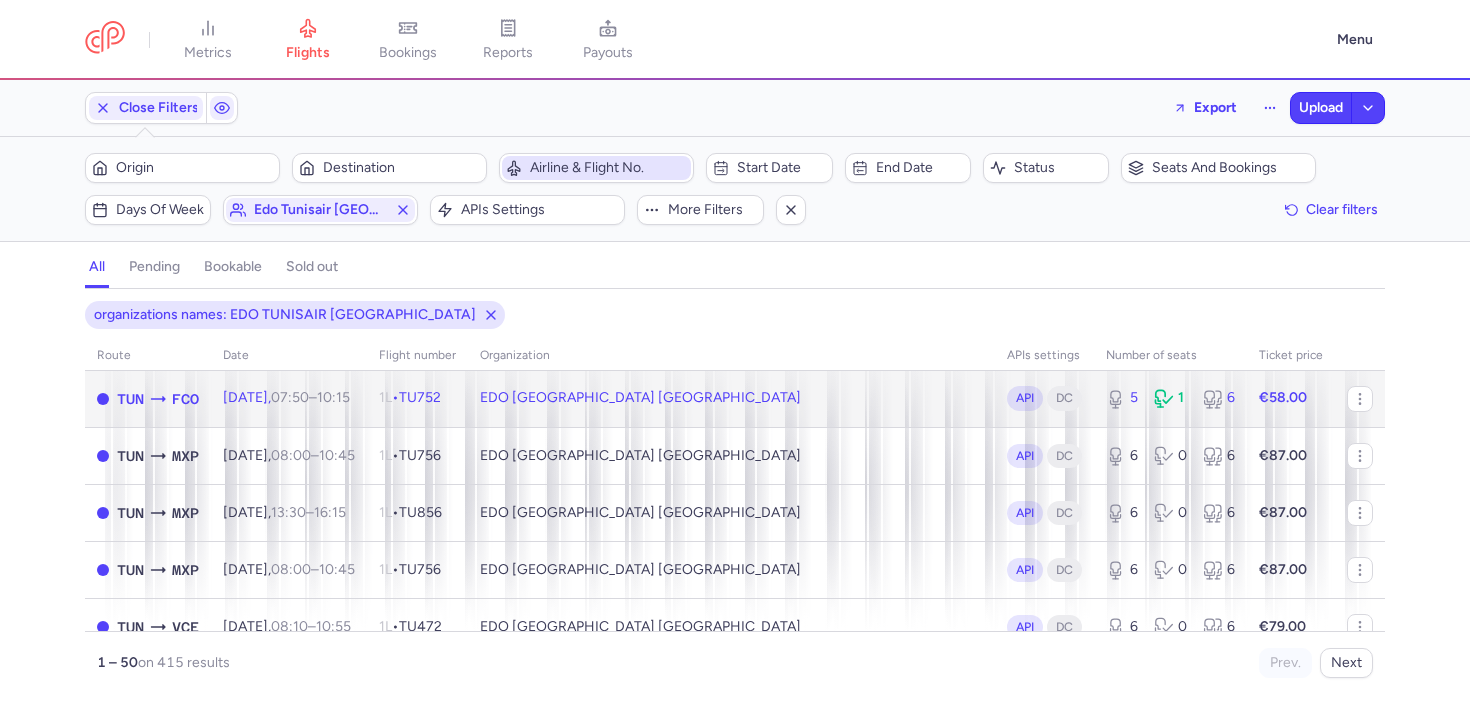 click on "EDO TUNISAIR ITALY" at bounding box center (731, 398) 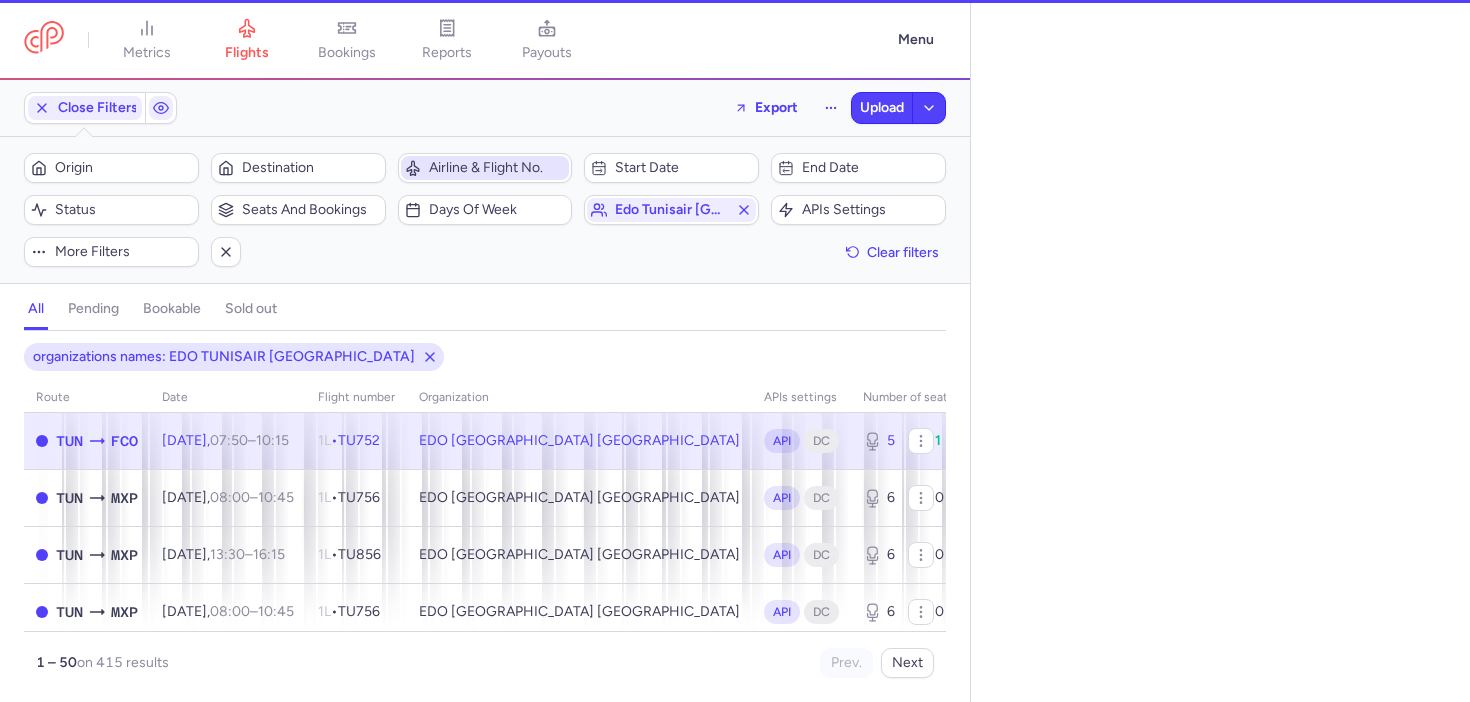 select on "days" 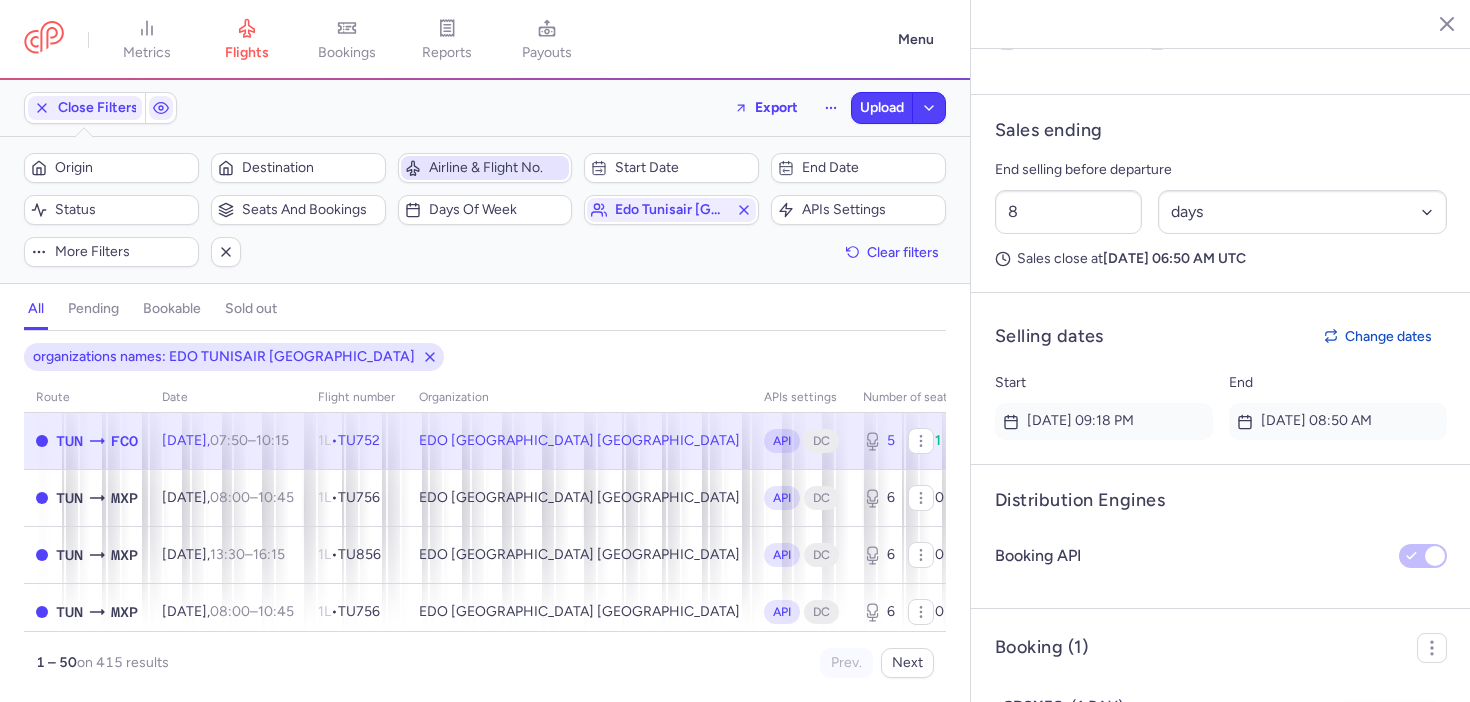 scroll, scrollTop: 1184, scrollLeft: 0, axis: vertical 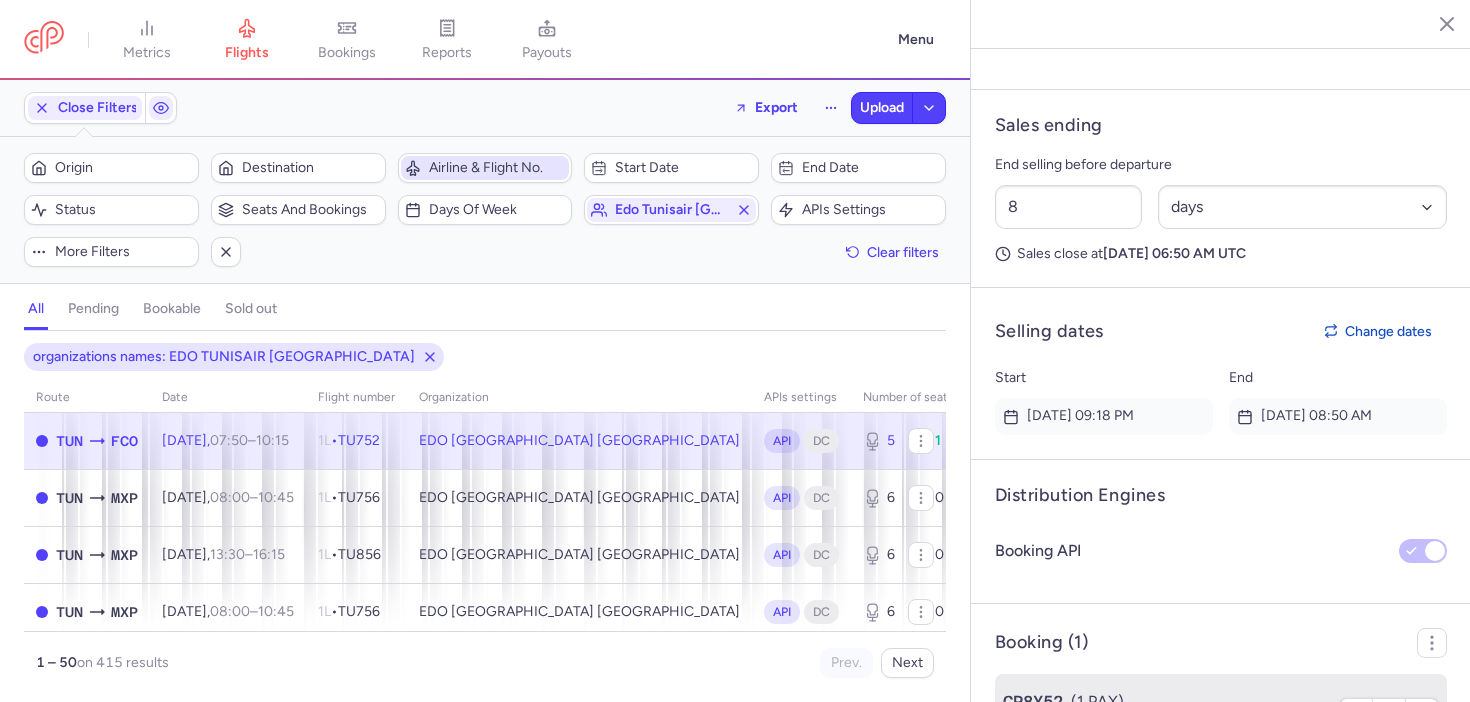 click on "CP8Y52  (1 PAX)  €63.24  Abdelwadoud DHAOUADI" 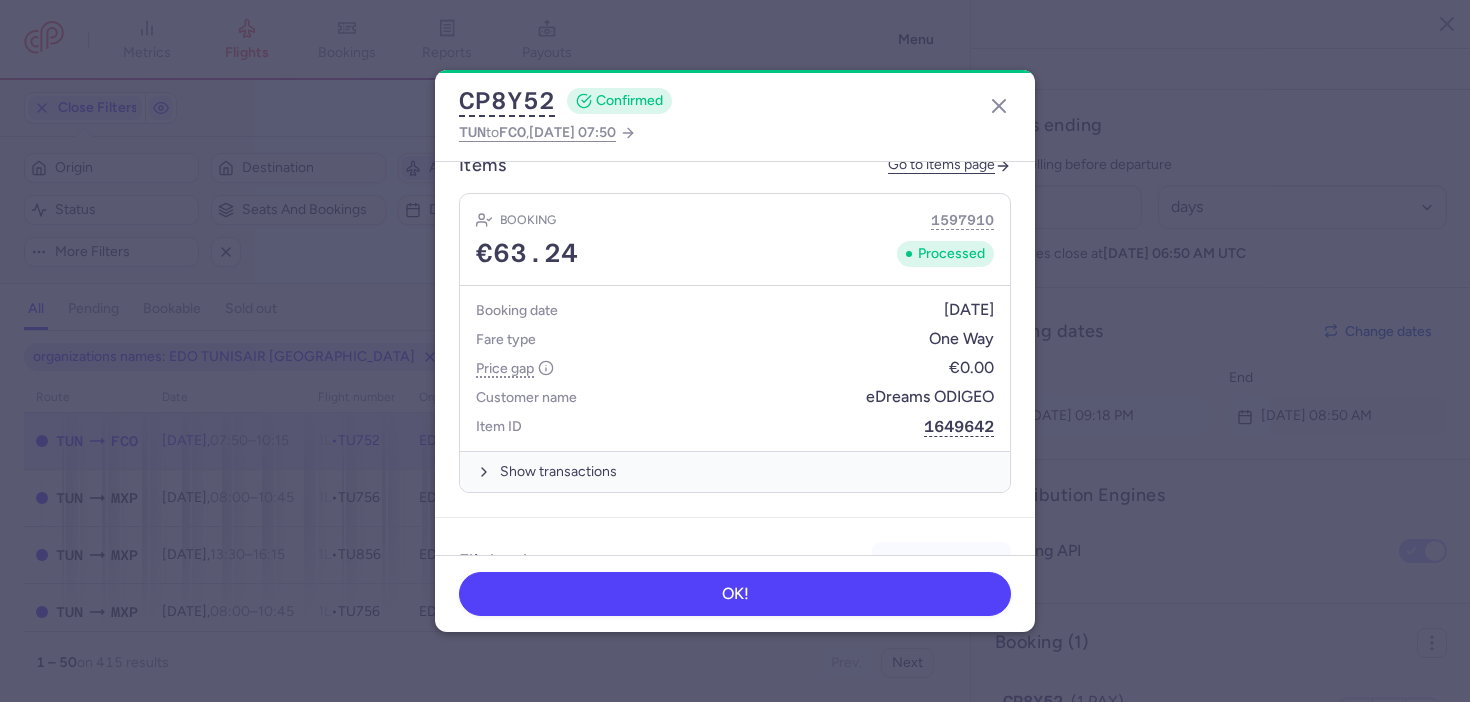 scroll, scrollTop: 672, scrollLeft: 0, axis: vertical 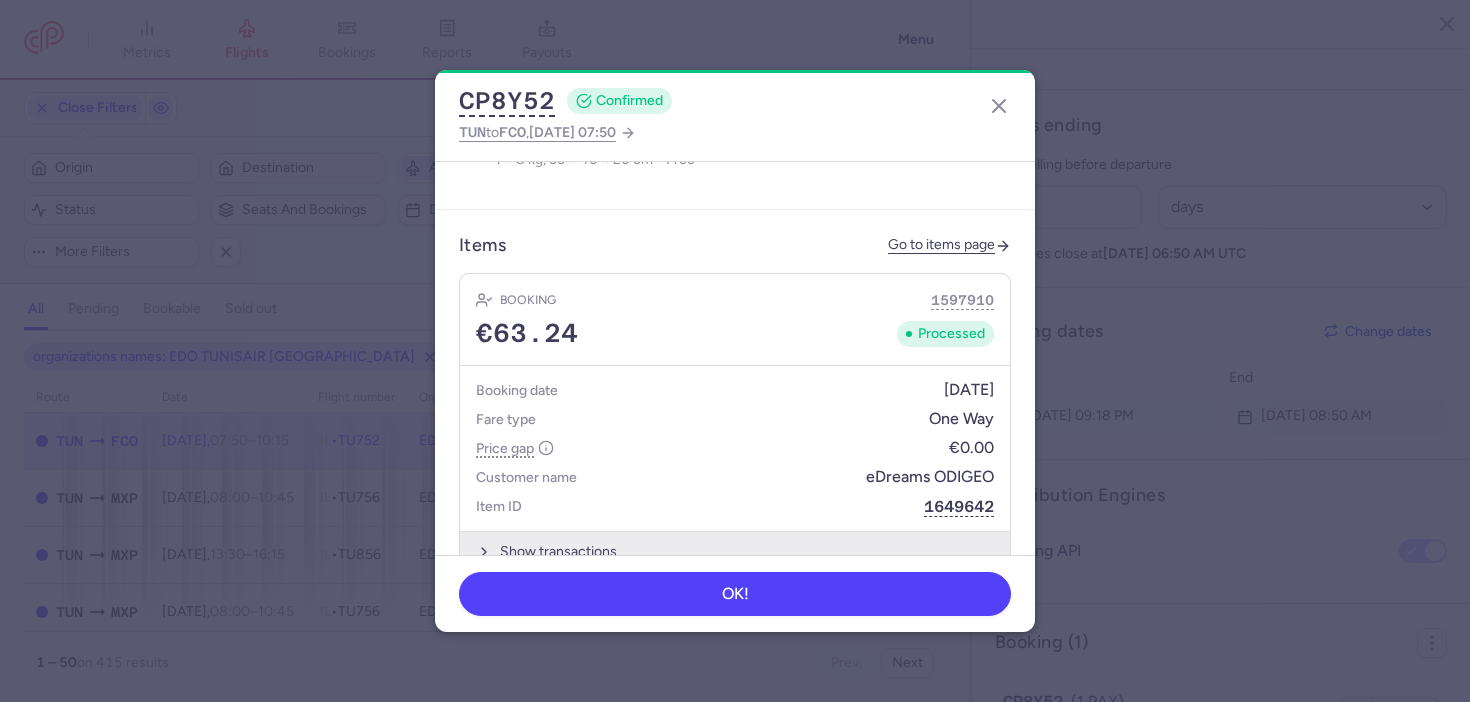 click on "Show transactions" at bounding box center [735, 551] 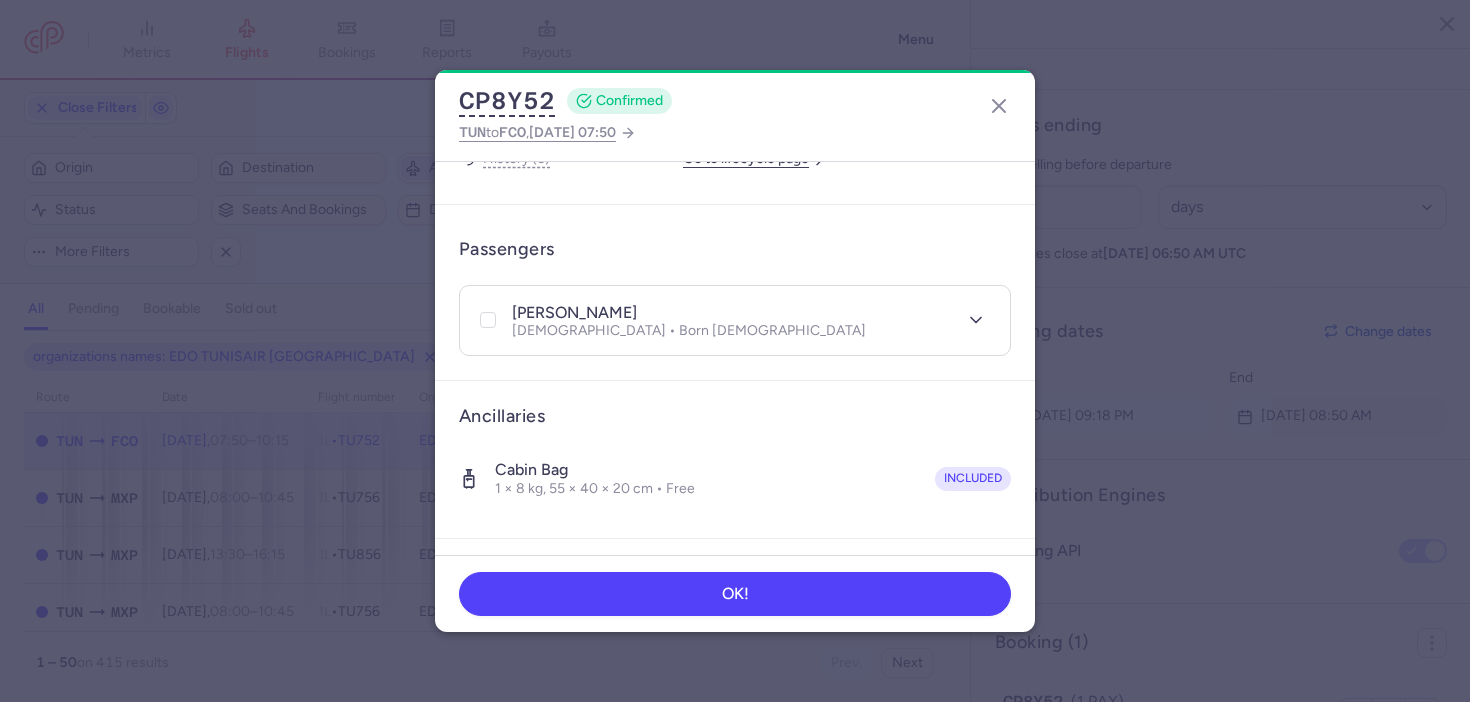 scroll, scrollTop: 345, scrollLeft: 0, axis: vertical 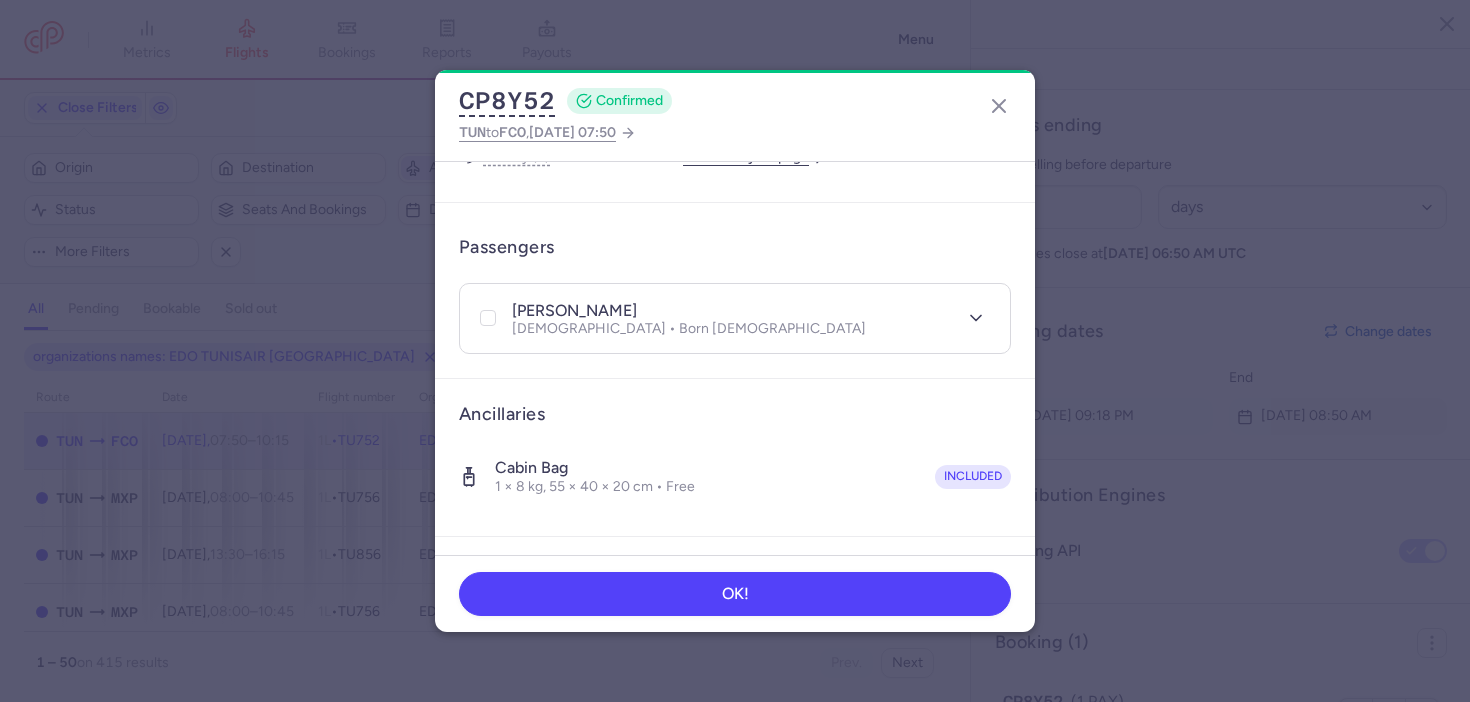 click on "abdelwadoud DHAOUADI" at bounding box center [574, 311] 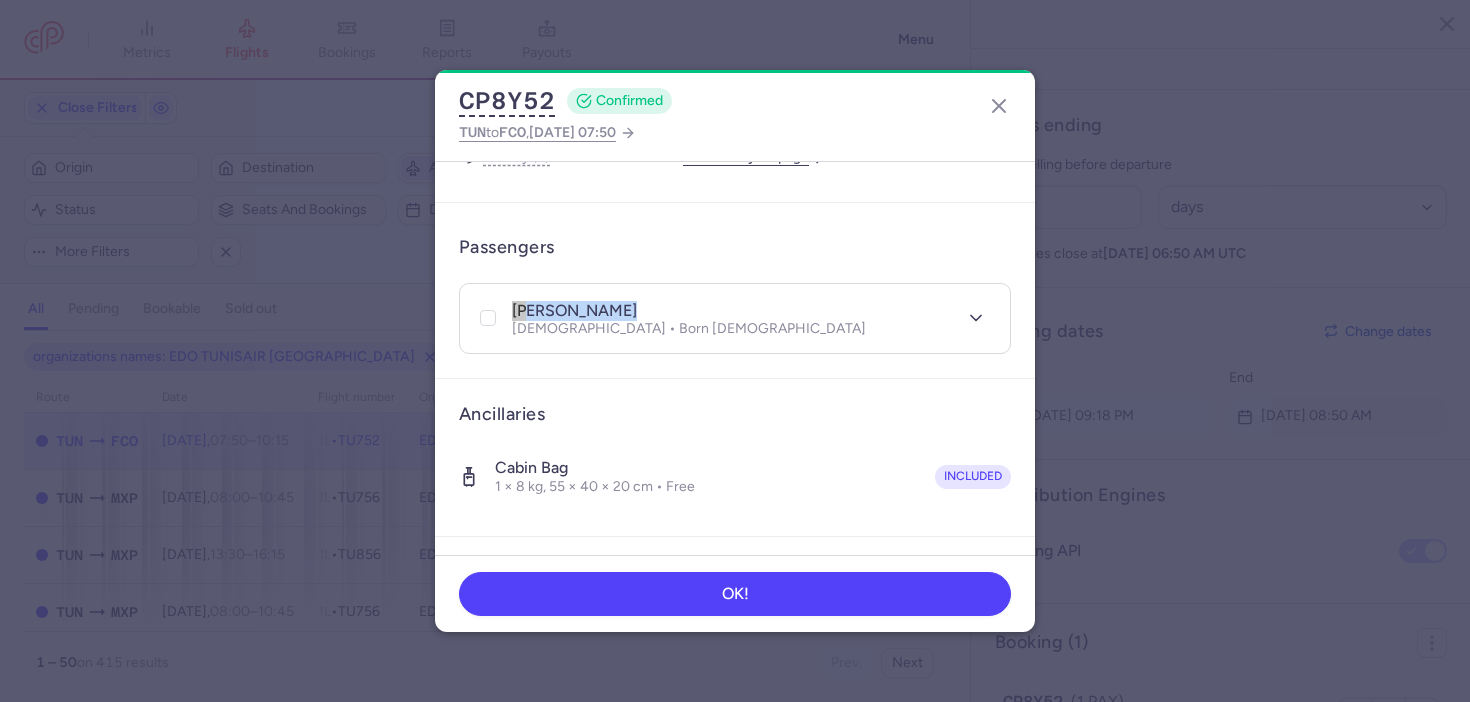 click on "abdelwadoud DHAOUADI" at bounding box center (574, 311) 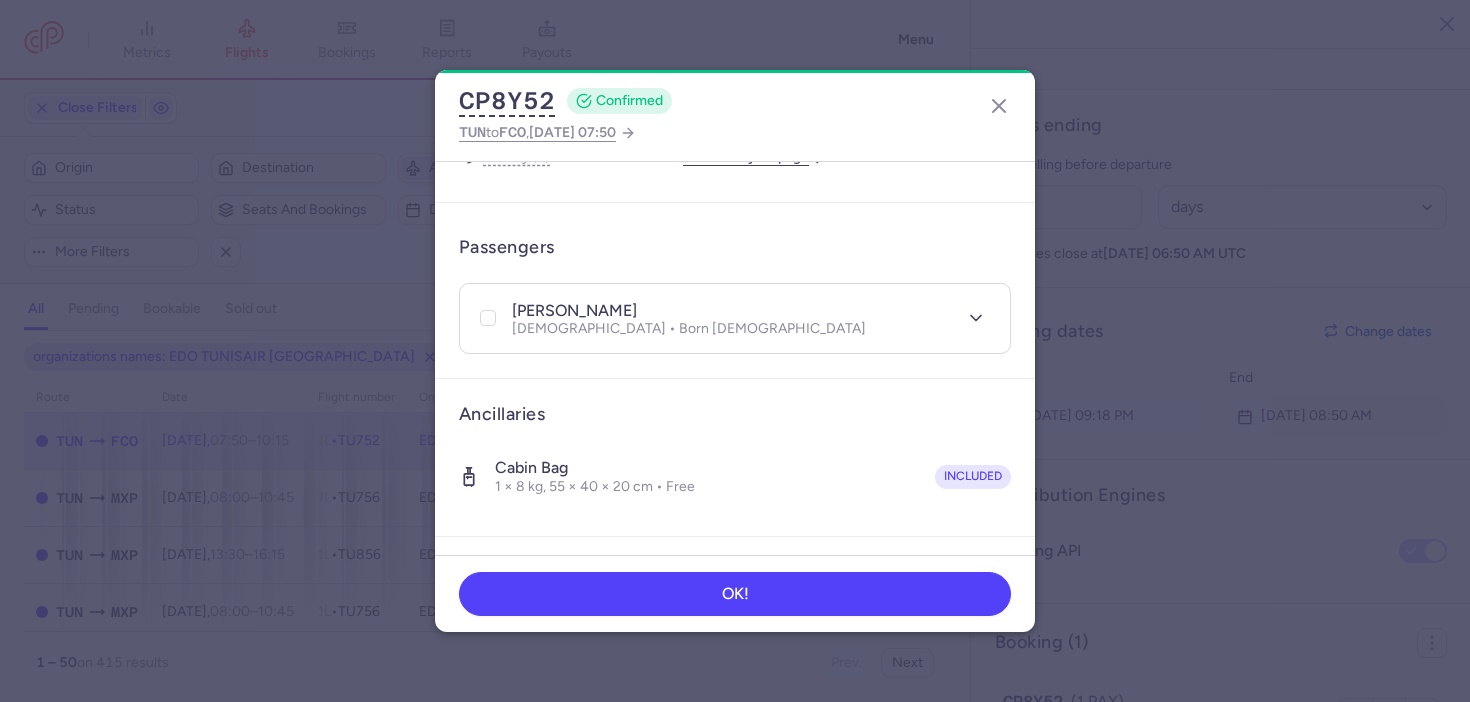 click on "abdelwadoud DHAOUADI" at bounding box center [574, 311] 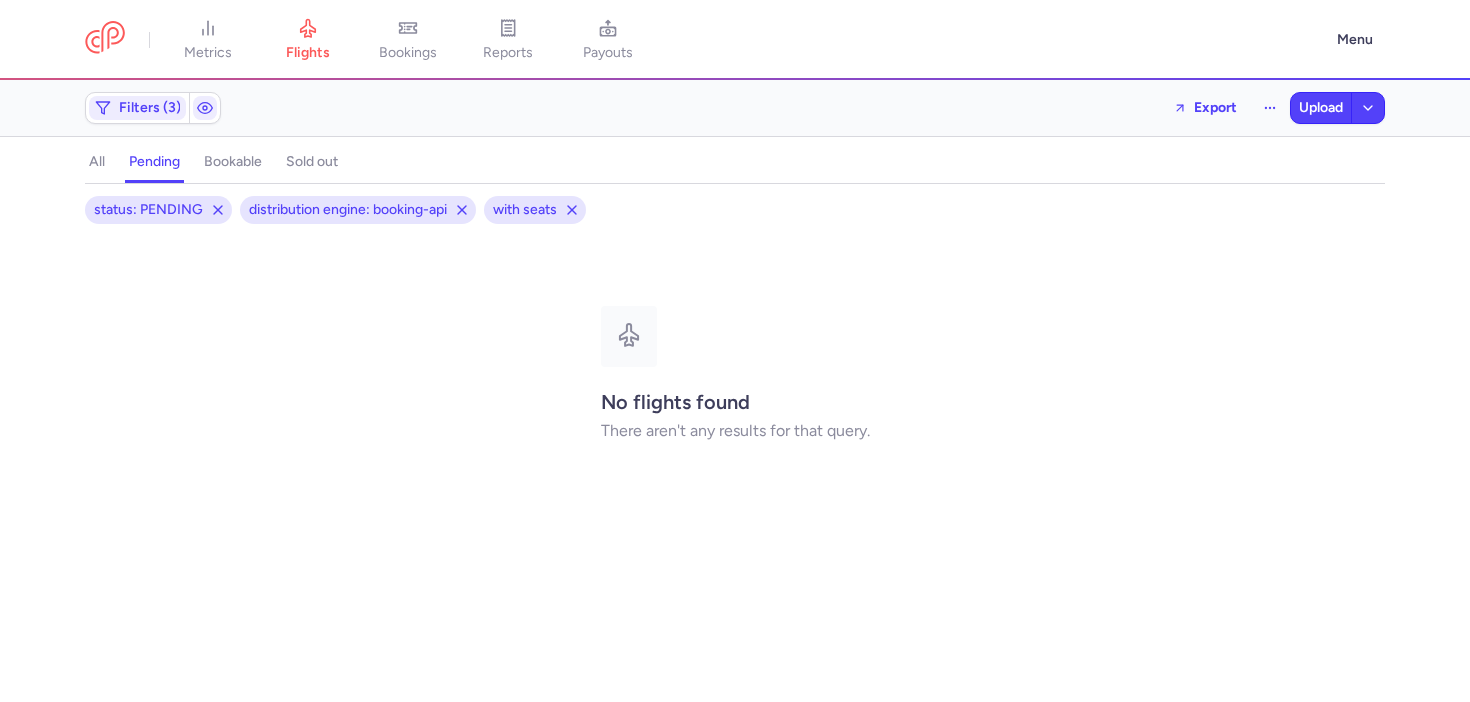 scroll, scrollTop: 0, scrollLeft: 0, axis: both 